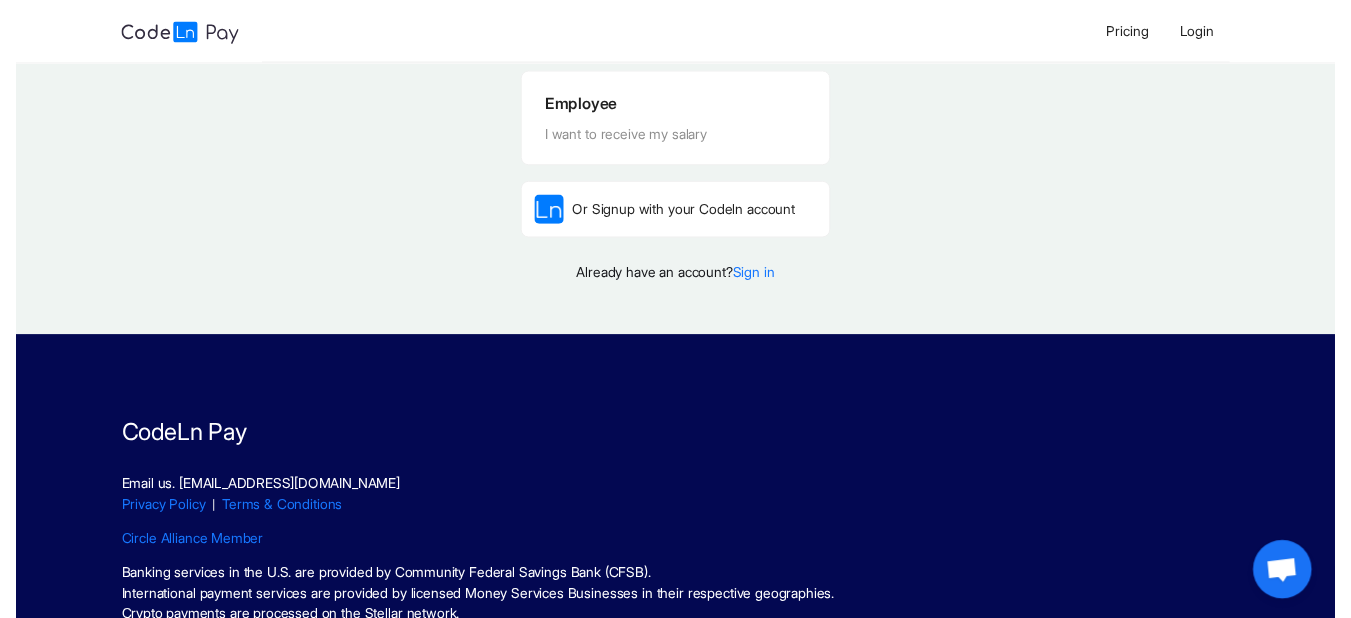 scroll, scrollTop: 0, scrollLeft: 0, axis: both 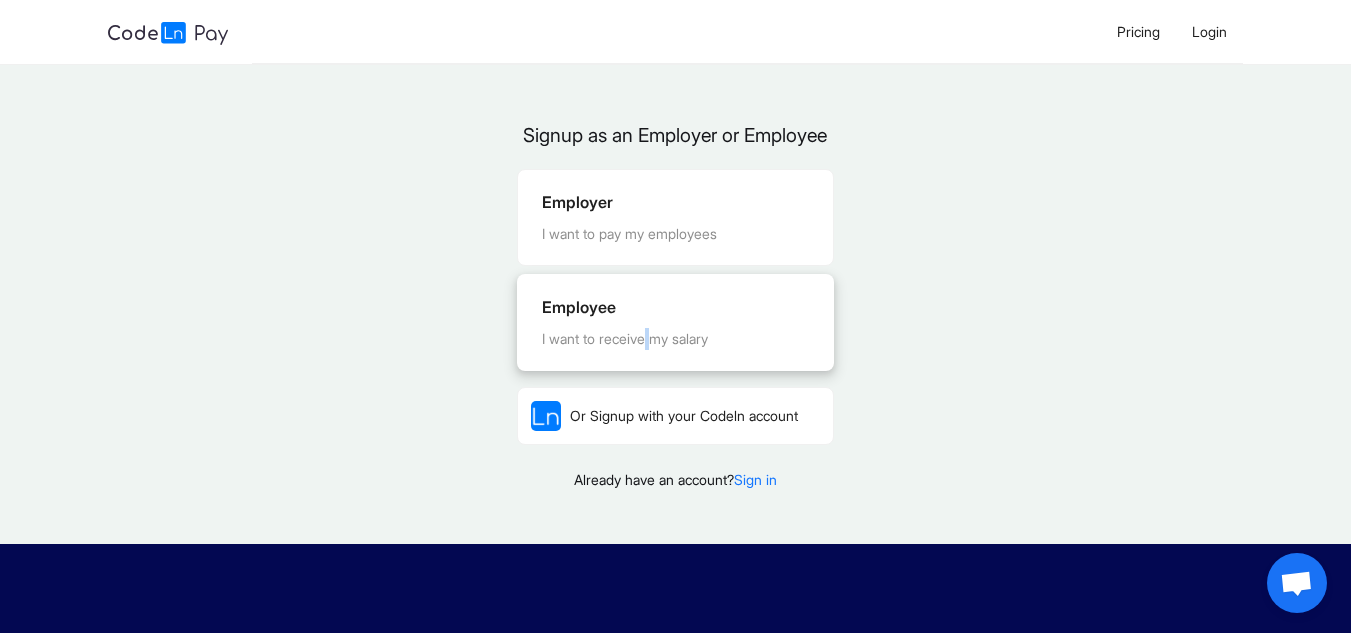 click on "I want to receive my salary" at bounding box center [675, 339] 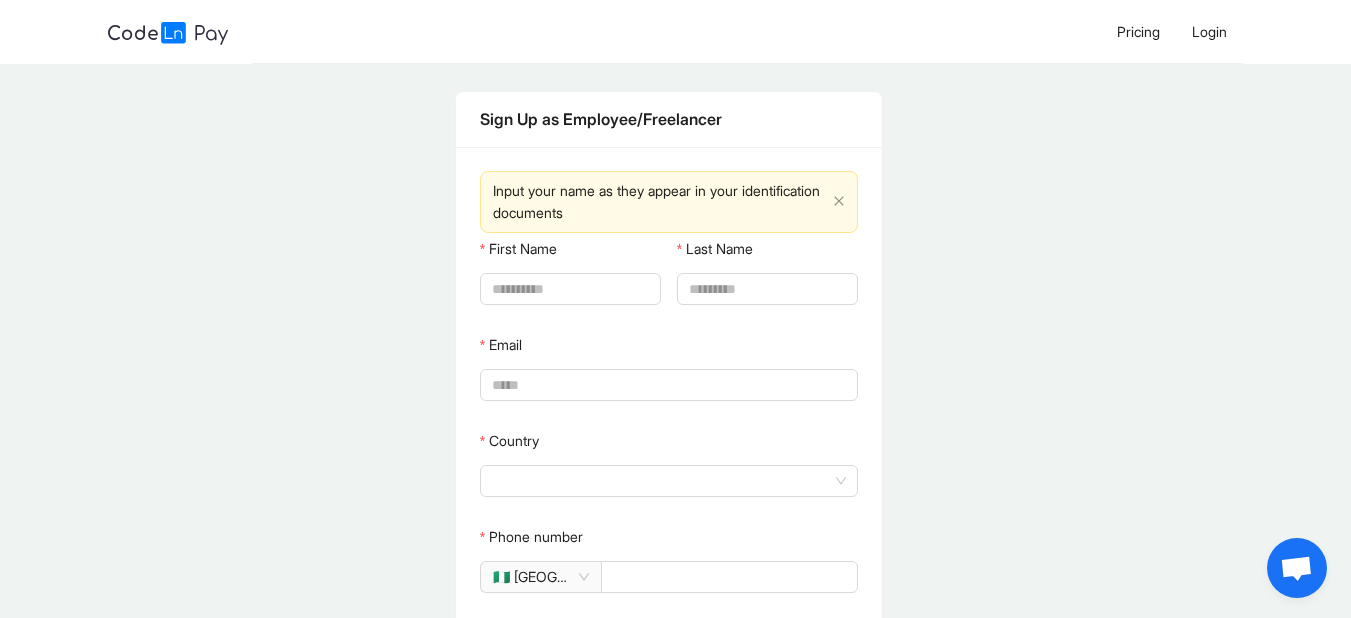 click on "First Name" 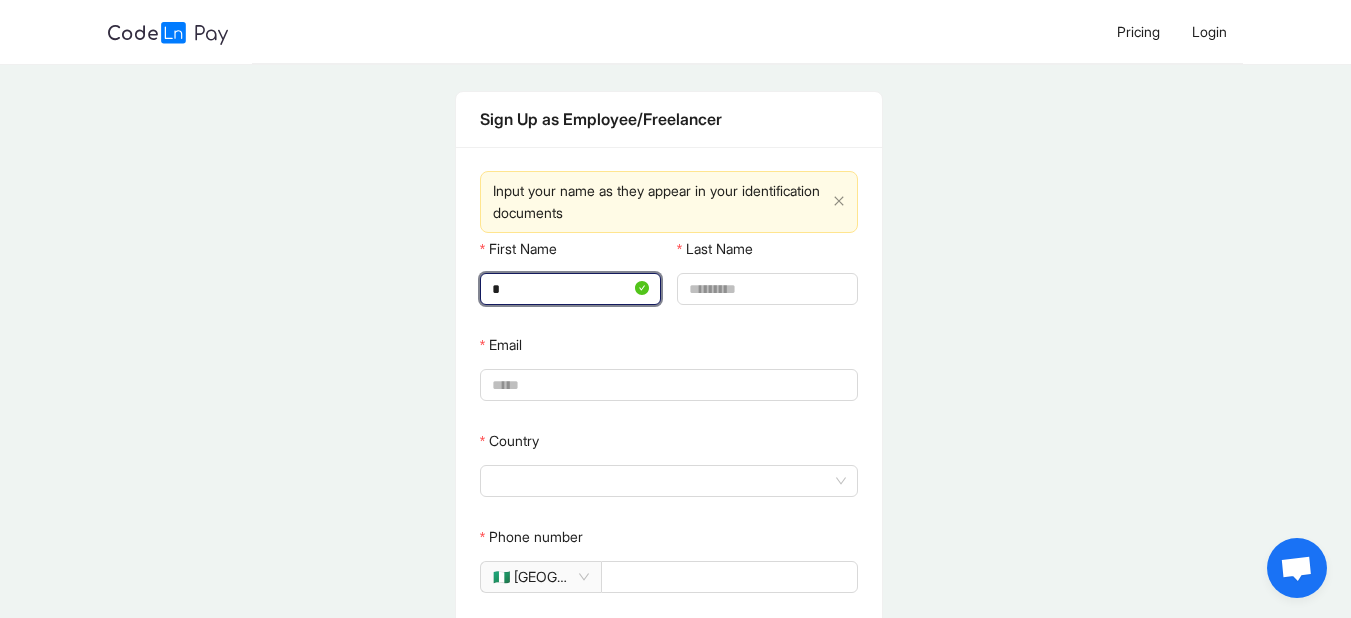 type on "*****" 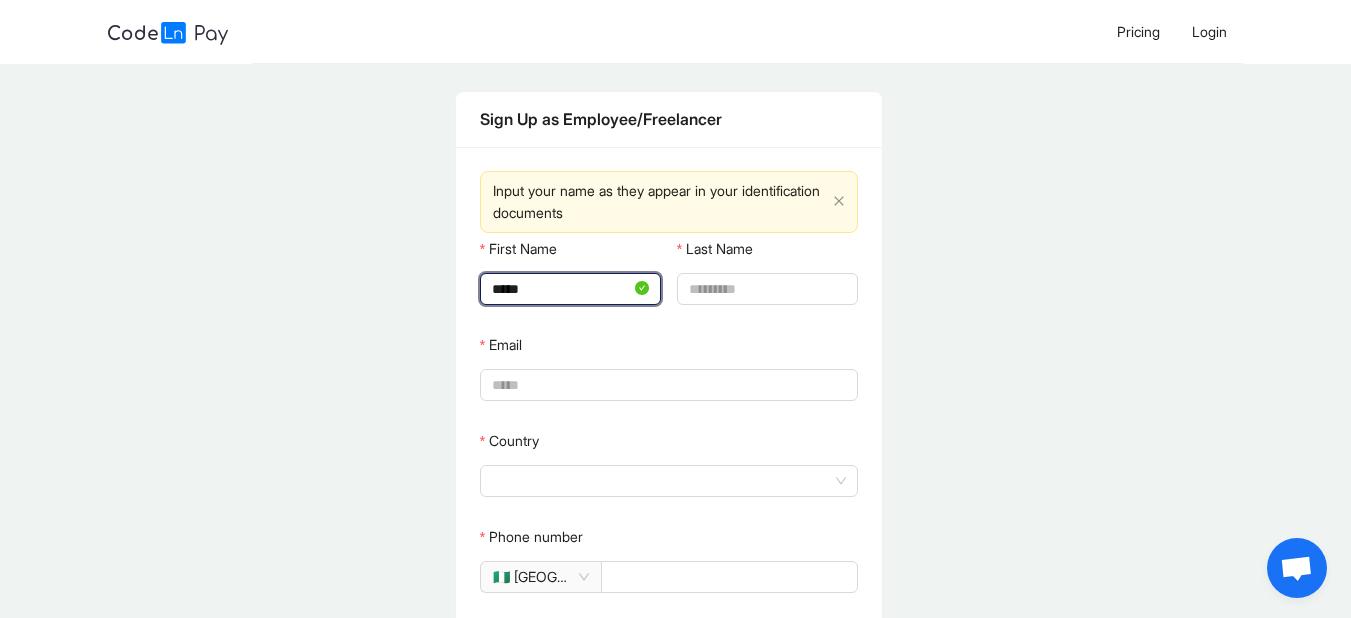 type on "*****" 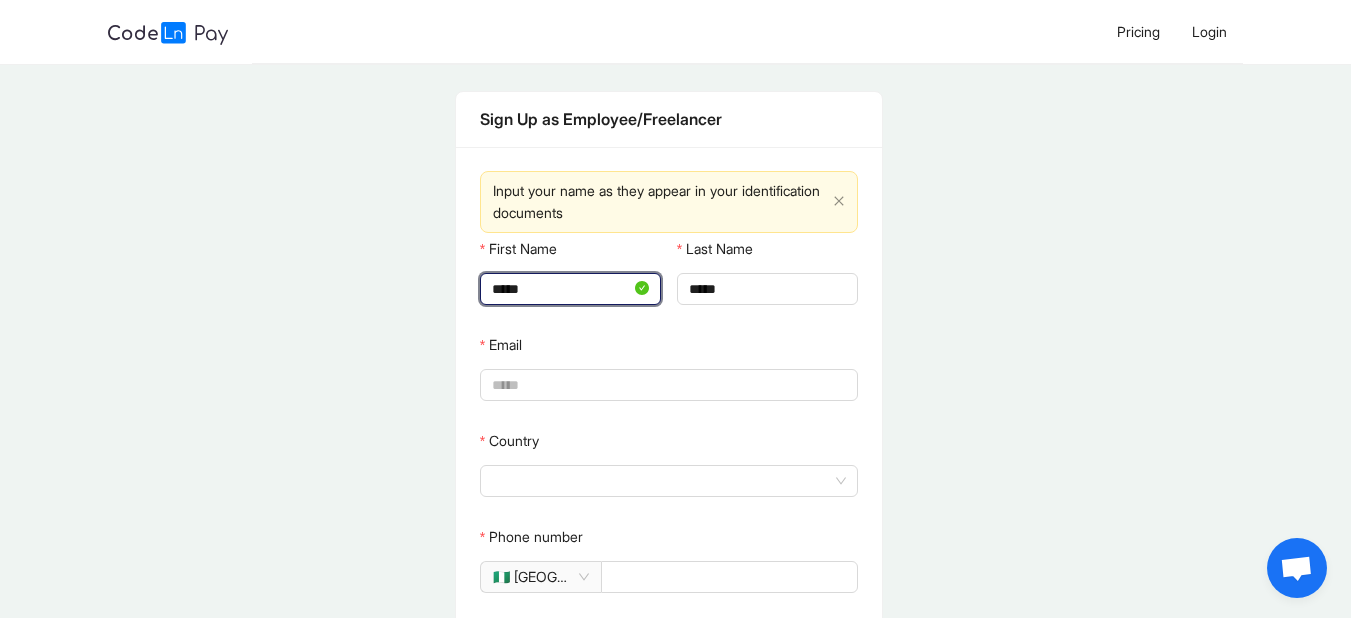 type on "**********" 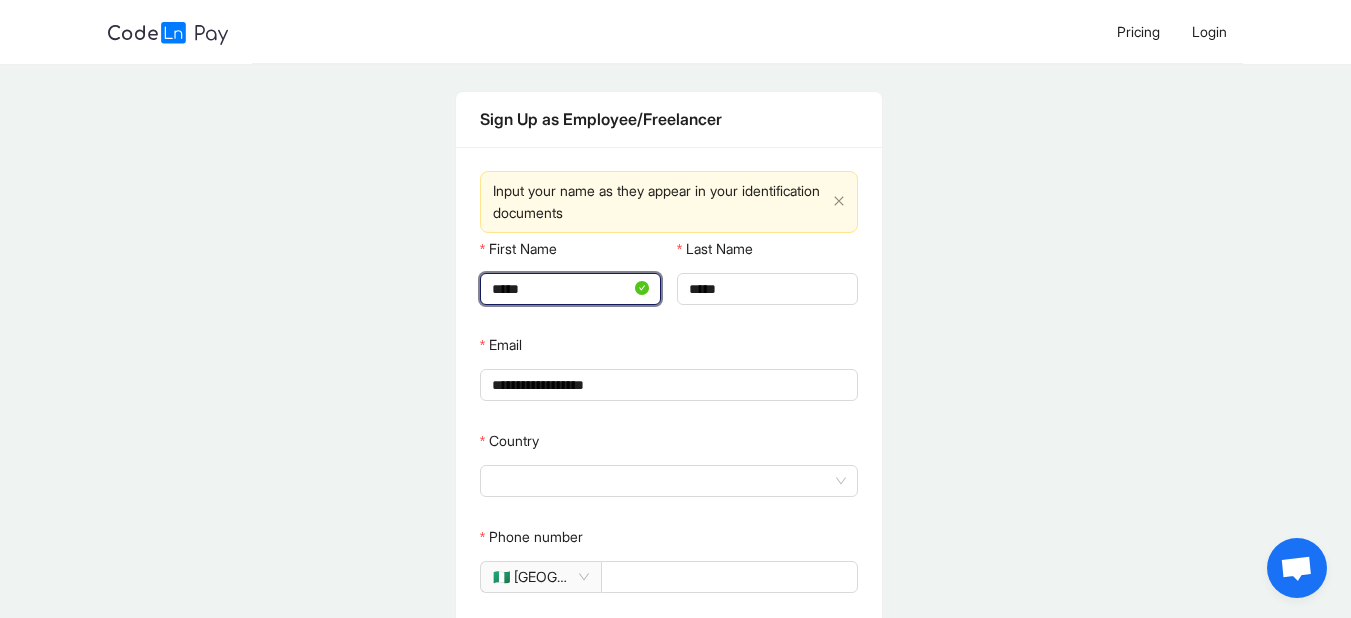 type on "*****" 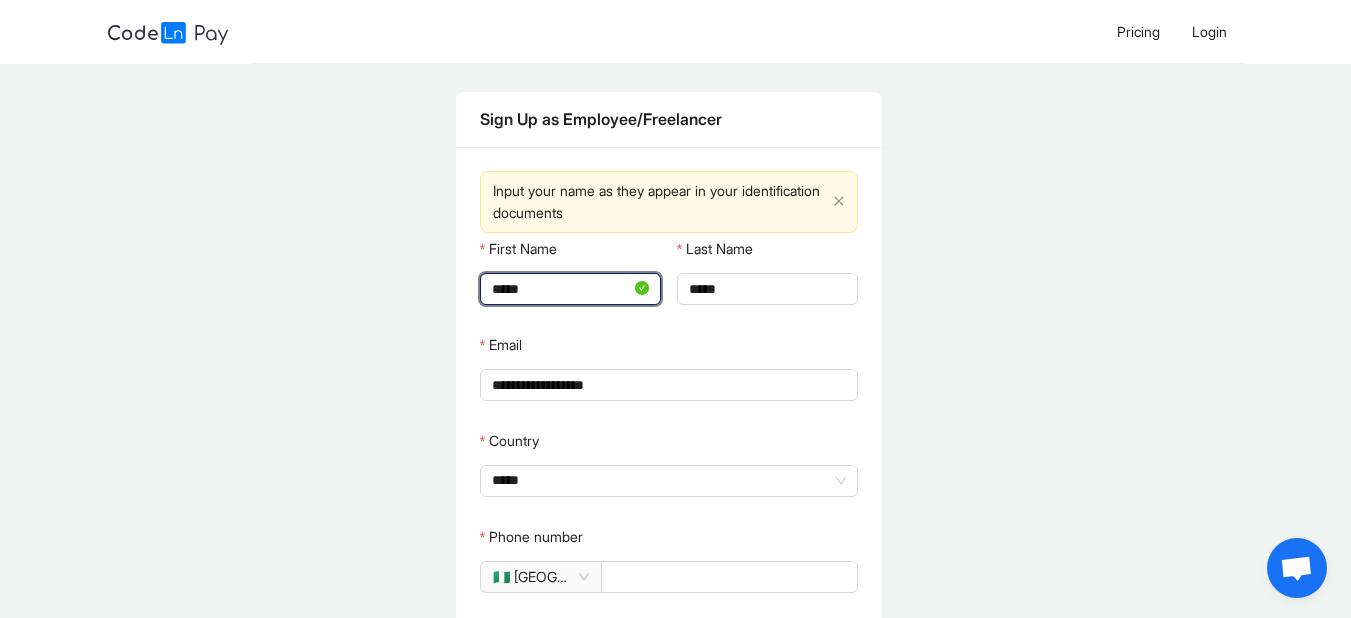 type on "**********" 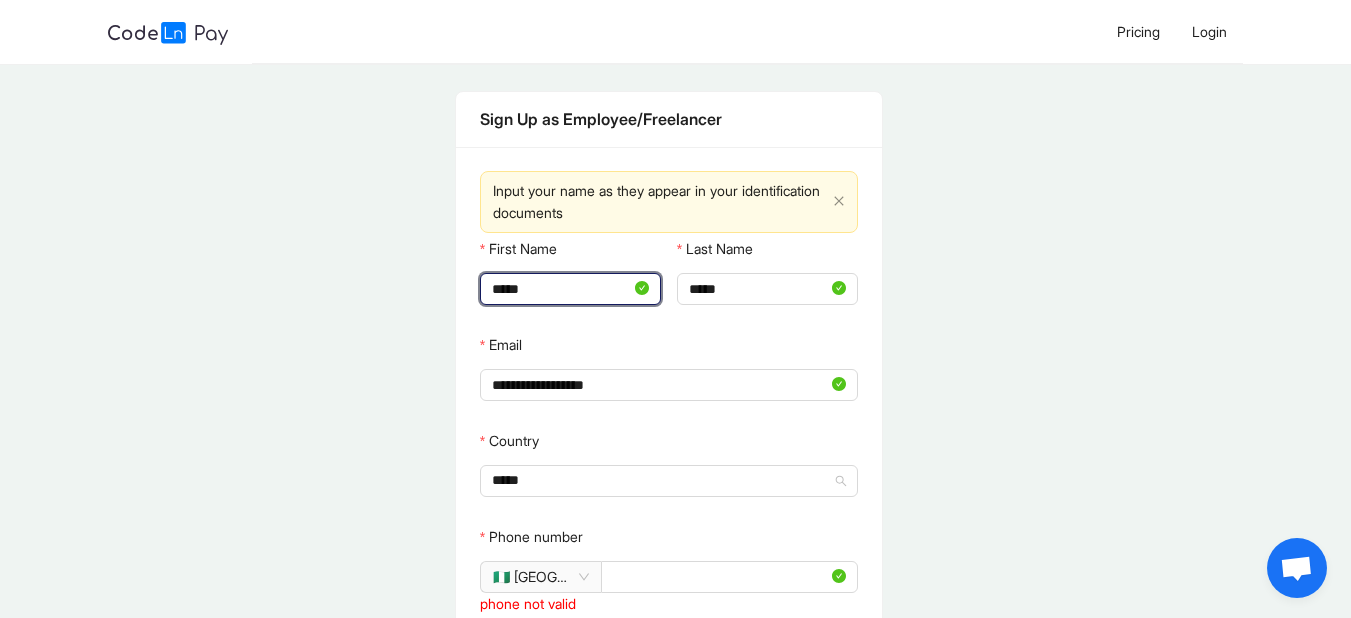type 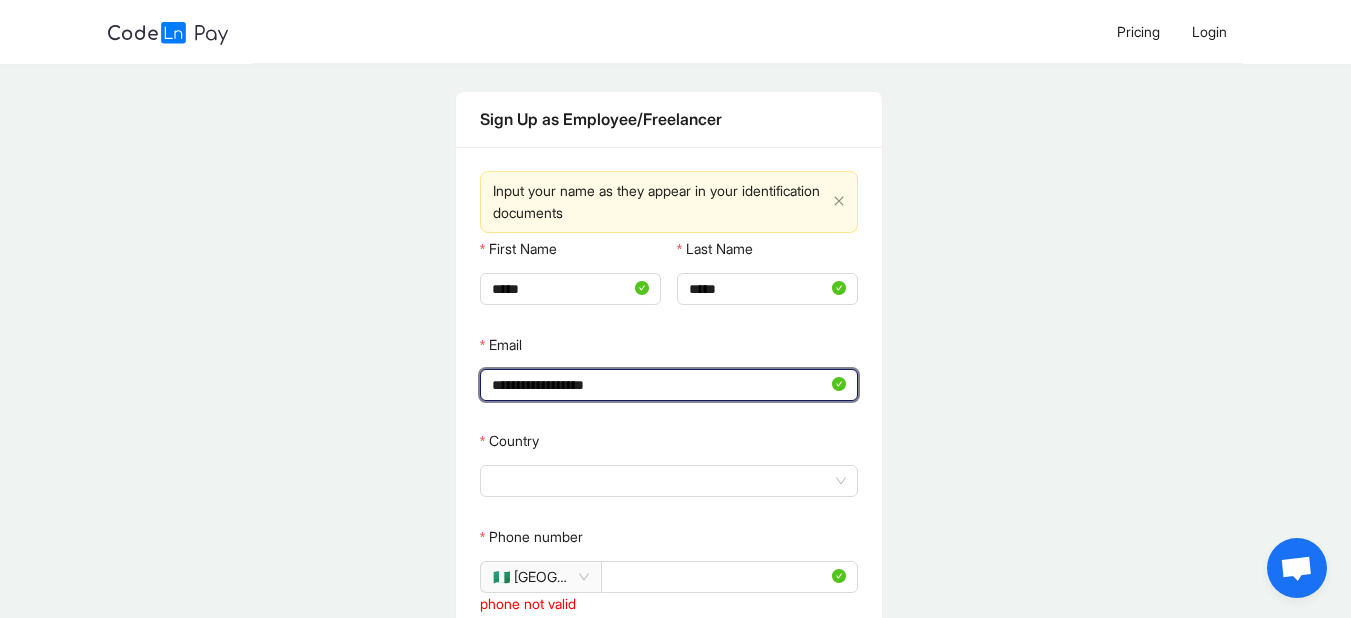 click on "**********" at bounding box center [660, 385] 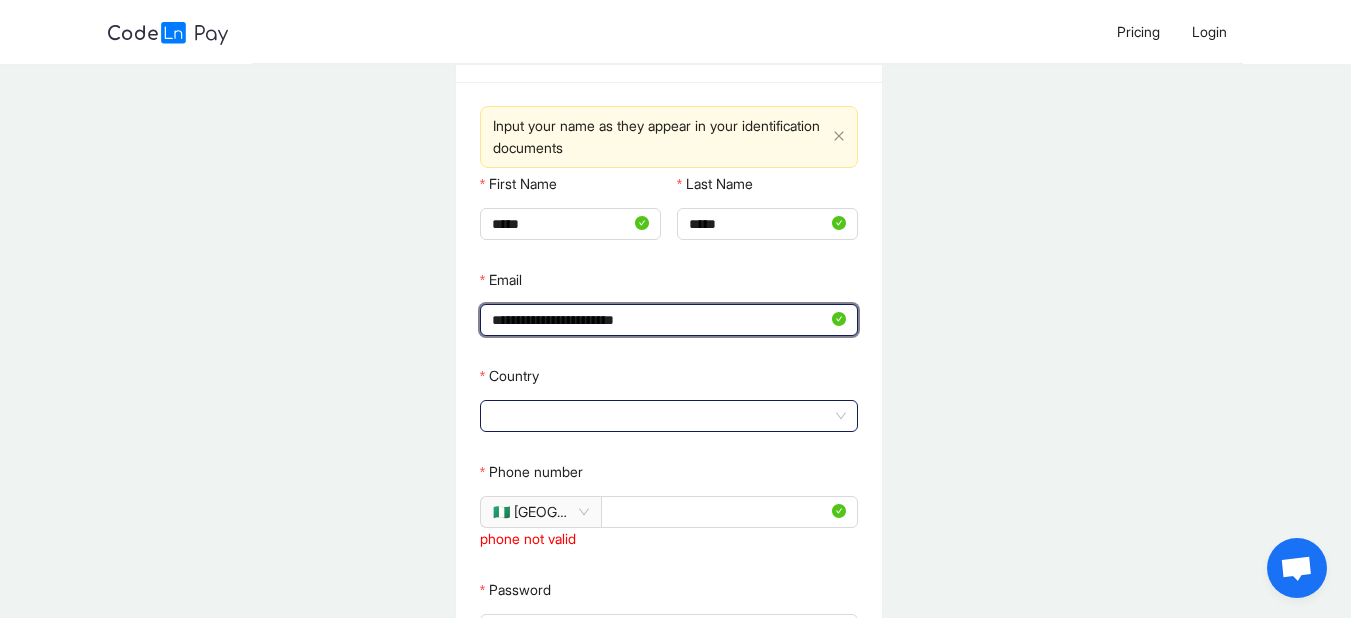 scroll, scrollTop: 100, scrollLeft: 0, axis: vertical 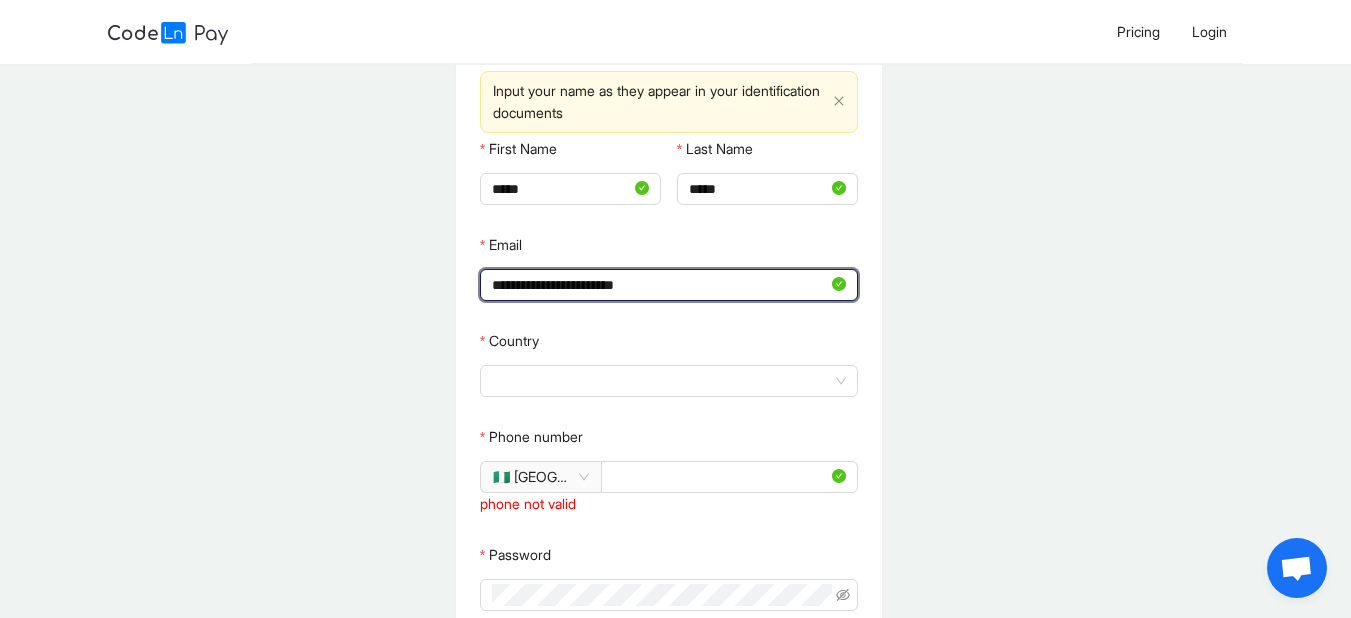 type on "**********" 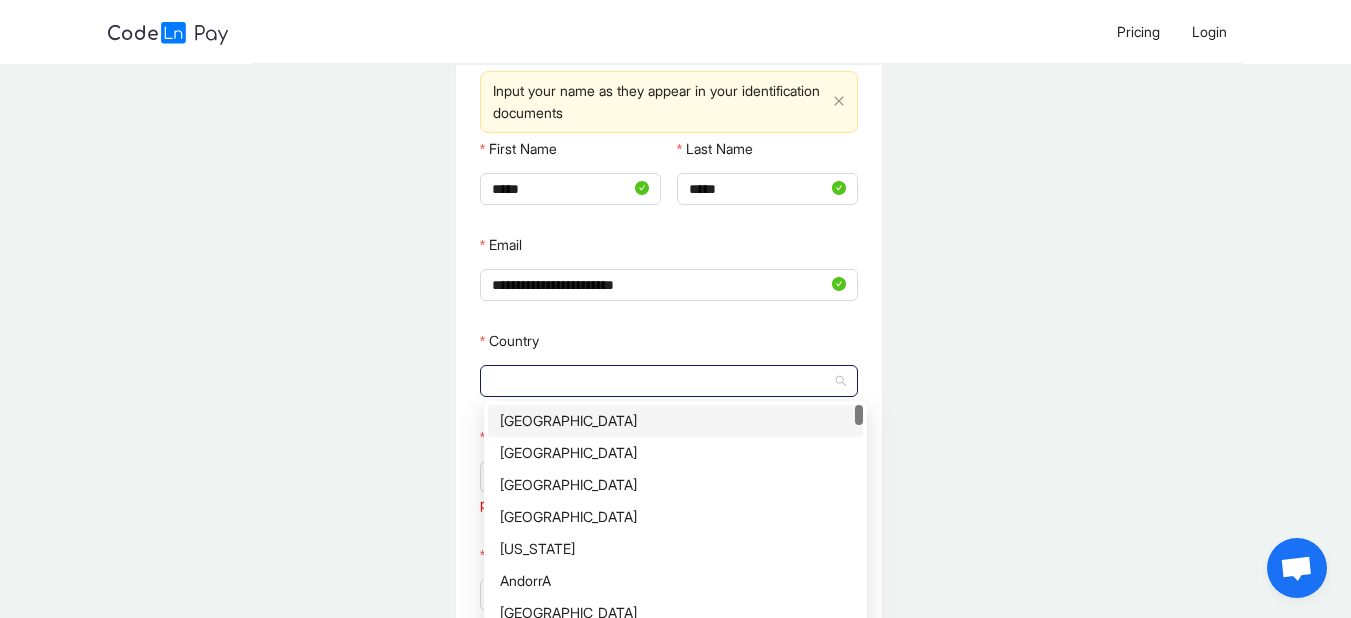 click 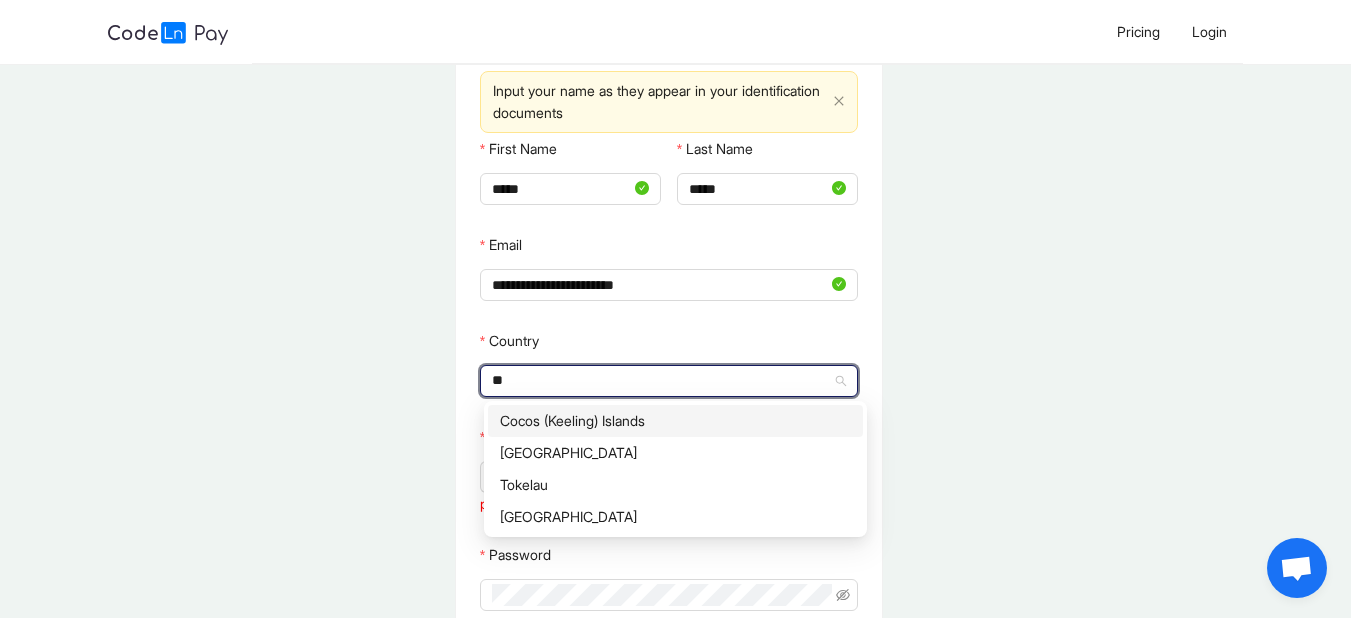 type on "*****" 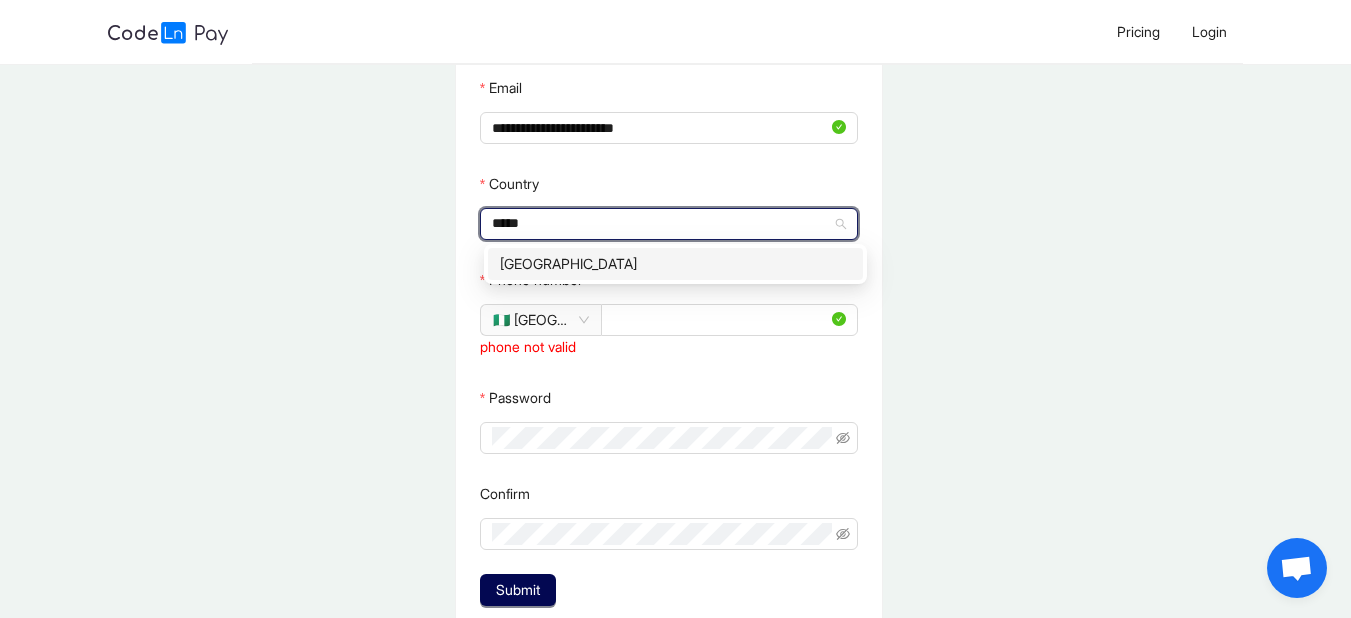 scroll, scrollTop: 300, scrollLeft: 0, axis: vertical 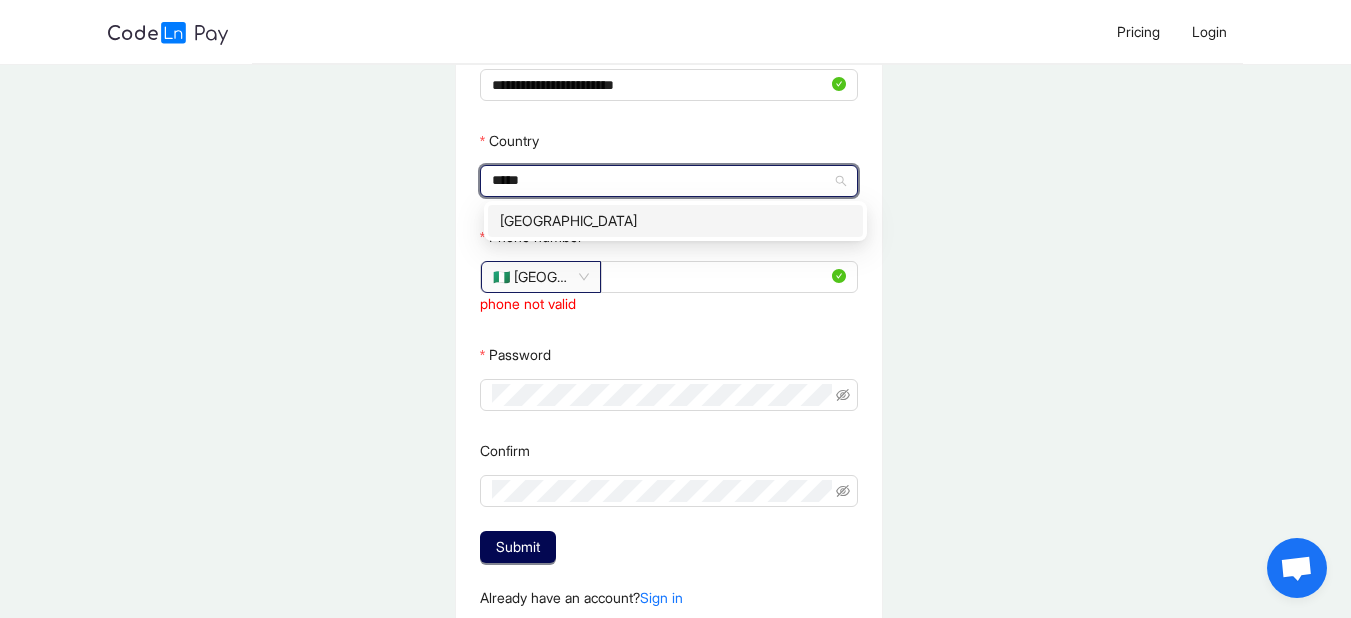 click on "🇳🇬 [GEOGRAPHIC_DATA]" 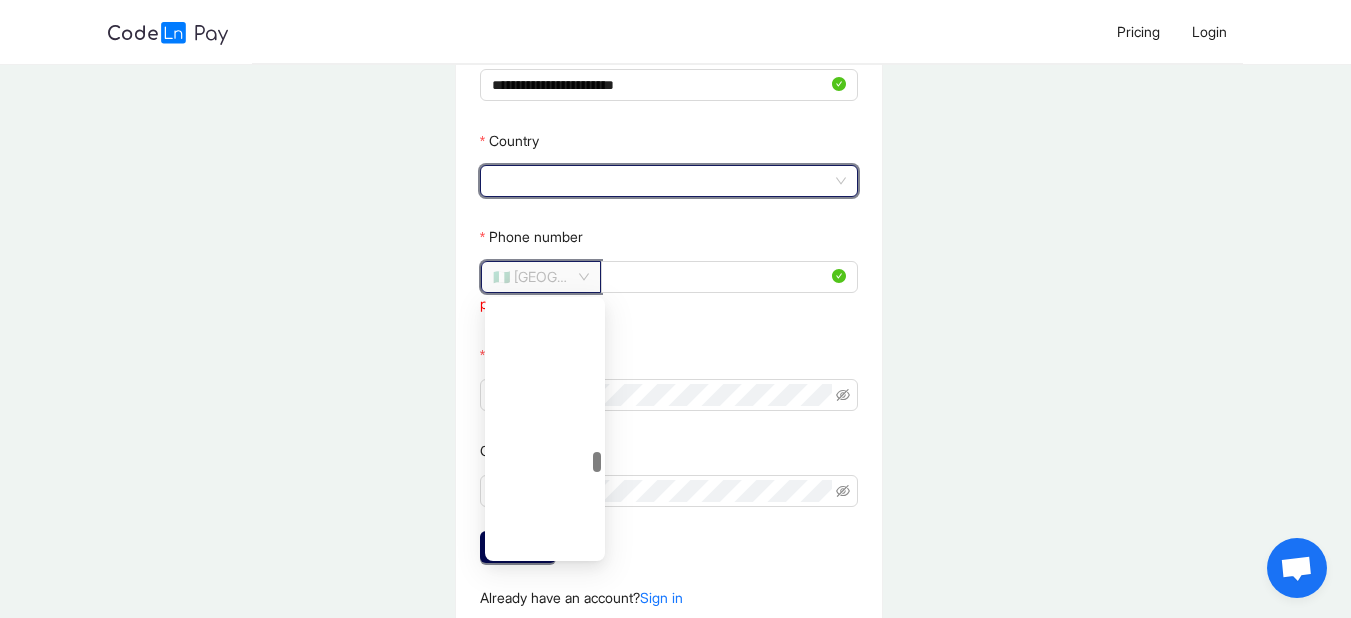 scroll, scrollTop: 3528, scrollLeft: 0, axis: vertical 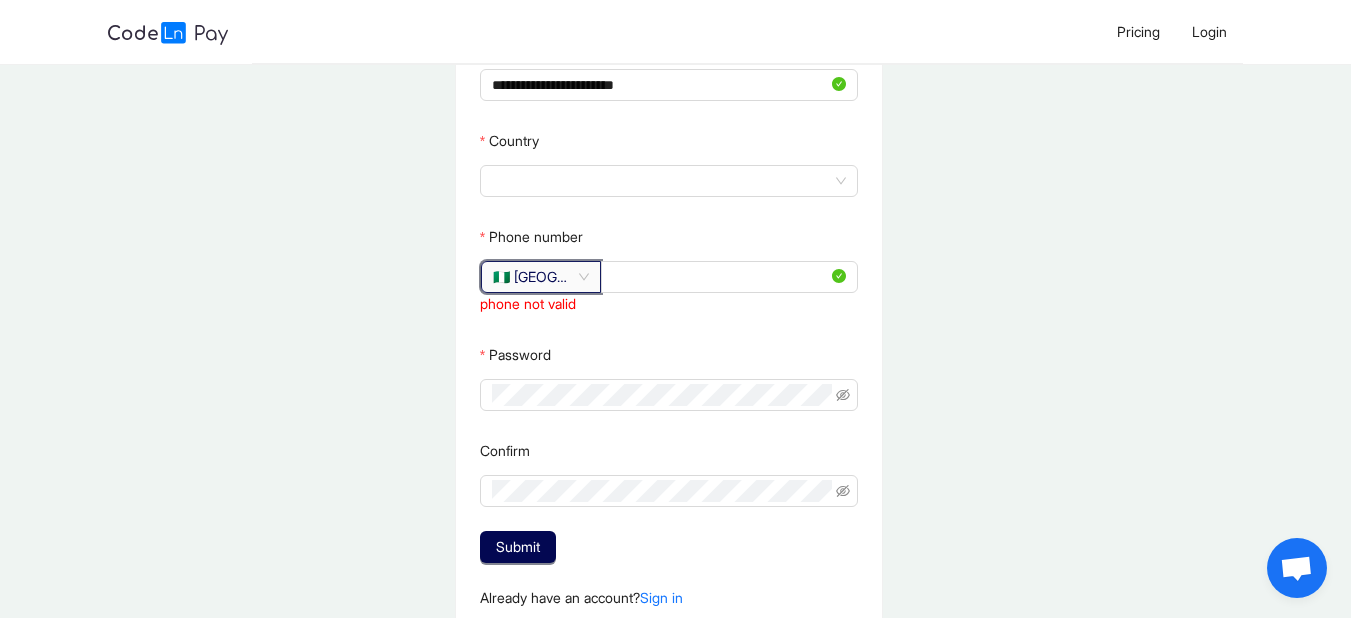 click on "🇳🇬 [GEOGRAPHIC_DATA]" 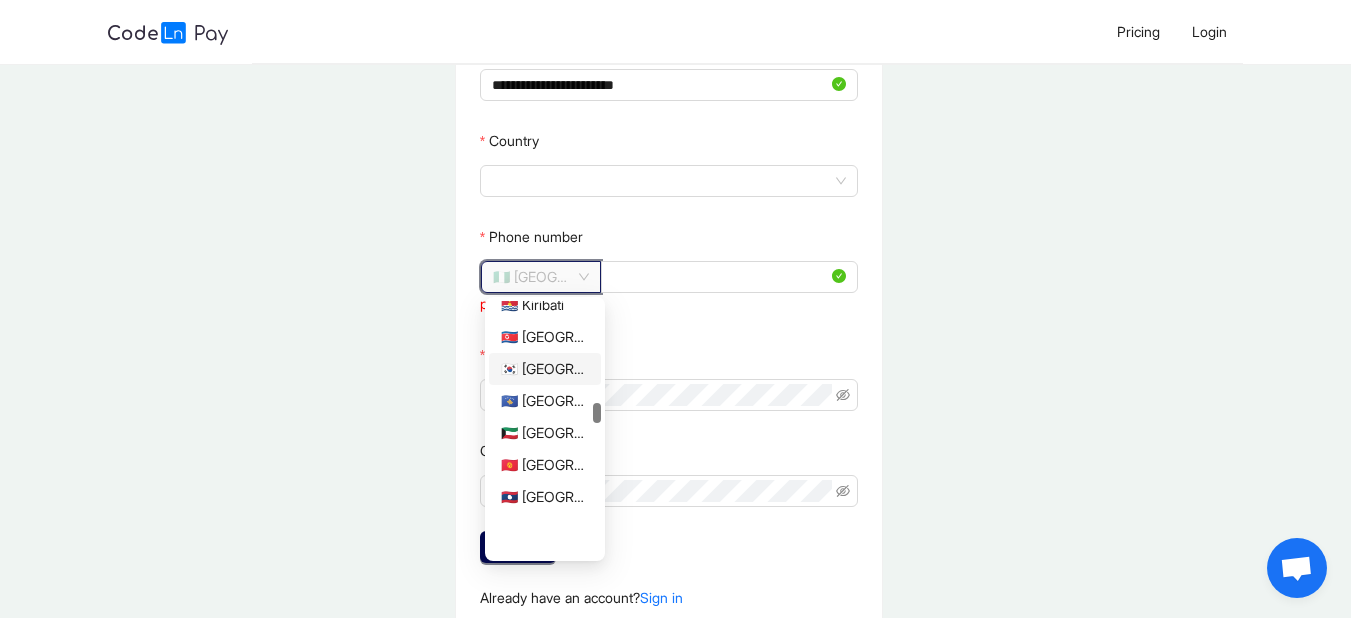 scroll, scrollTop: 2528, scrollLeft: 0, axis: vertical 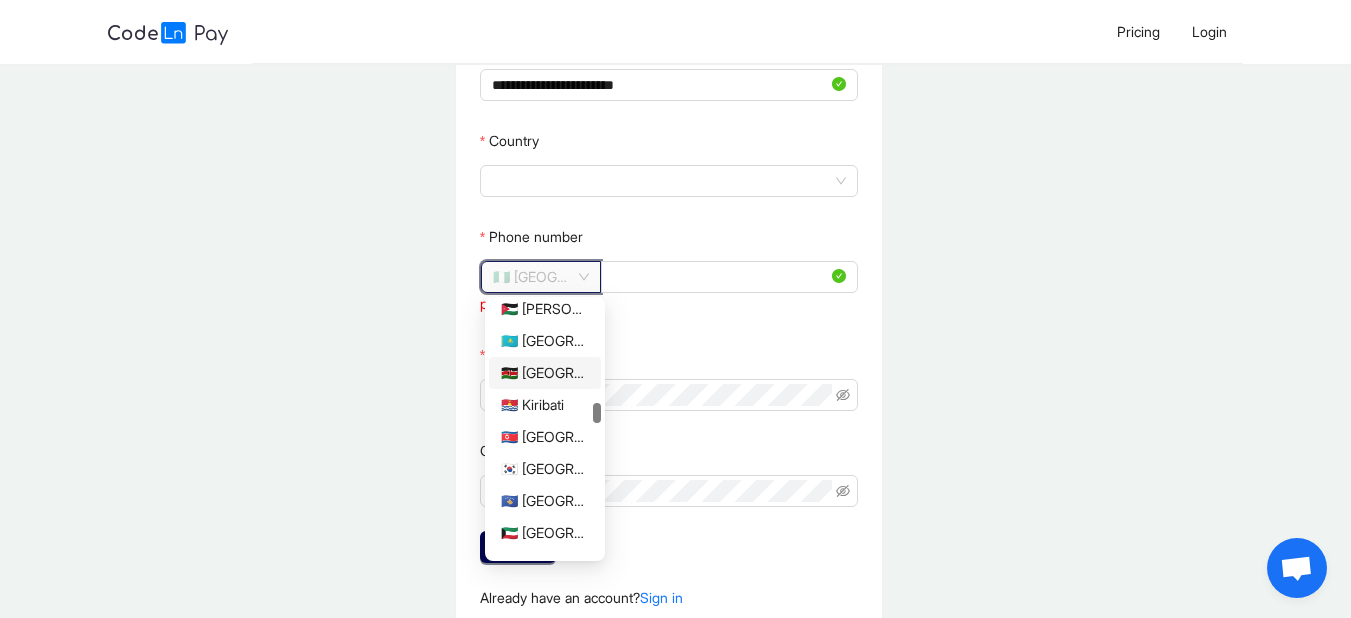 click on "🇰🇪 [GEOGRAPHIC_DATA]" at bounding box center [545, 373] 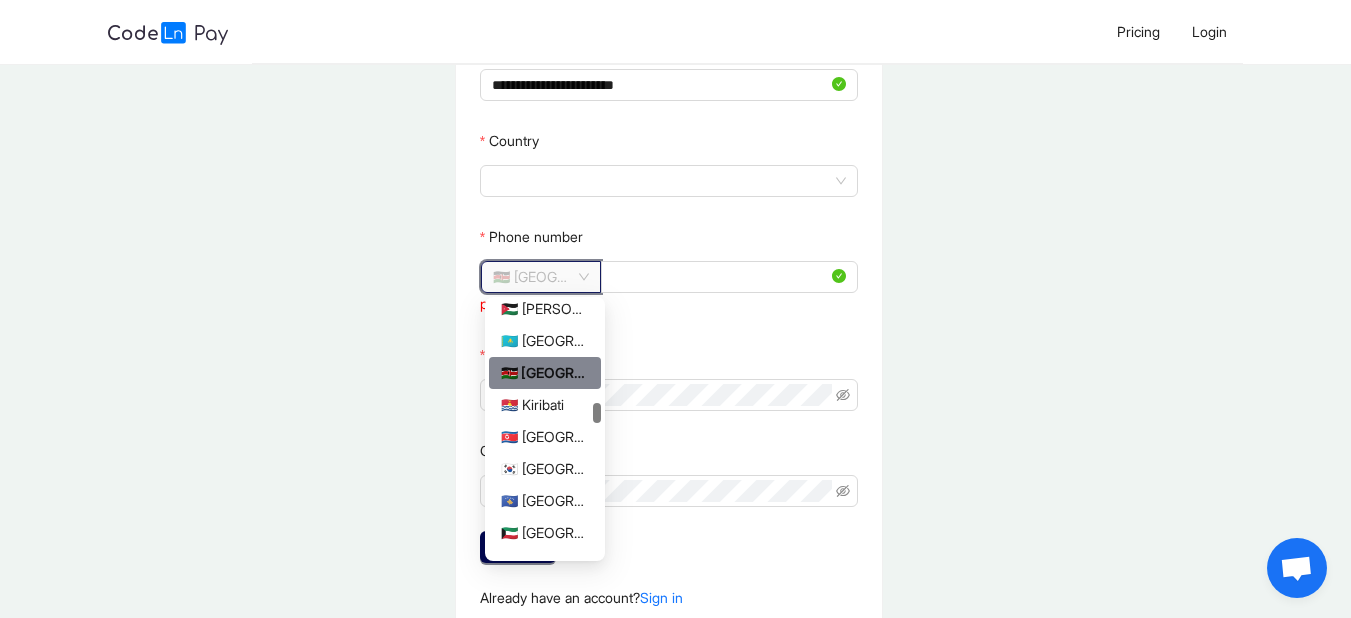 click on "🇰🇪 [GEOGRAPHIC_DATA]" 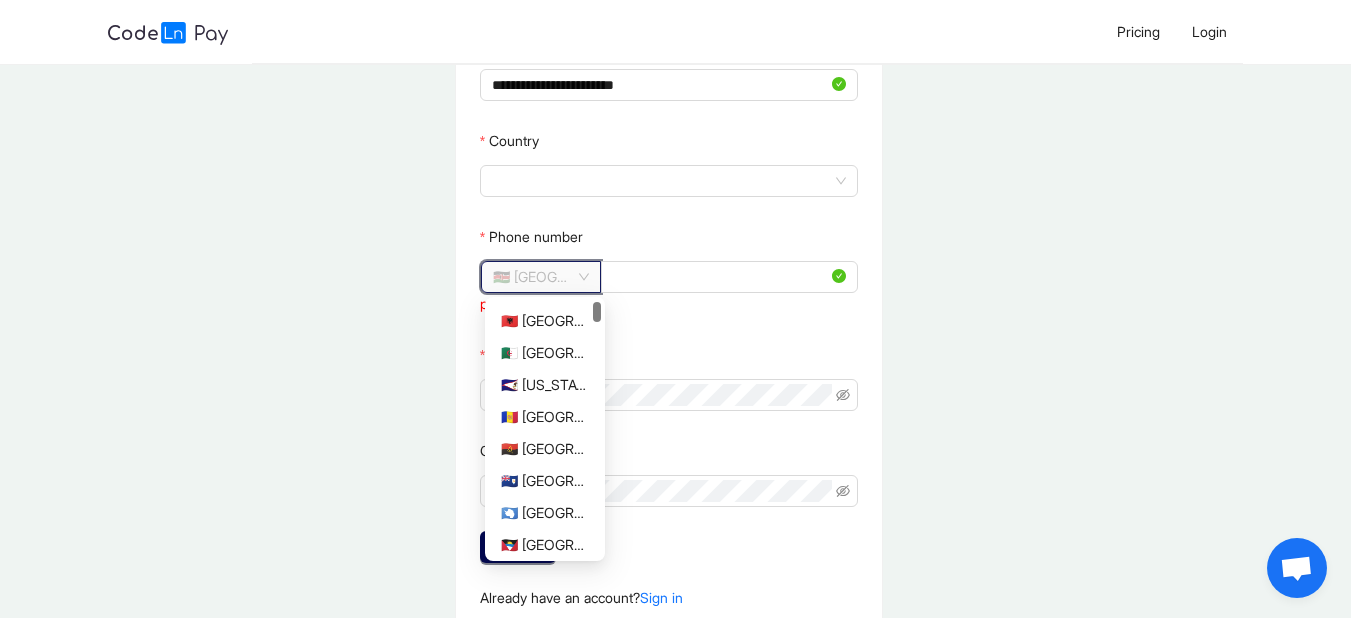 scroll, scrollTop: 0, scrollLeft: 0, axis: both 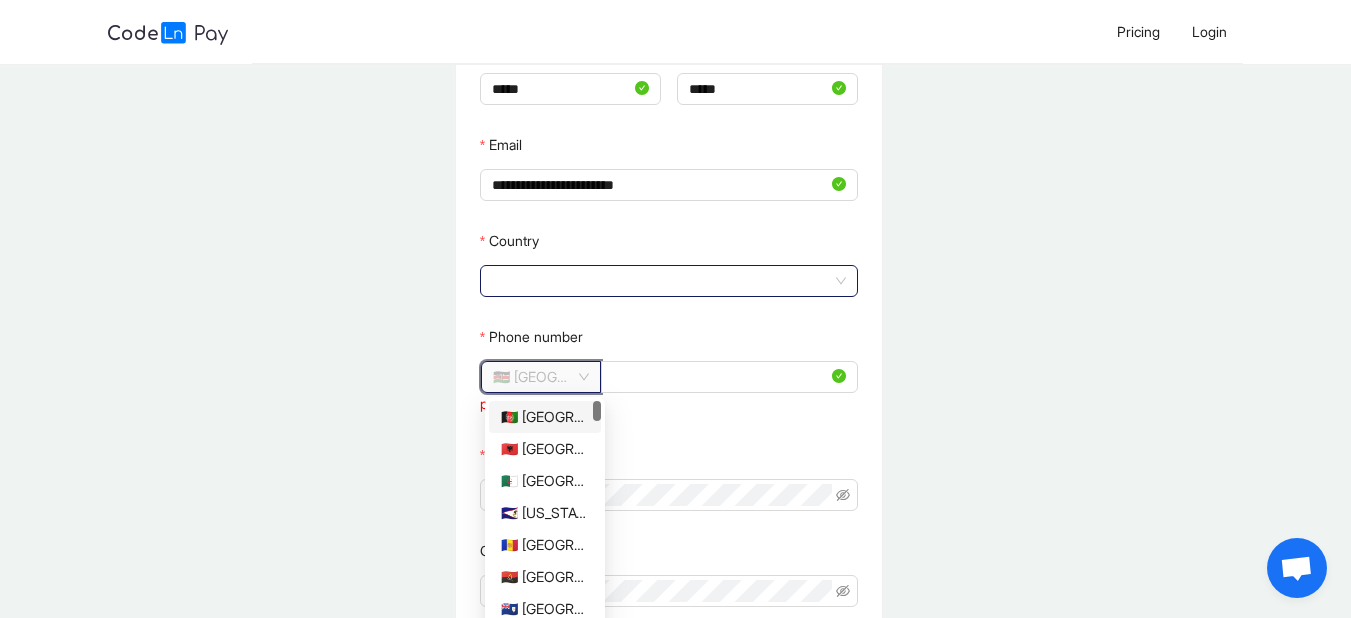 click 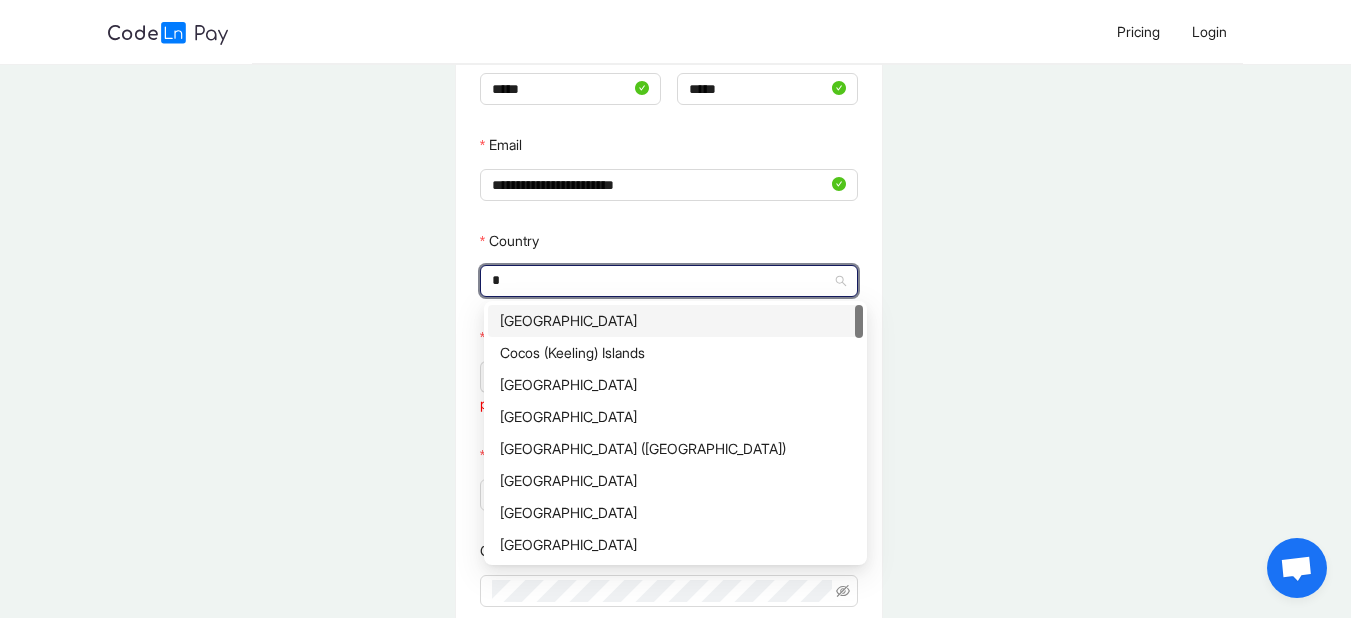 type on "**" 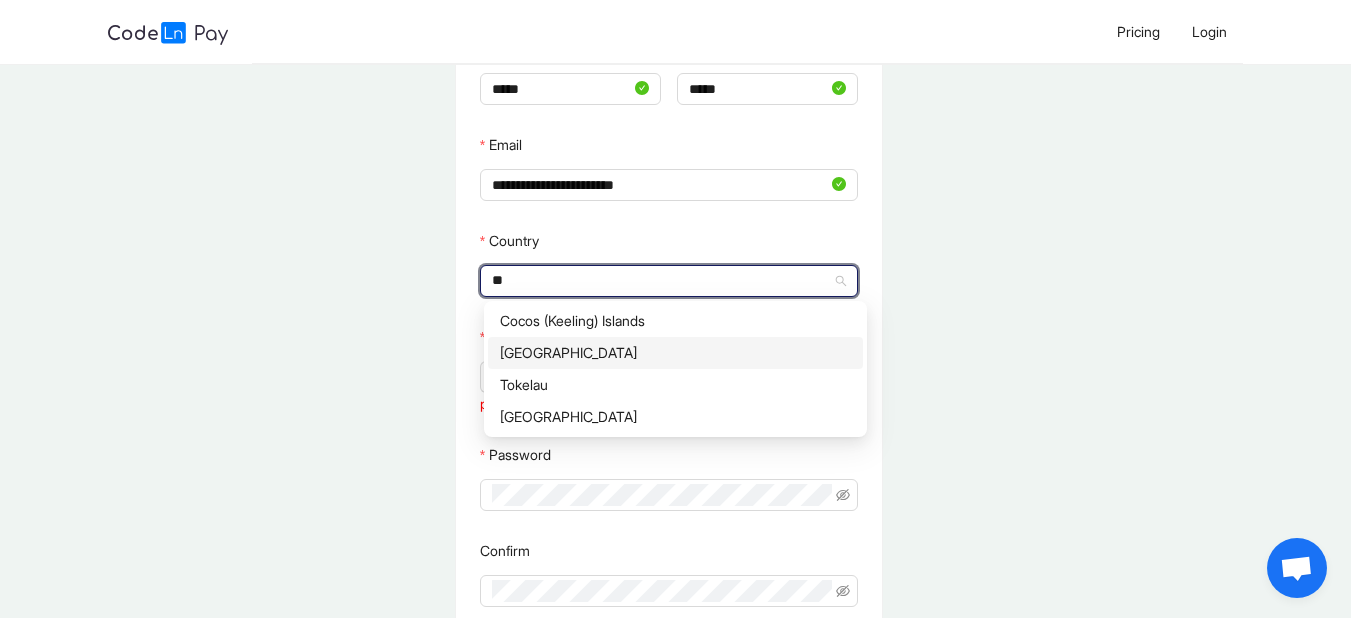 click on "[GEOGRAPHIC_DATA]" at bounding box center [675, 353] 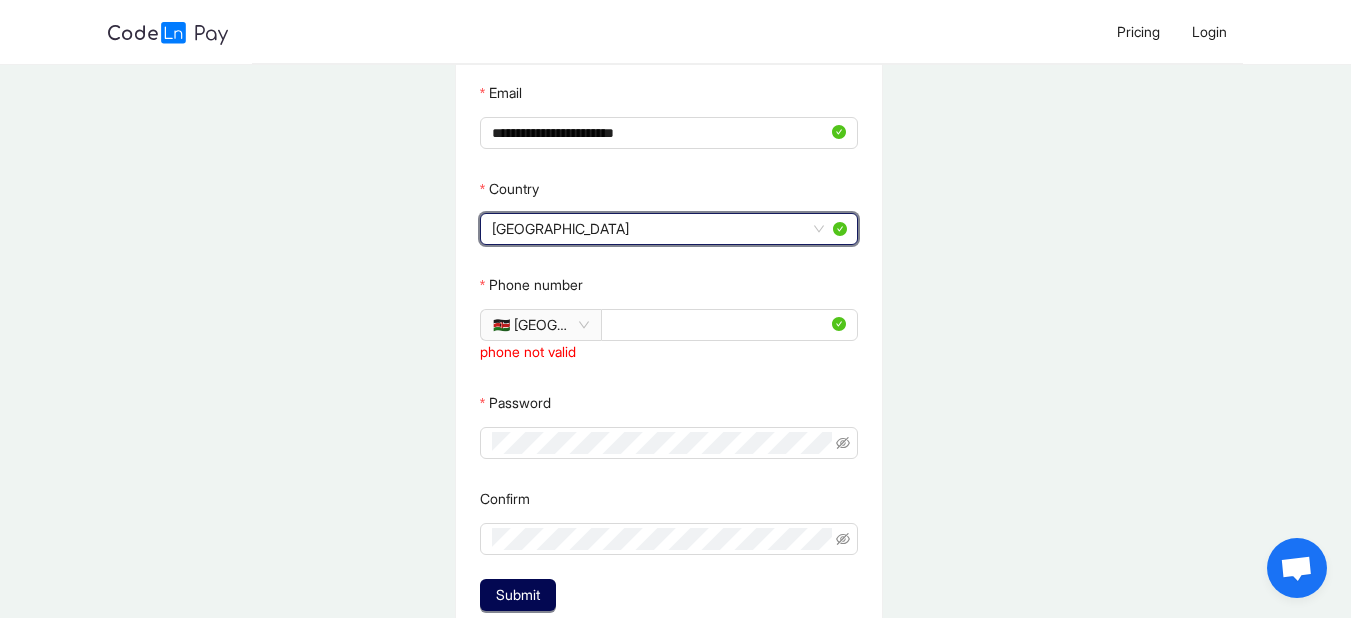 scroll, scrollTop: 300, scrollLeft: 0, axis: vertical 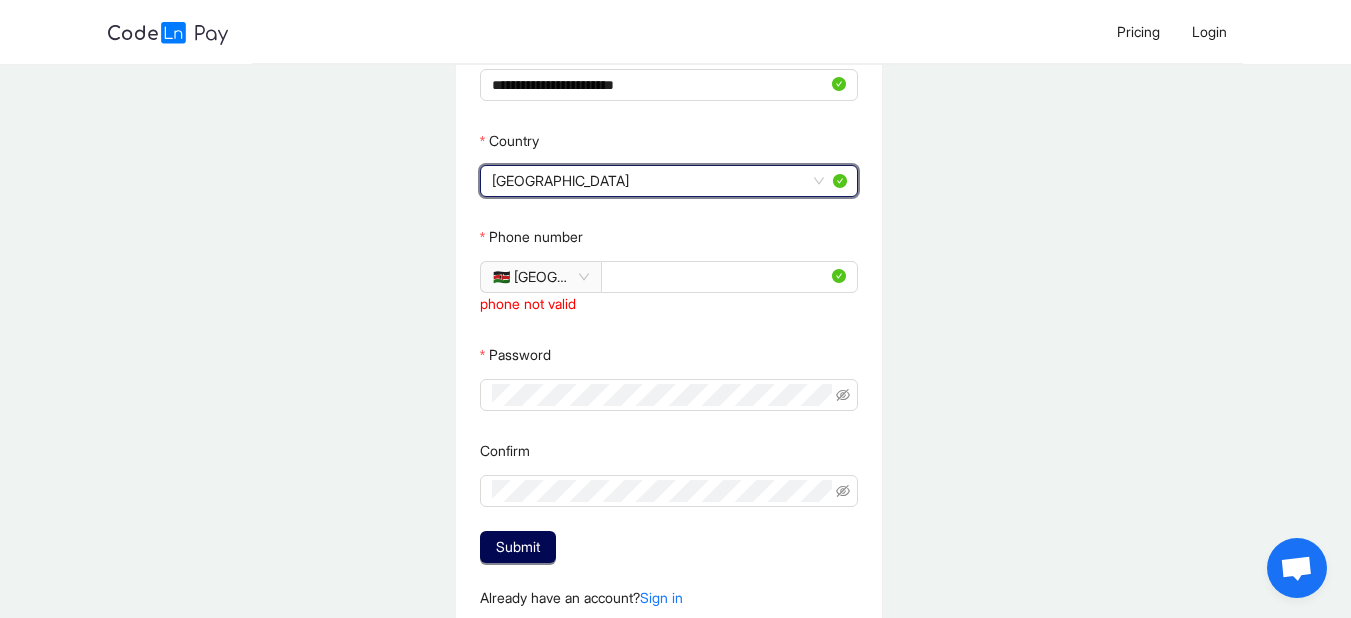 click on "**********" at bounding box center [668, 237] 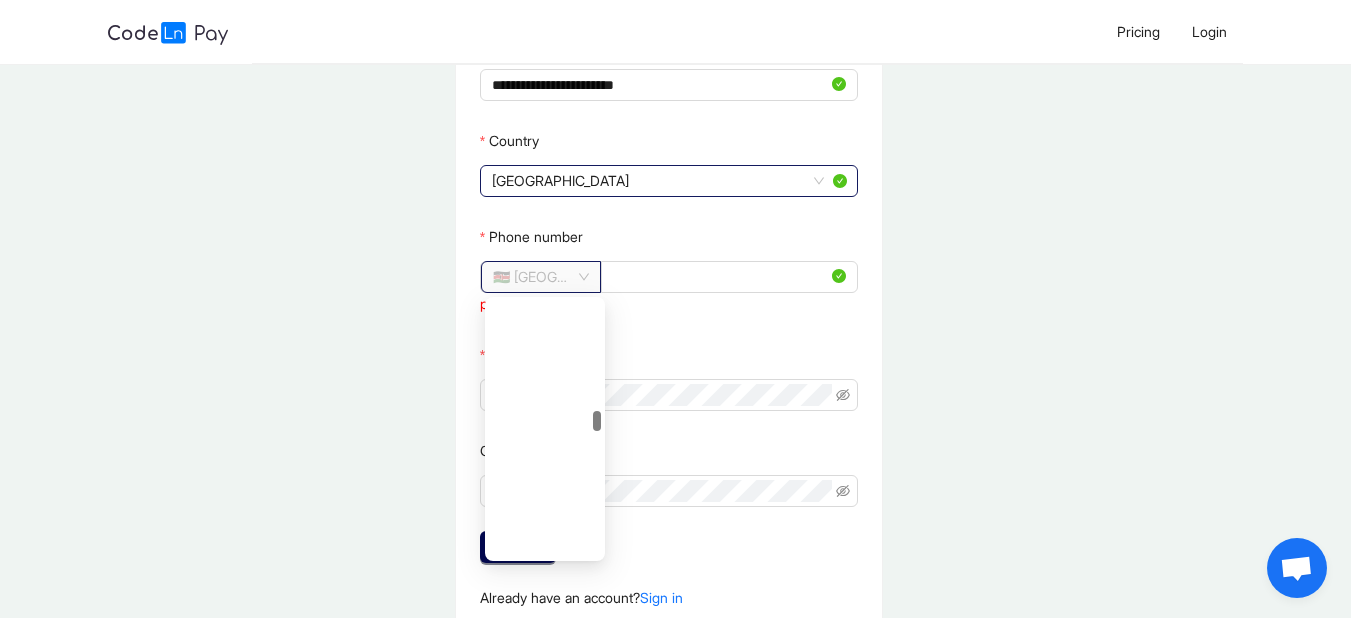 click on "🇰🇪 [GEOGRAPHIC_DATA]" 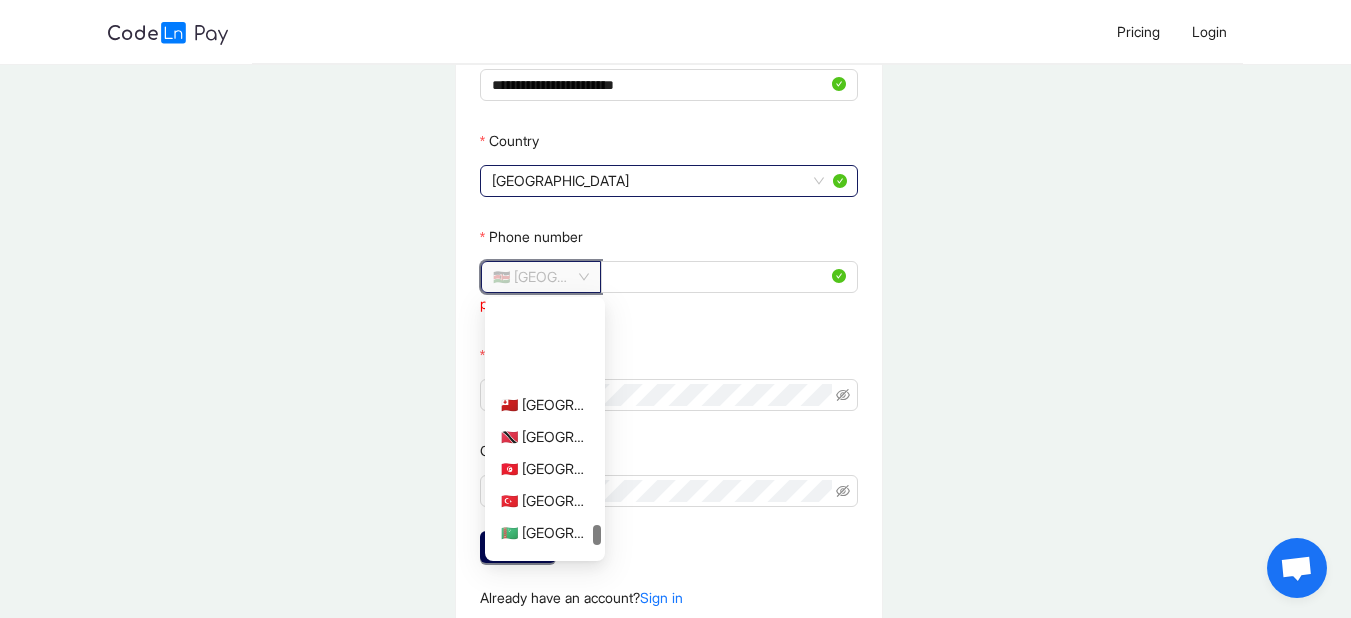 scroll, scrollTop: 7008, scrollLeft: 0, axis: vertical 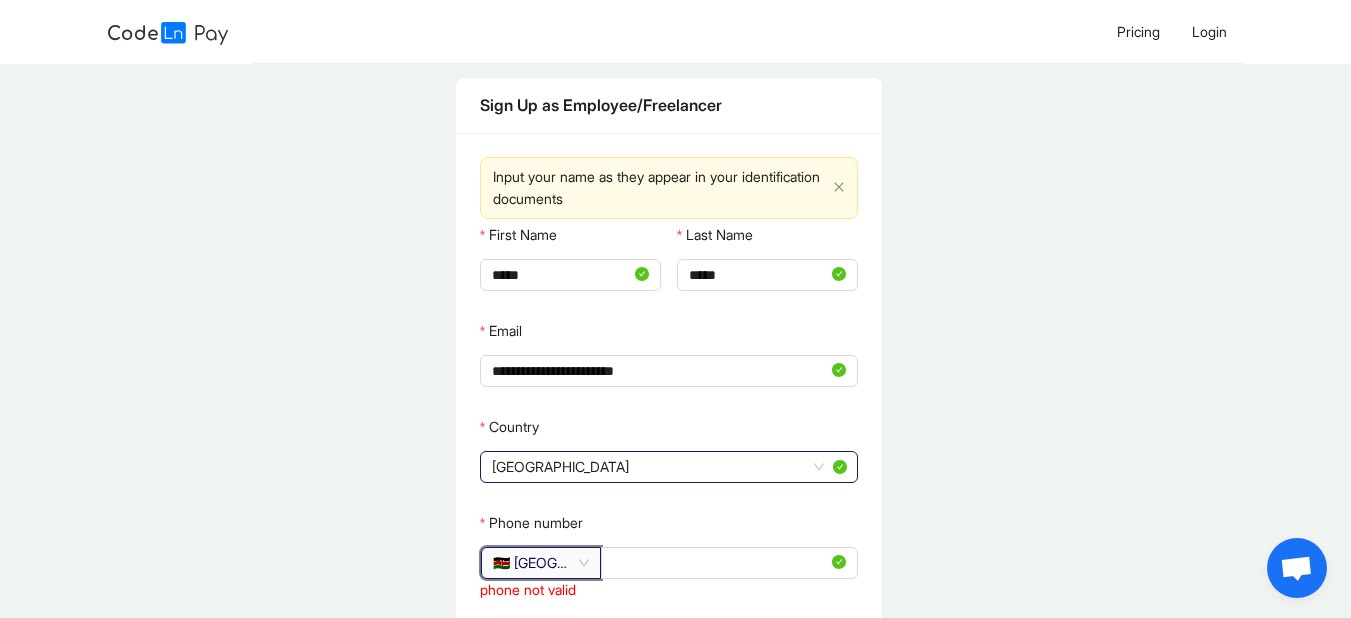 click on "**********" at bounding box center (668, 523) 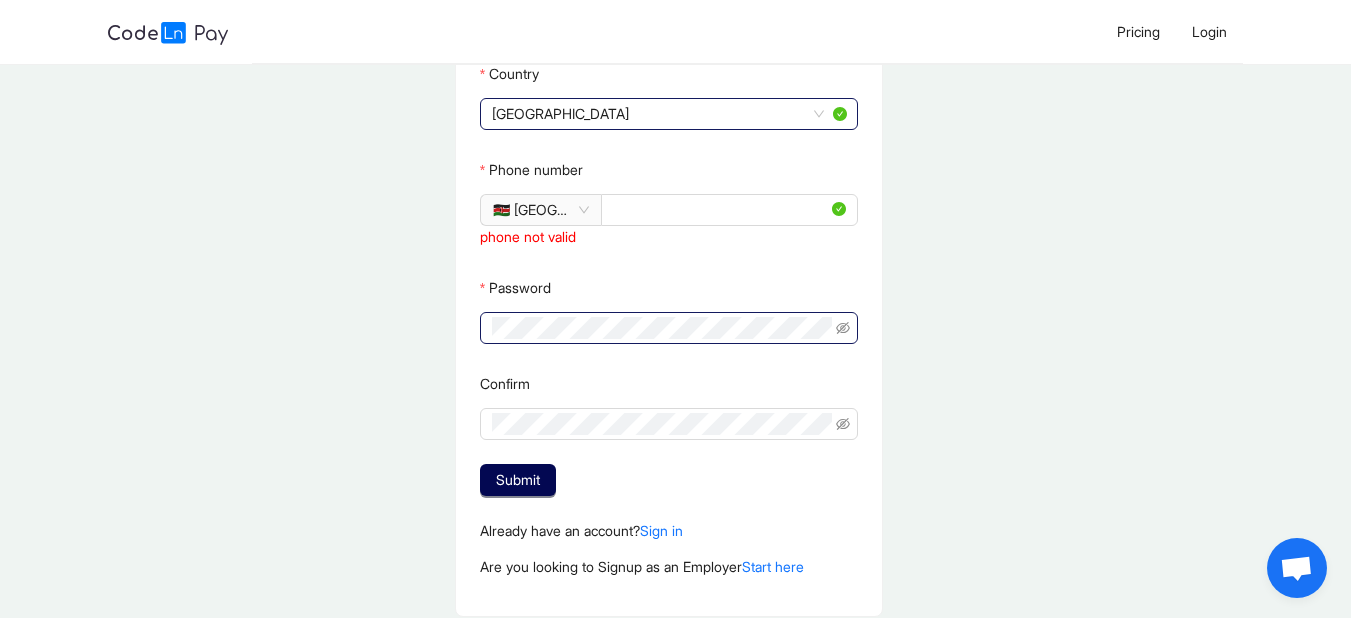 click on "**********" 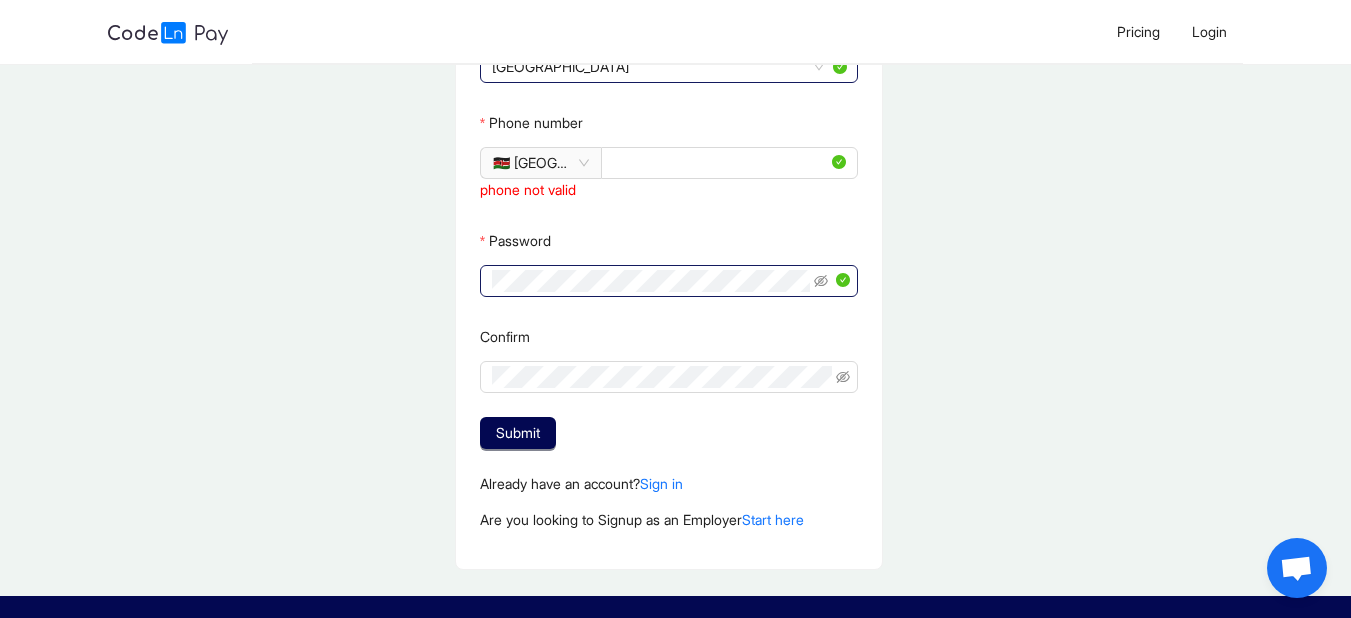 click 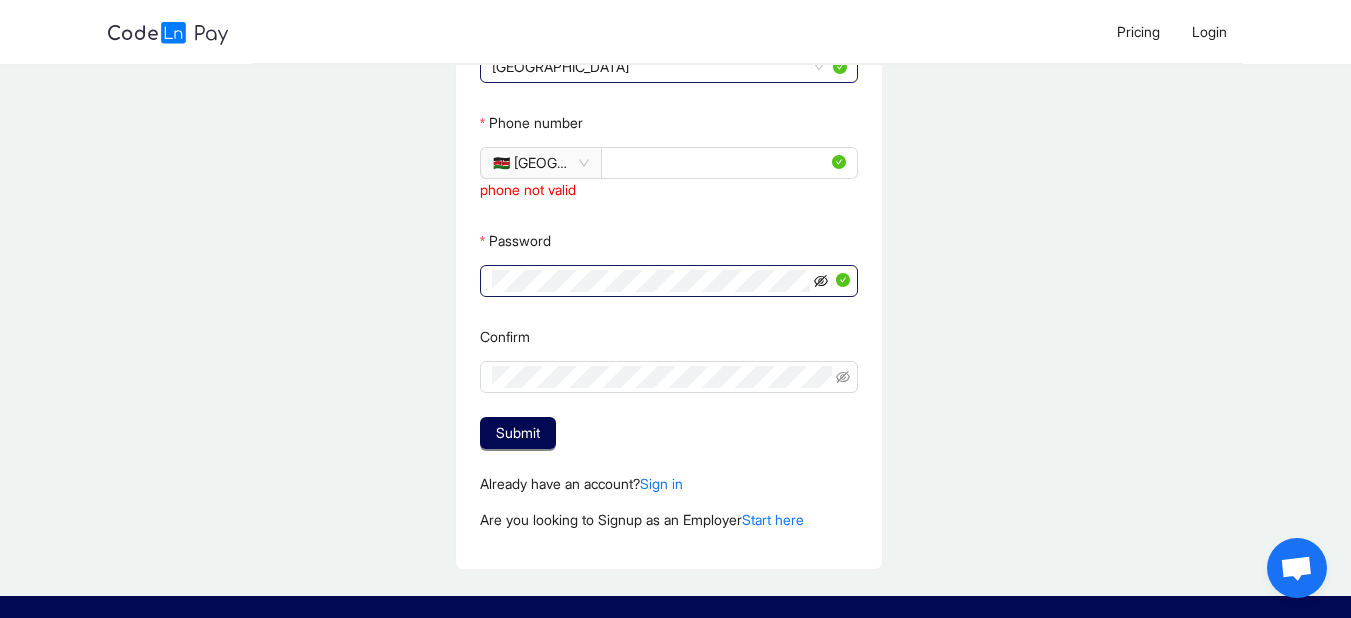 click 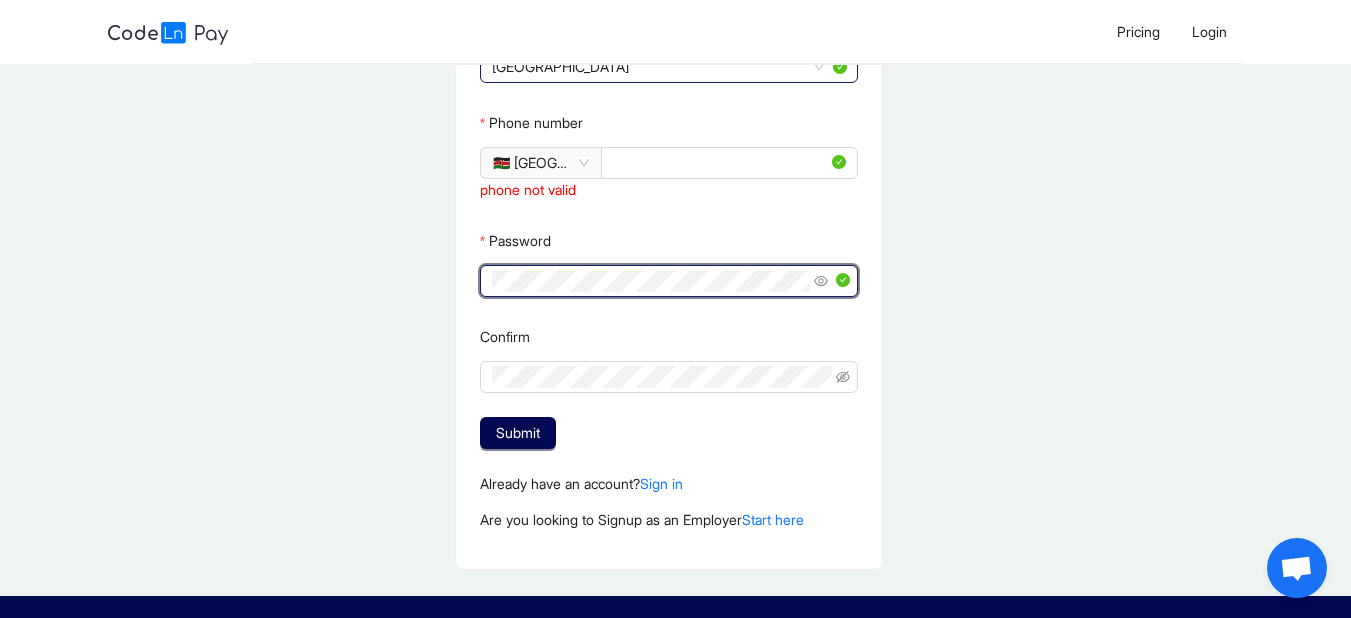 click 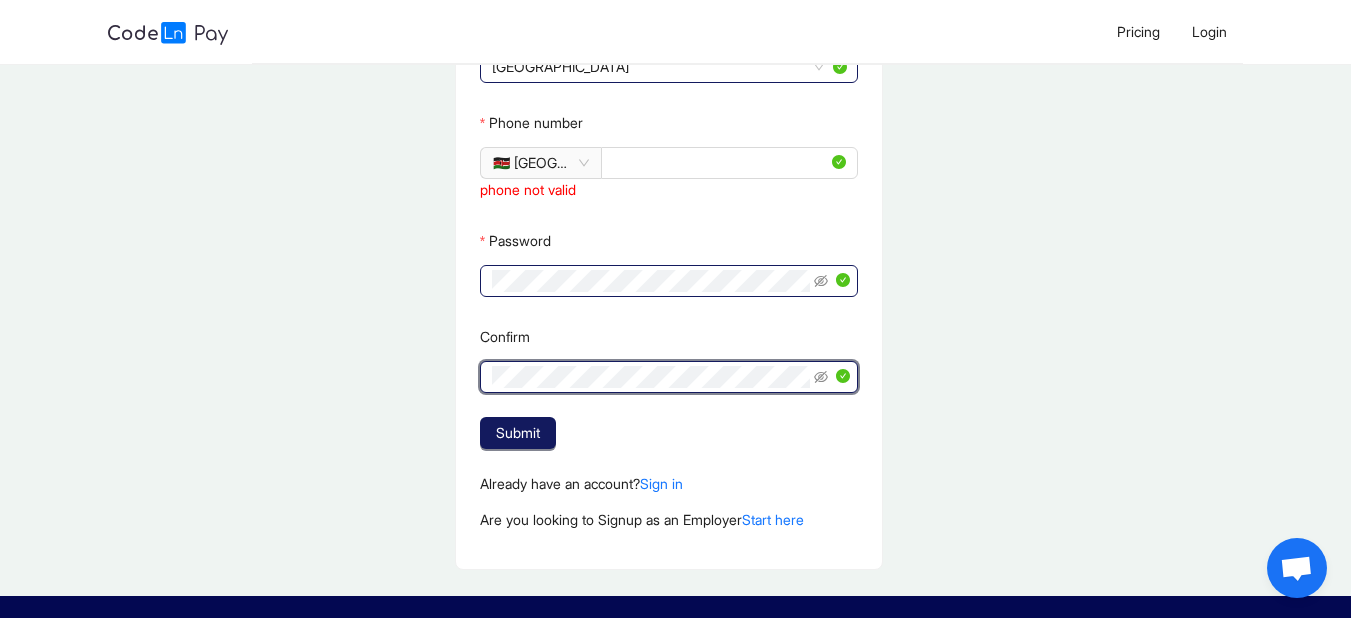 click on "Submit" 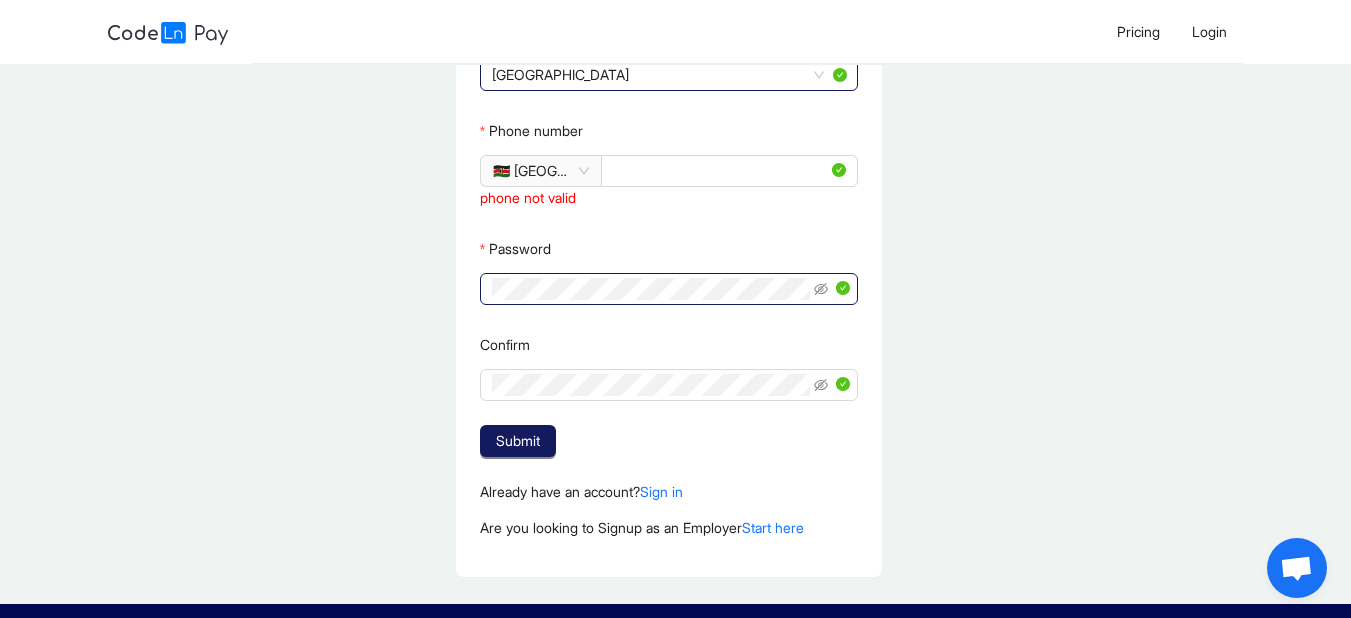 scroll, scrollTop: 514, scrollLeft: 0, axis: vertical 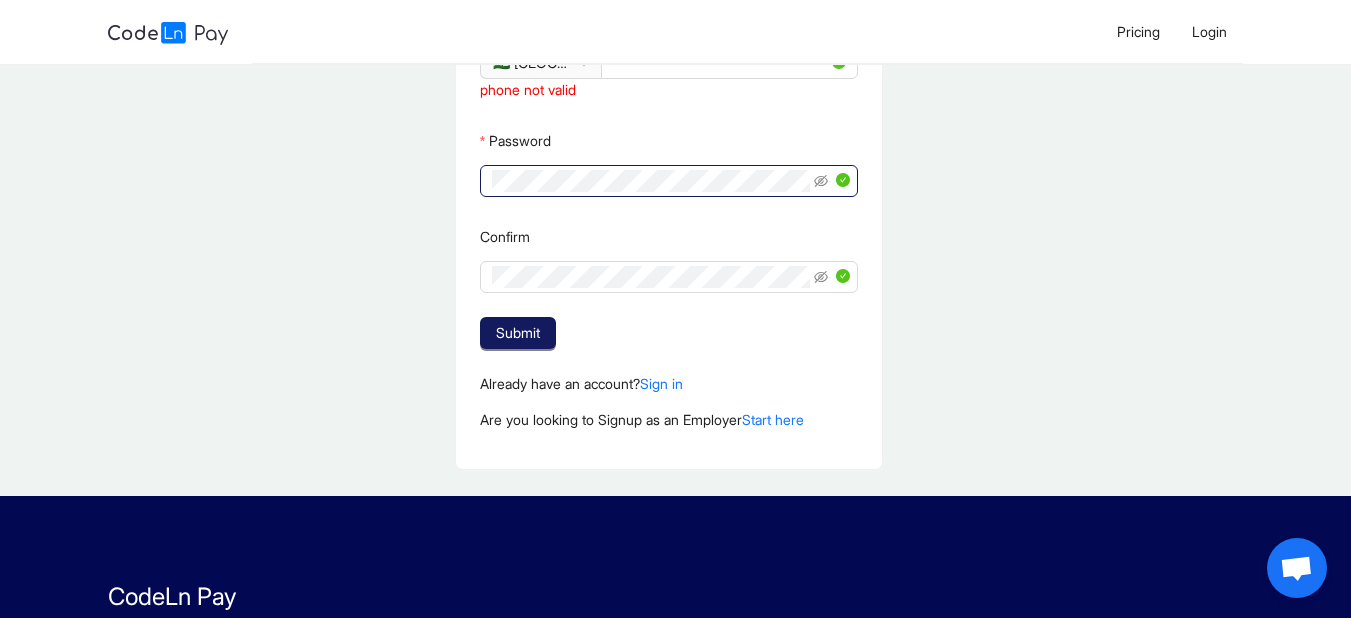 click on "Submit" 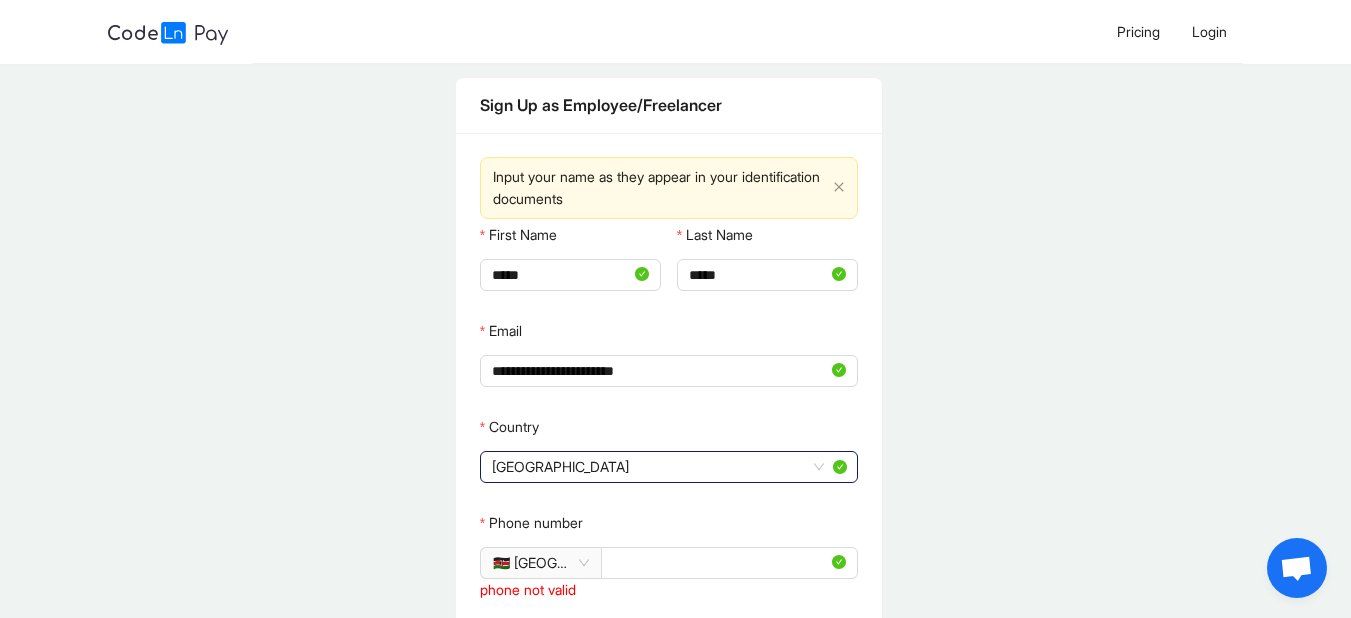 scroll, scrollTop: 114, scrollLeft: 0, axis: vertical 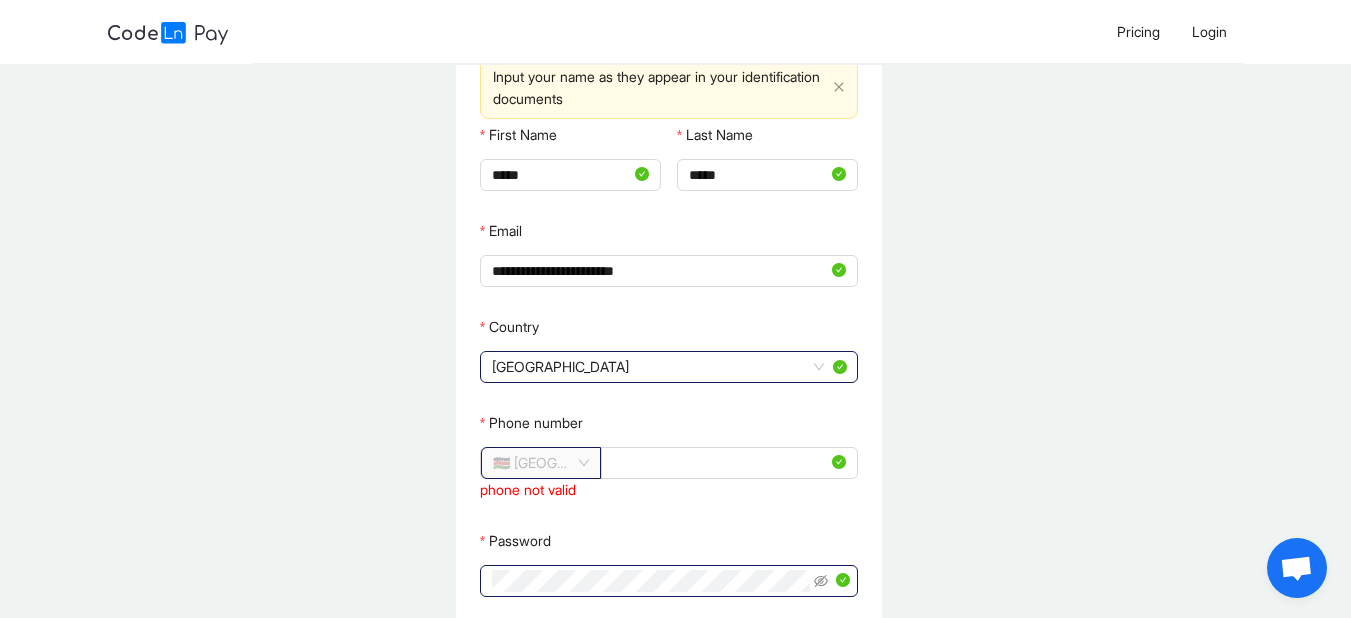click on "🇰🇪 [GEOGRAPHIC_DATA]" 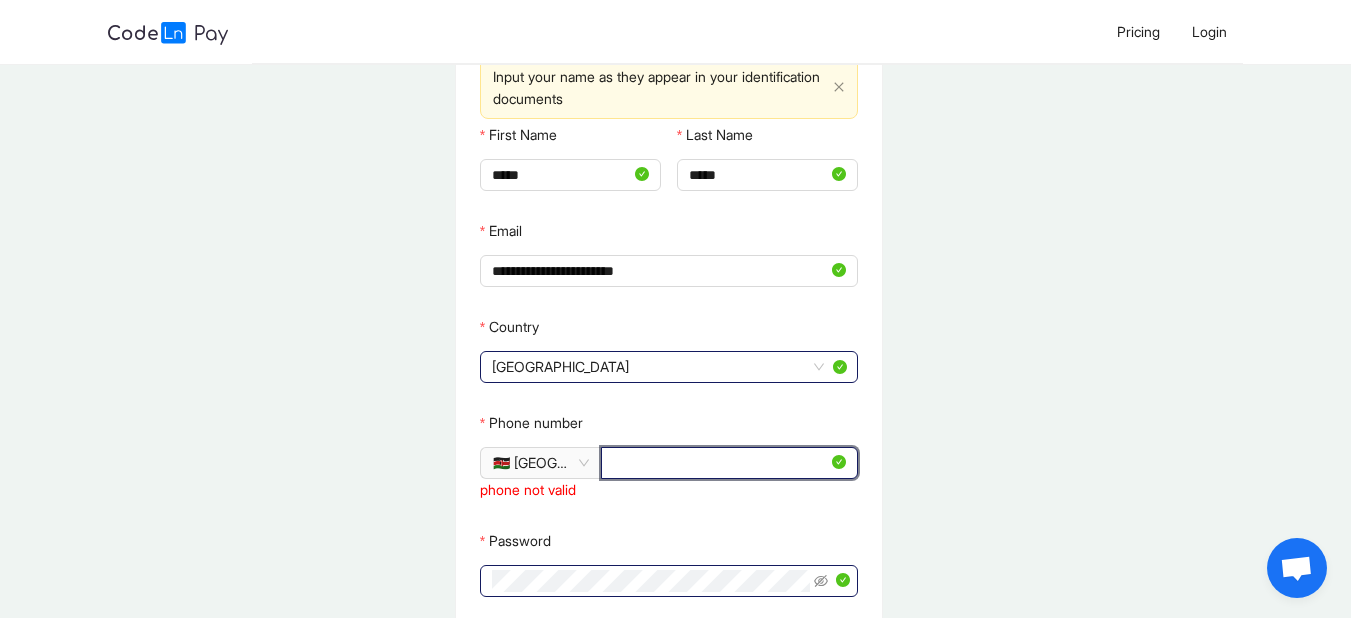 click on "**********" at bounding box center [720, 463] 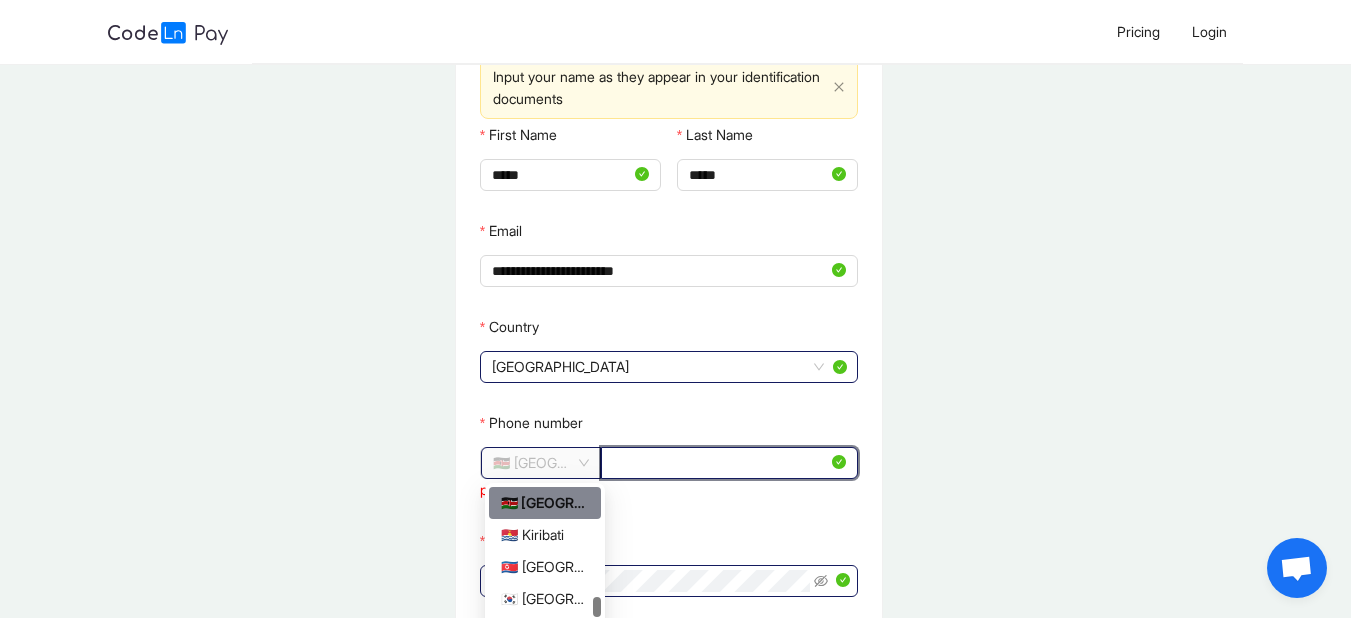 click on "🇰🇪 [GEOGRAPHIC_DATA]" 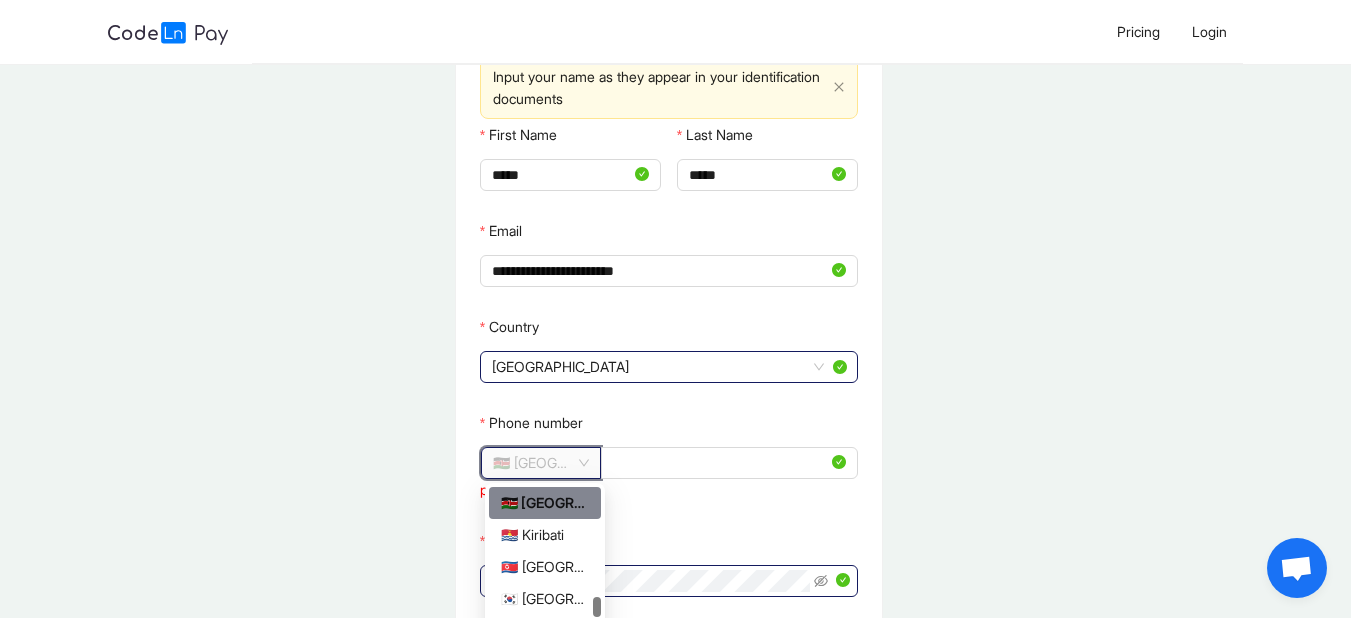 click on "🇰🇪 [GEOGRAPHIC_DATA]" at bounding box center [545, 503] 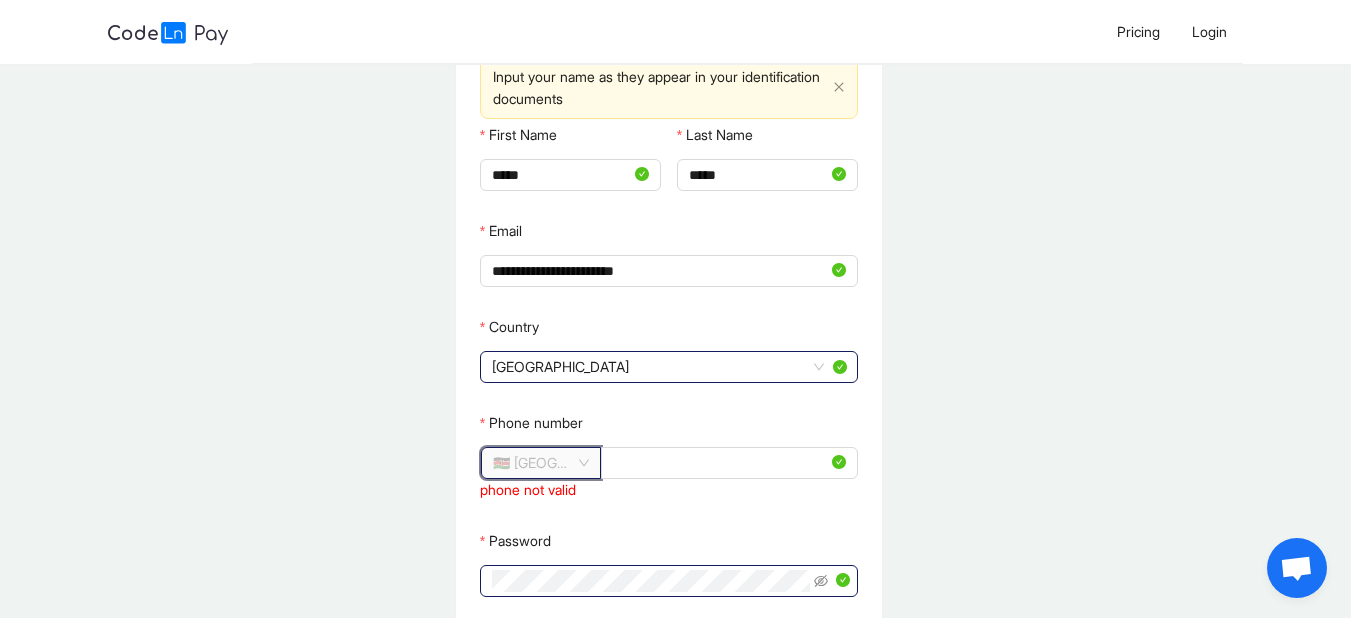 click on "🇰🇪 [GEOGRAPHIC_DATA]" 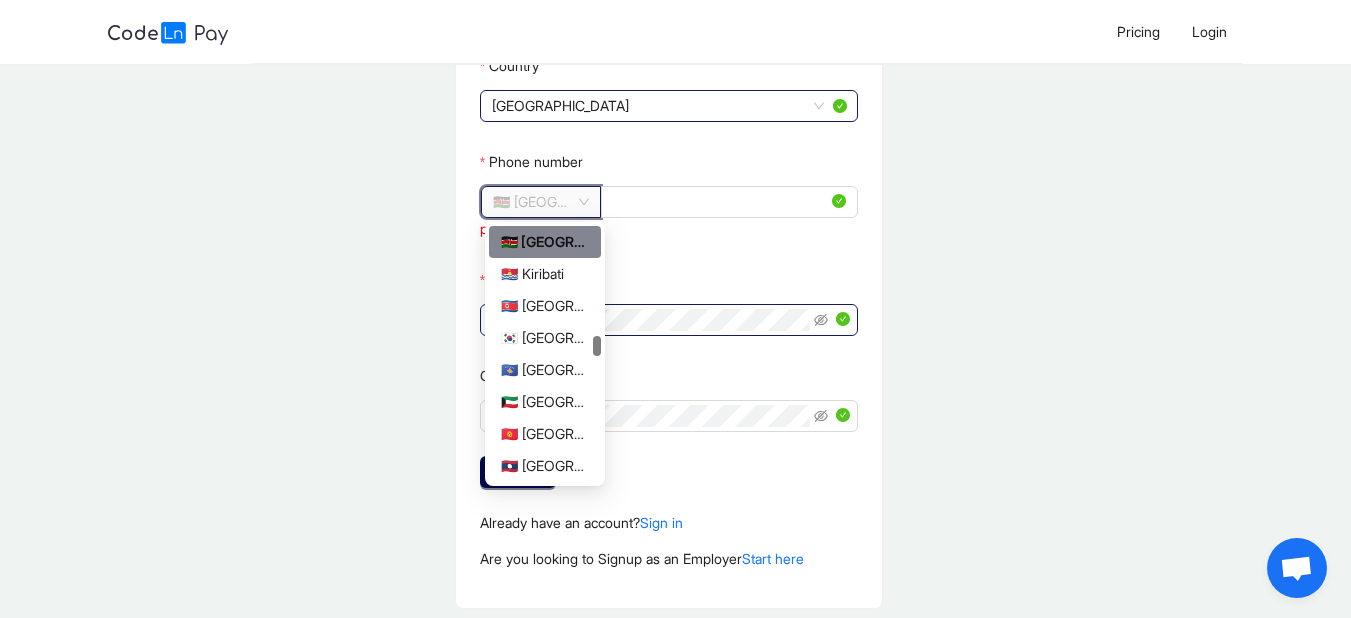 scroll, scrollTop: 414, scrollLeft: 0, axis: vertical 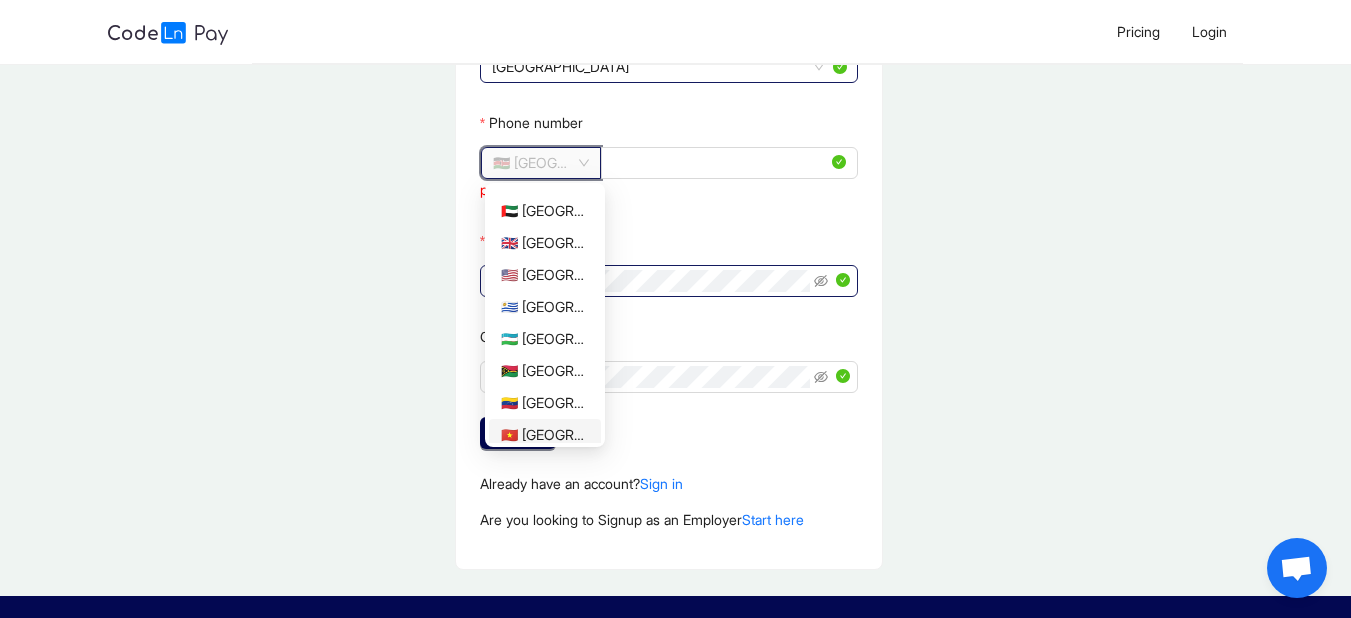 click on "**********" at bounding box center (668, 123) 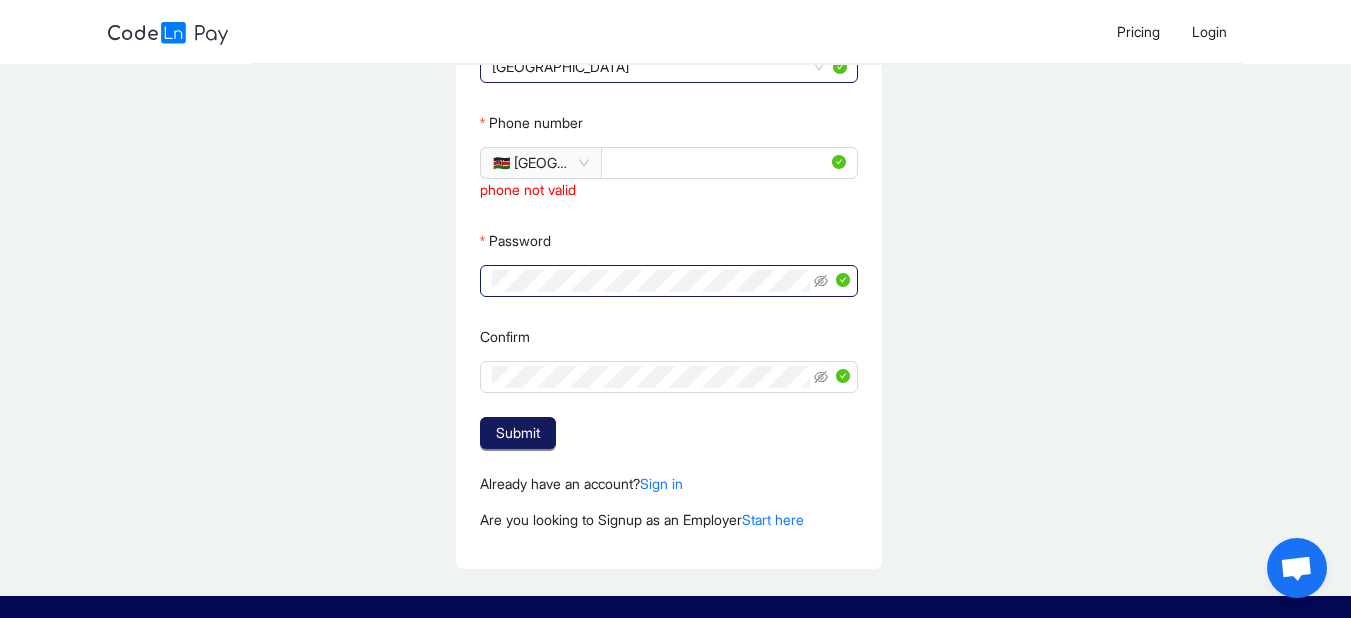 click on "Submit" 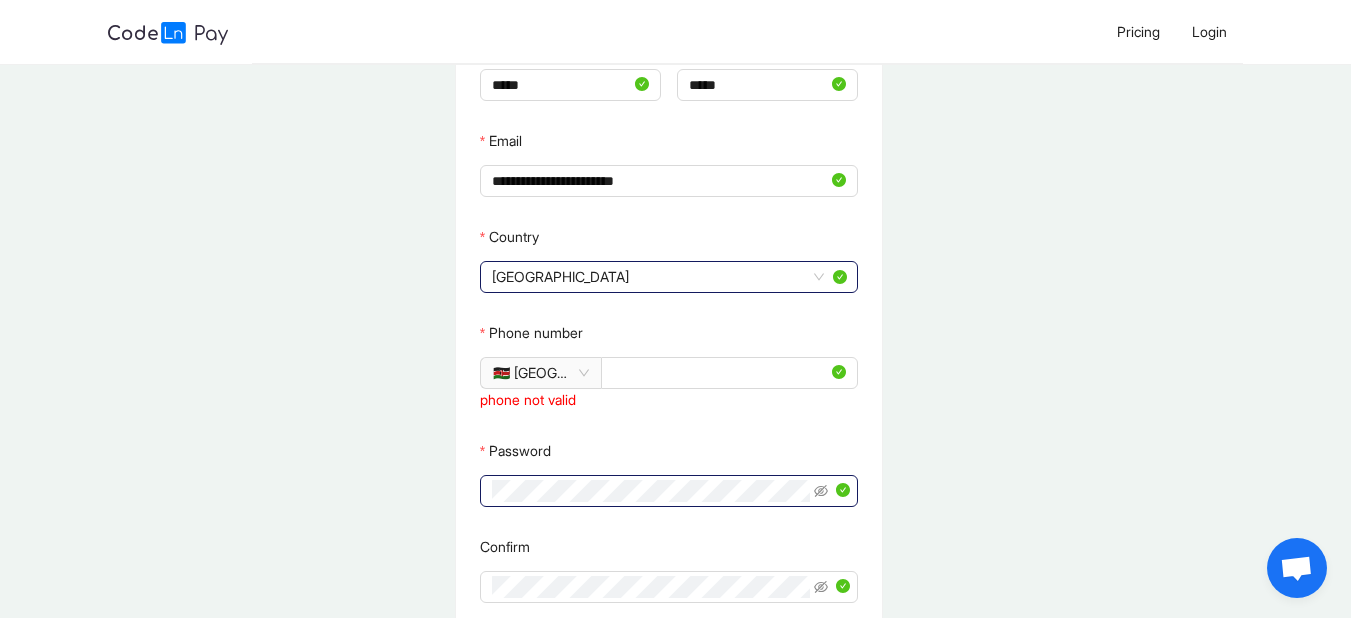 scroll, scrollTop: 300, scrollLeft: 0, axis: vertical 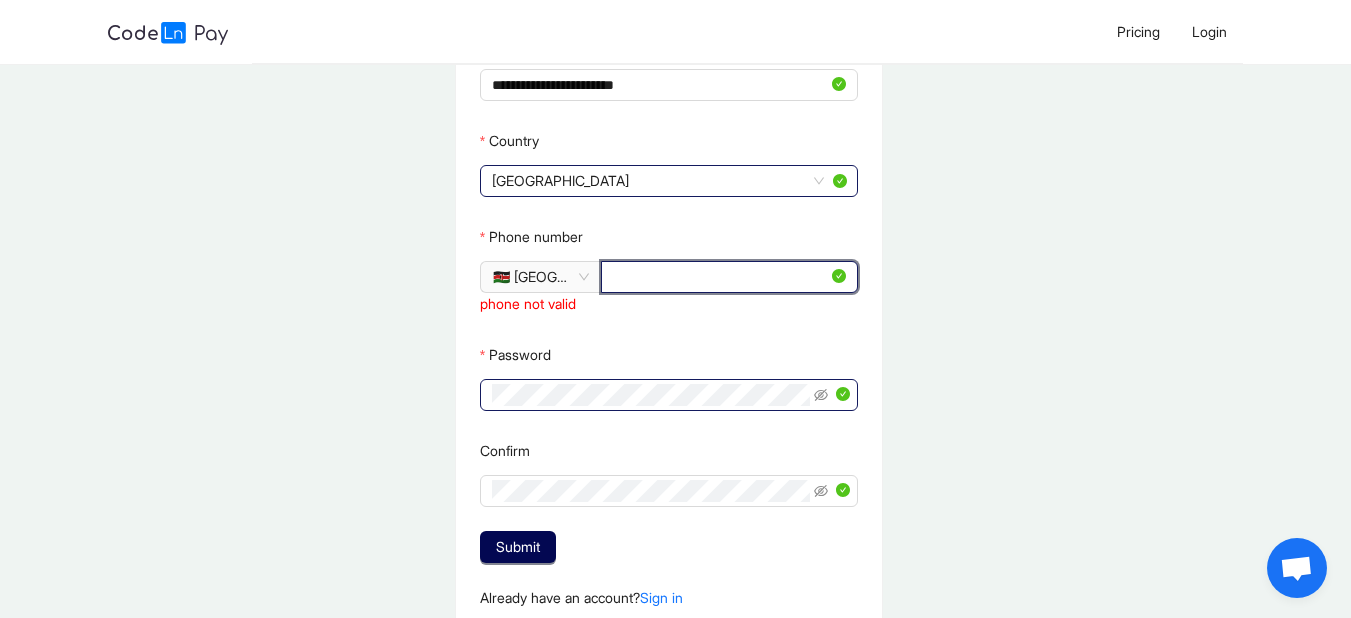 click on "**********" at bounding box center [720, 277] 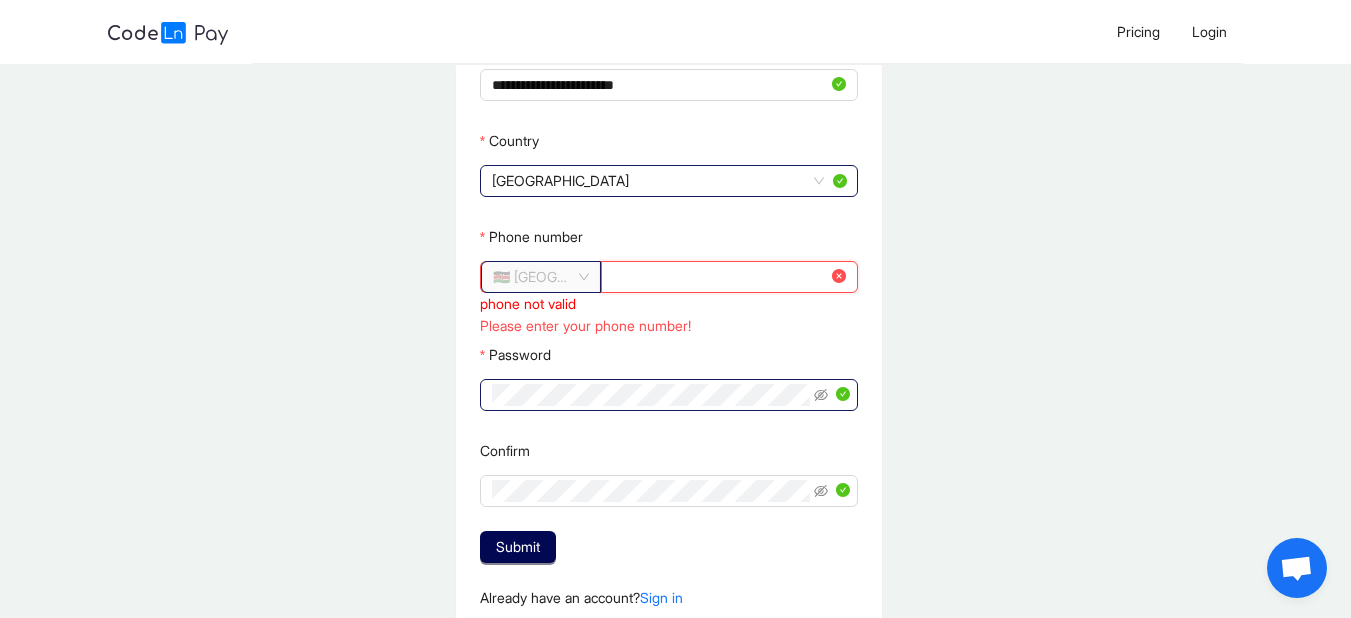 click on "🇰🇪 [GEOGRAPHIC_DATA]" 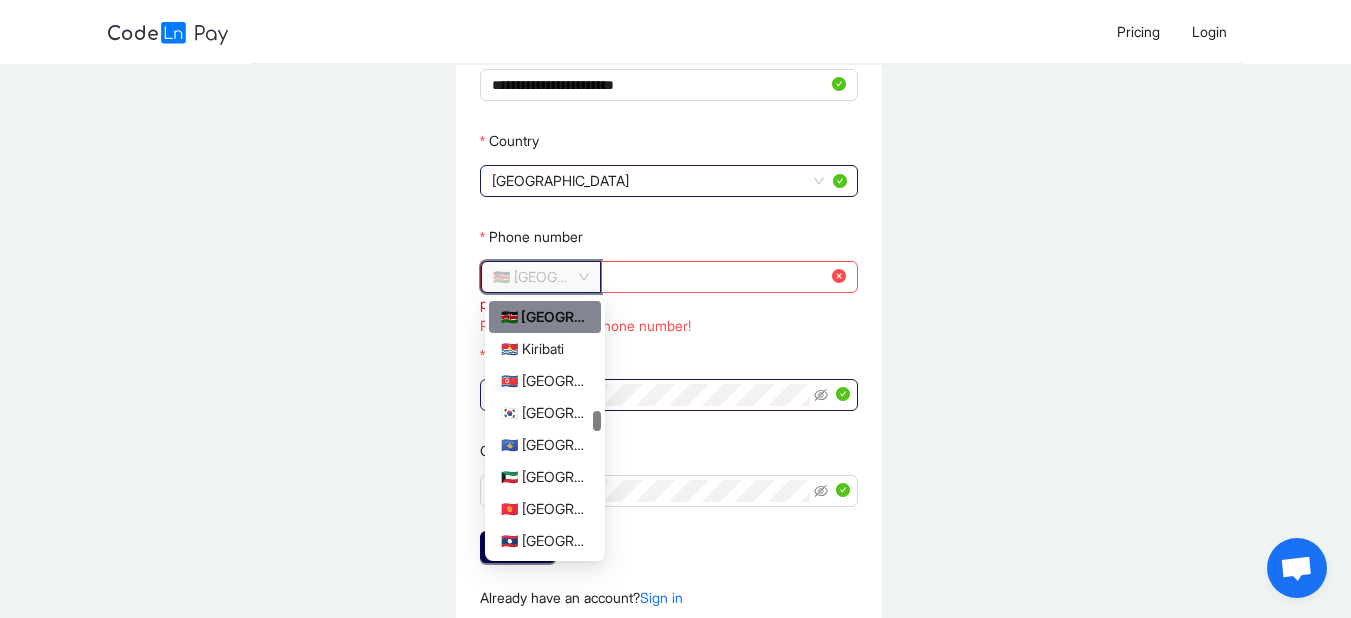 click on "🇰🇪 [GEOGRAPHIC_DATA]" at bounding box center (545, 317) 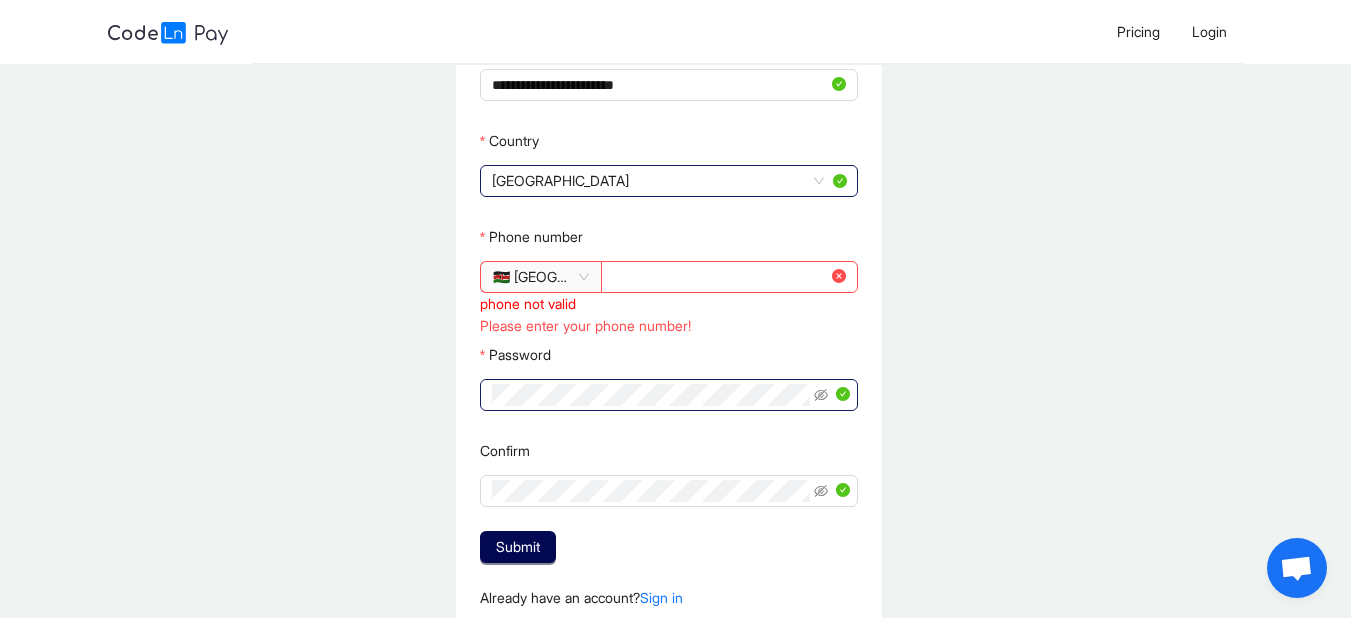 click on "Please enter your phone number!" at bounding box center [669, 326] 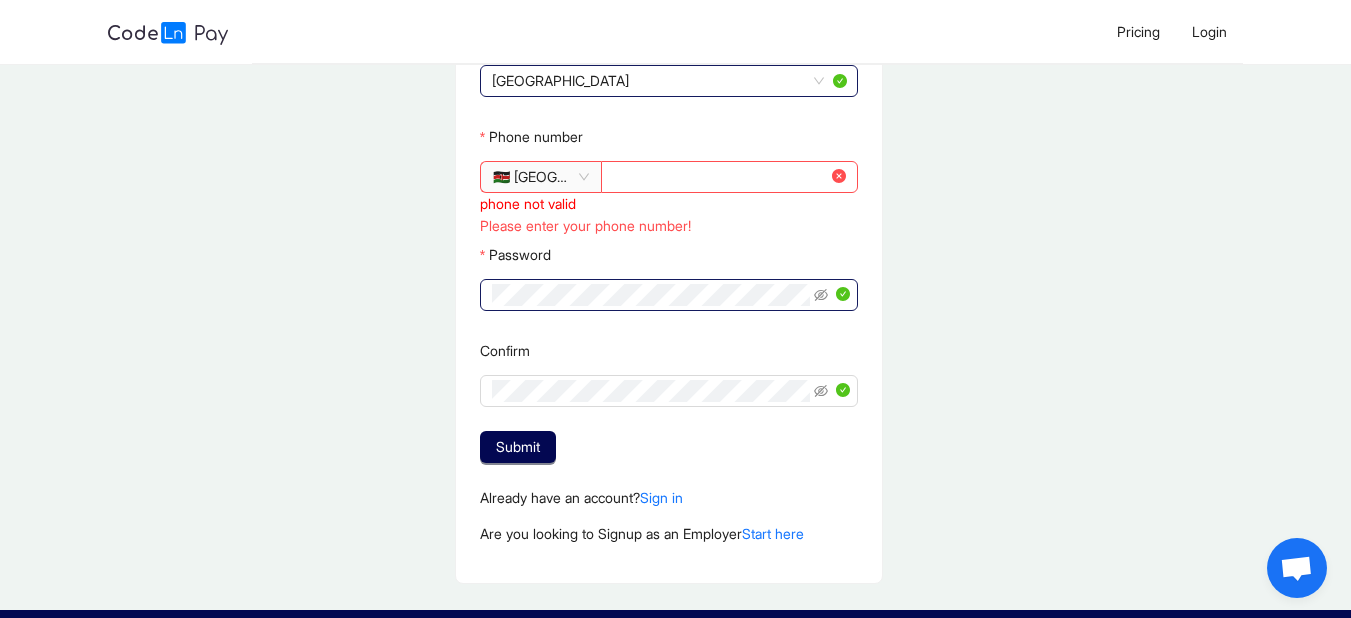 scroll, scrollTop: 100, scrollLeft: 0, axis: vertical 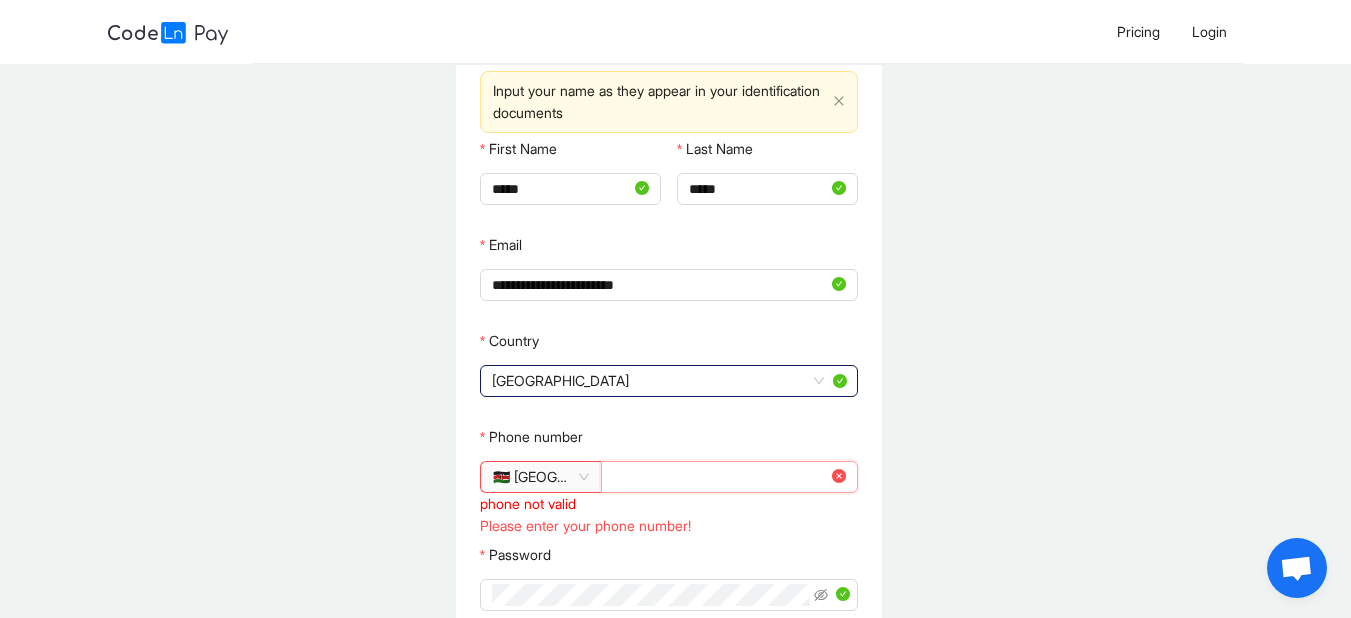 click on "Phone number" at bounding box center [720, 477] 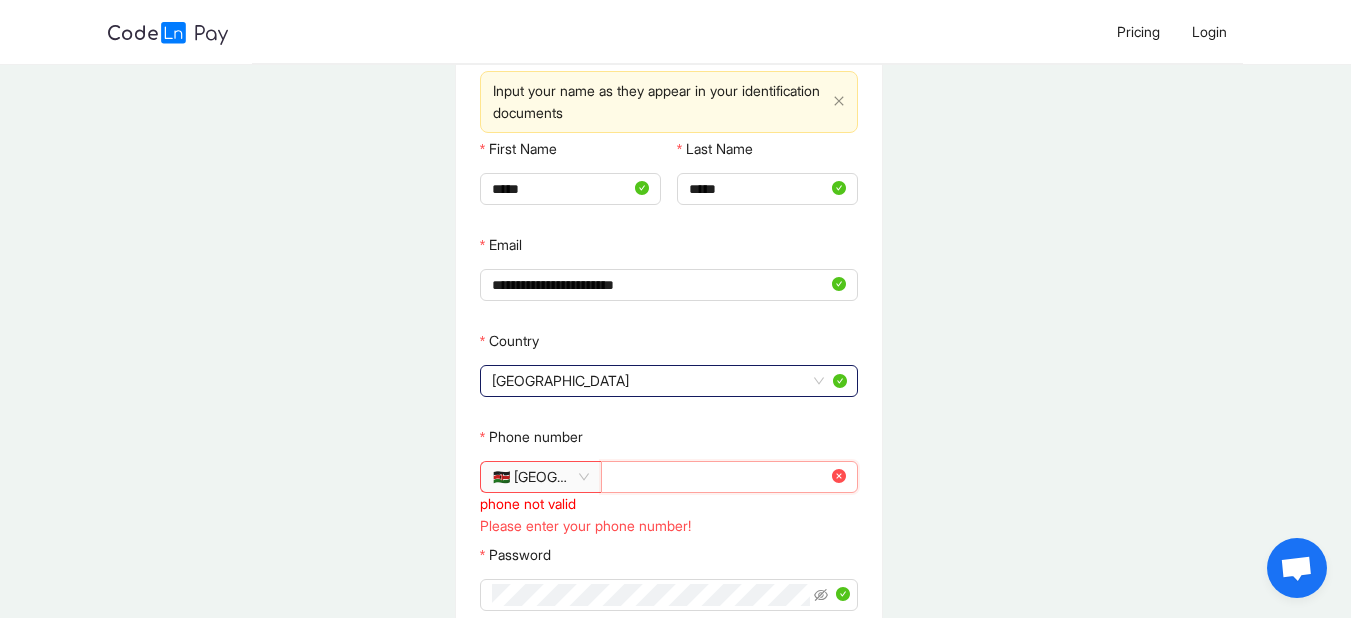 type on "**********" 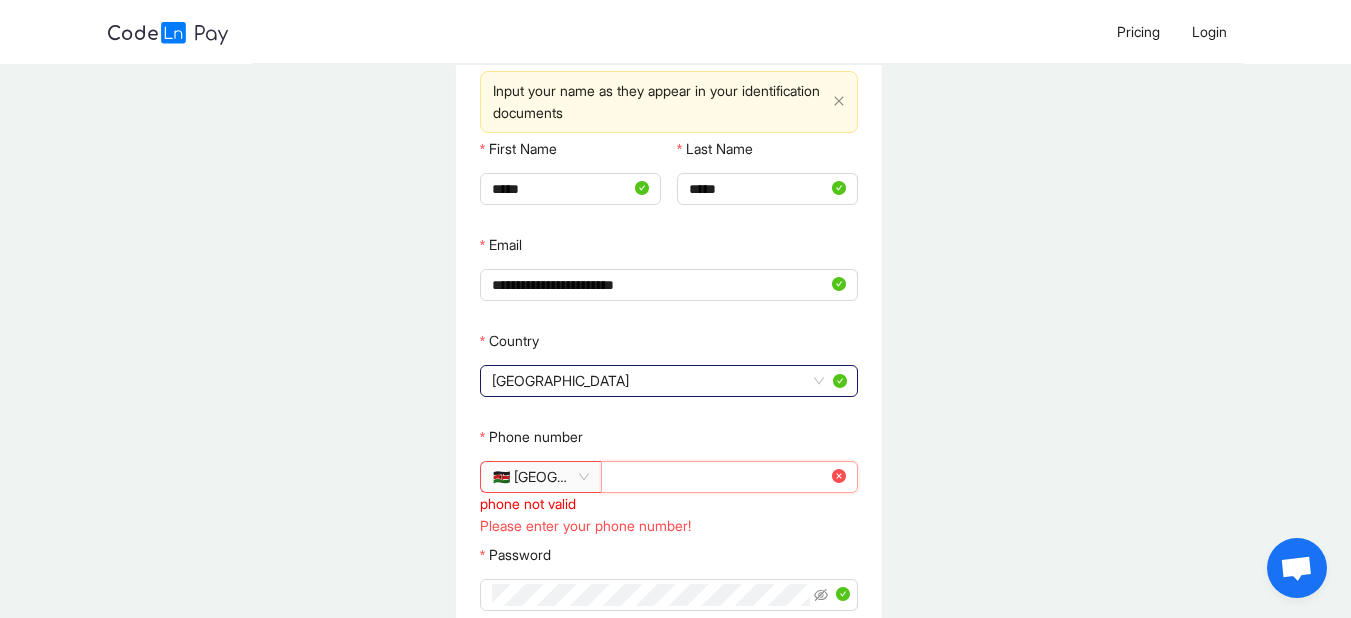 type on "*****" 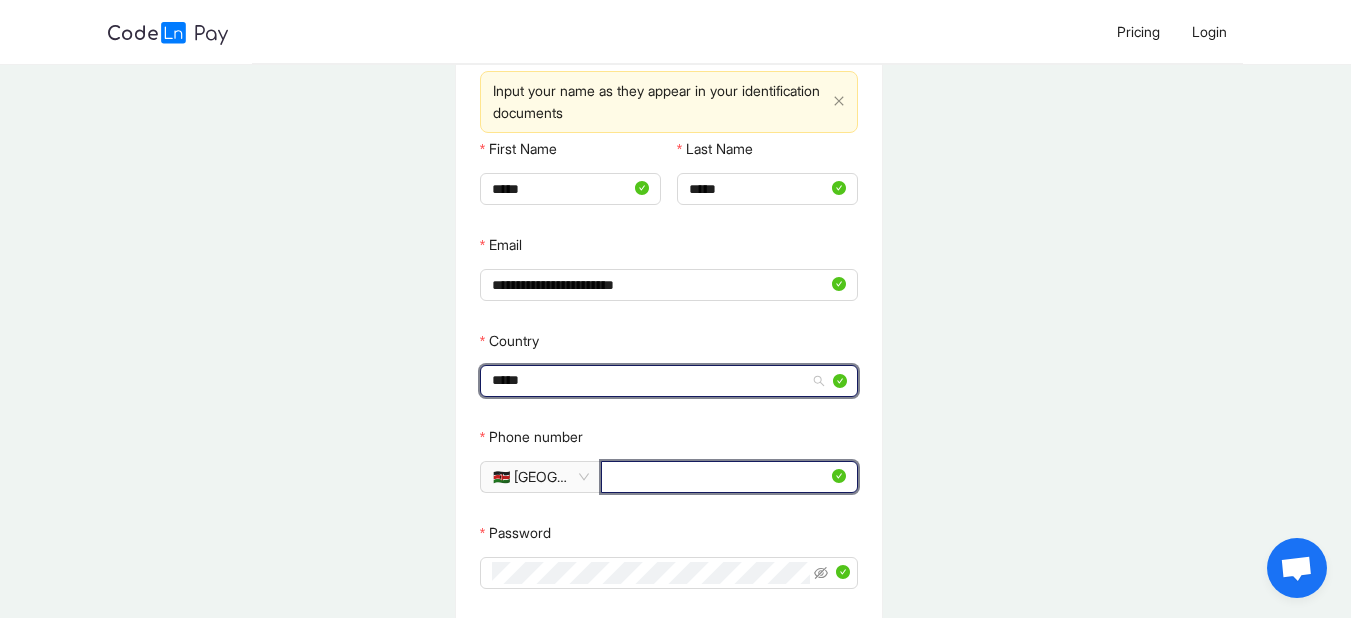 type 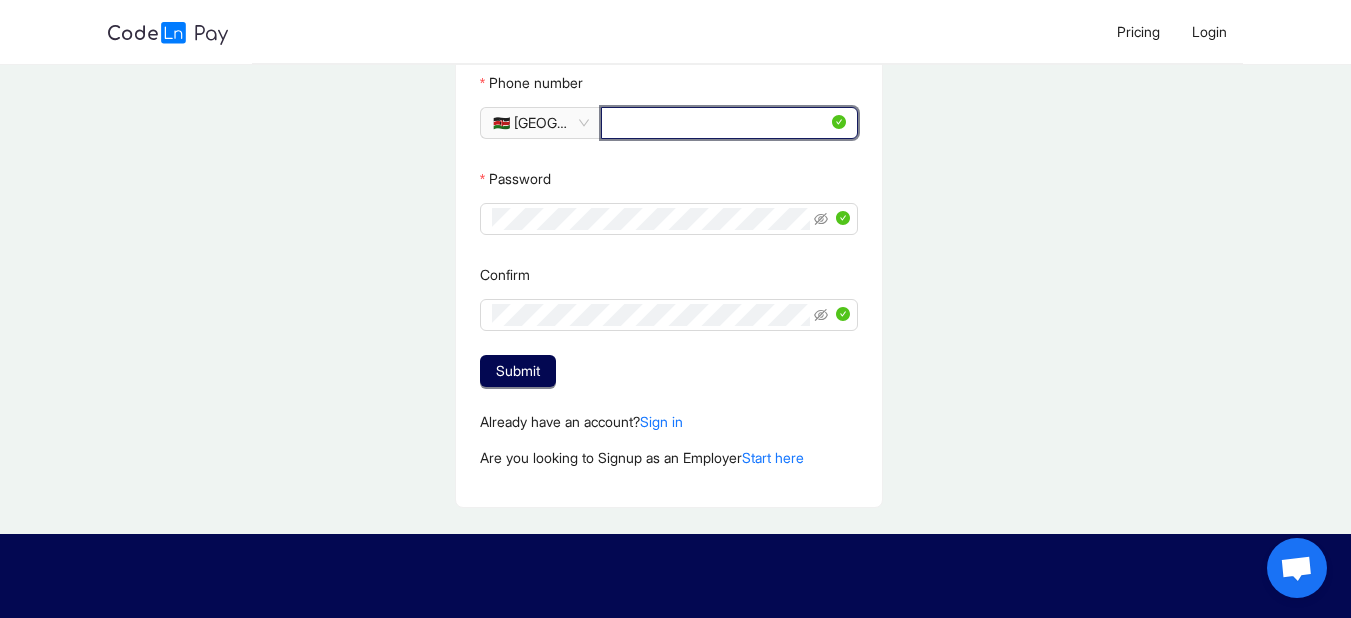 scroll, scrollTop: 600, scrollLeft: 0, axis: vertical 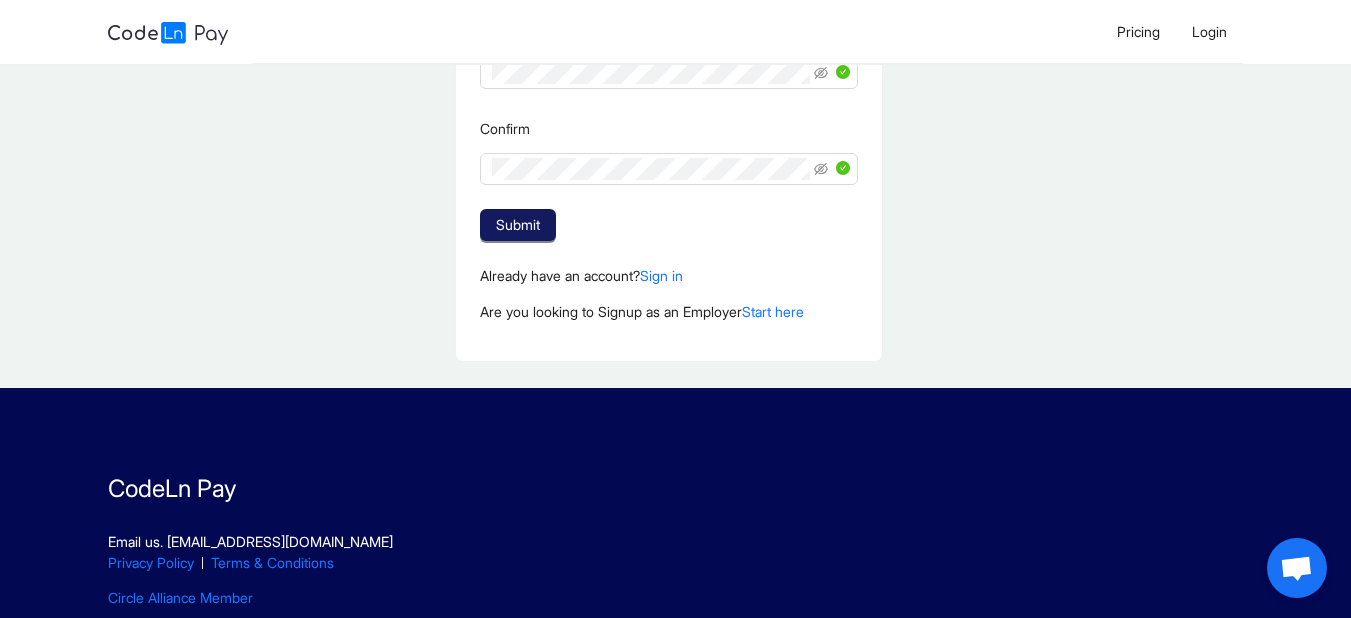 click on "Submit" 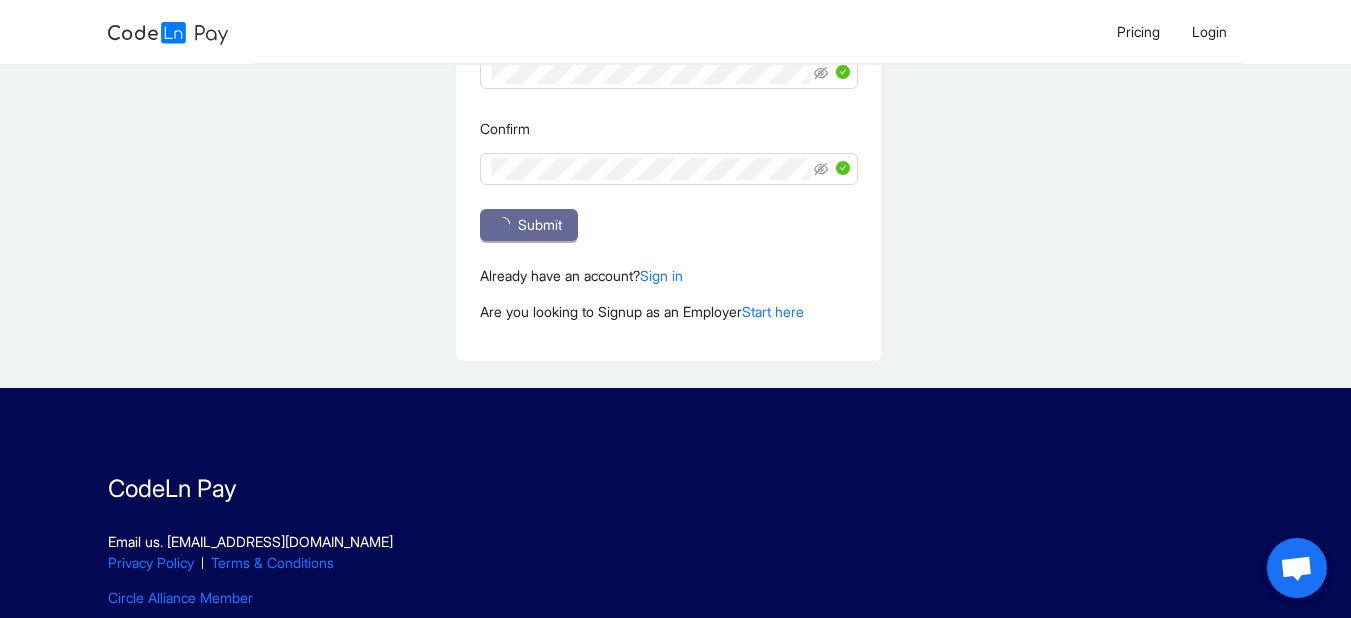 click on "Submit" 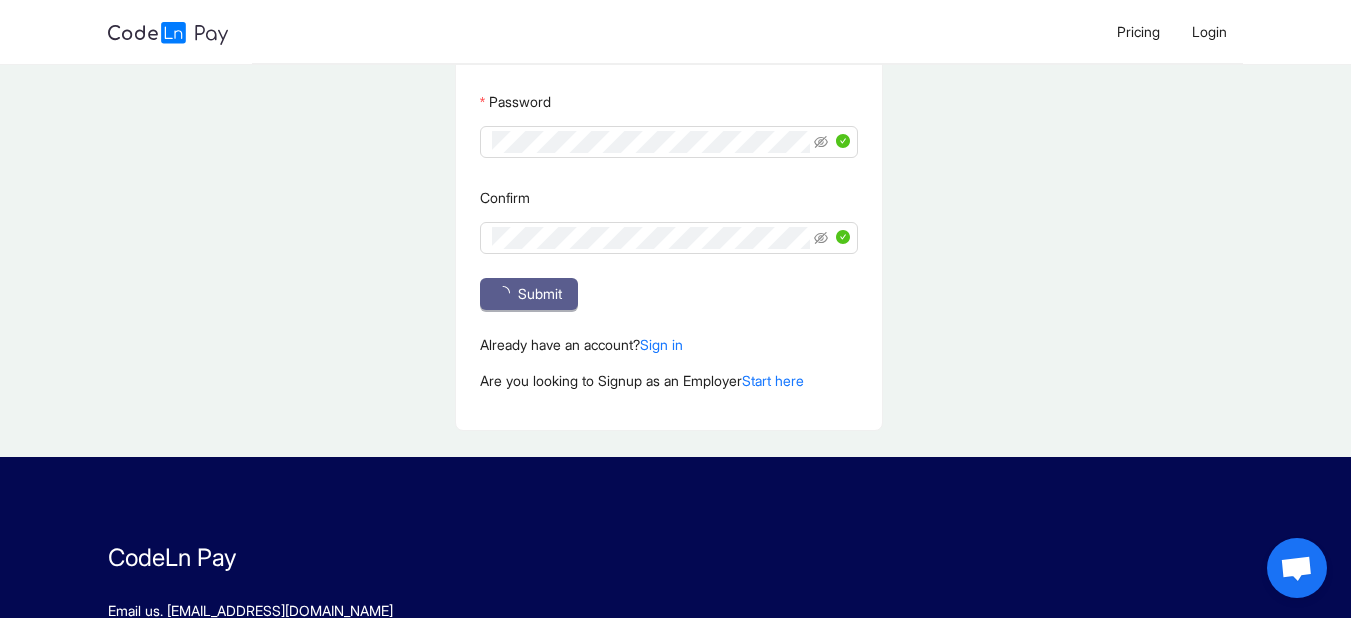 scroll, scrollTop: 500, scrollLeft: 0, axis: vertical 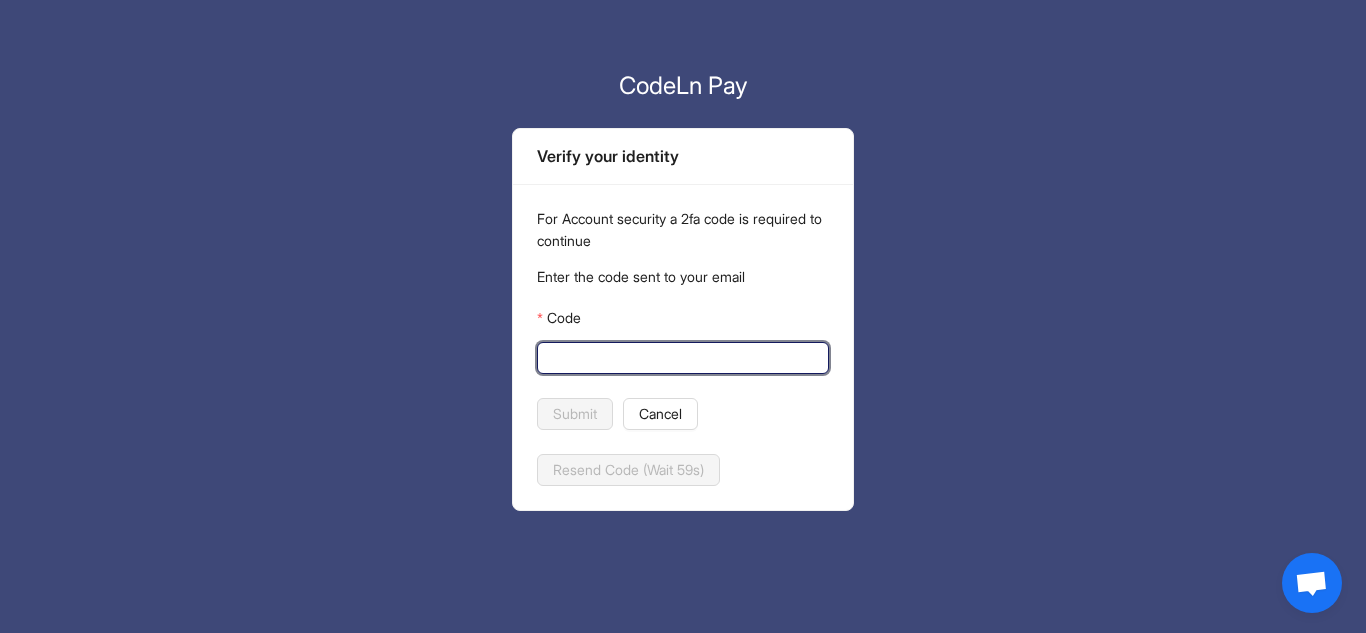 click on "Code" at bounding box center (681, 358) 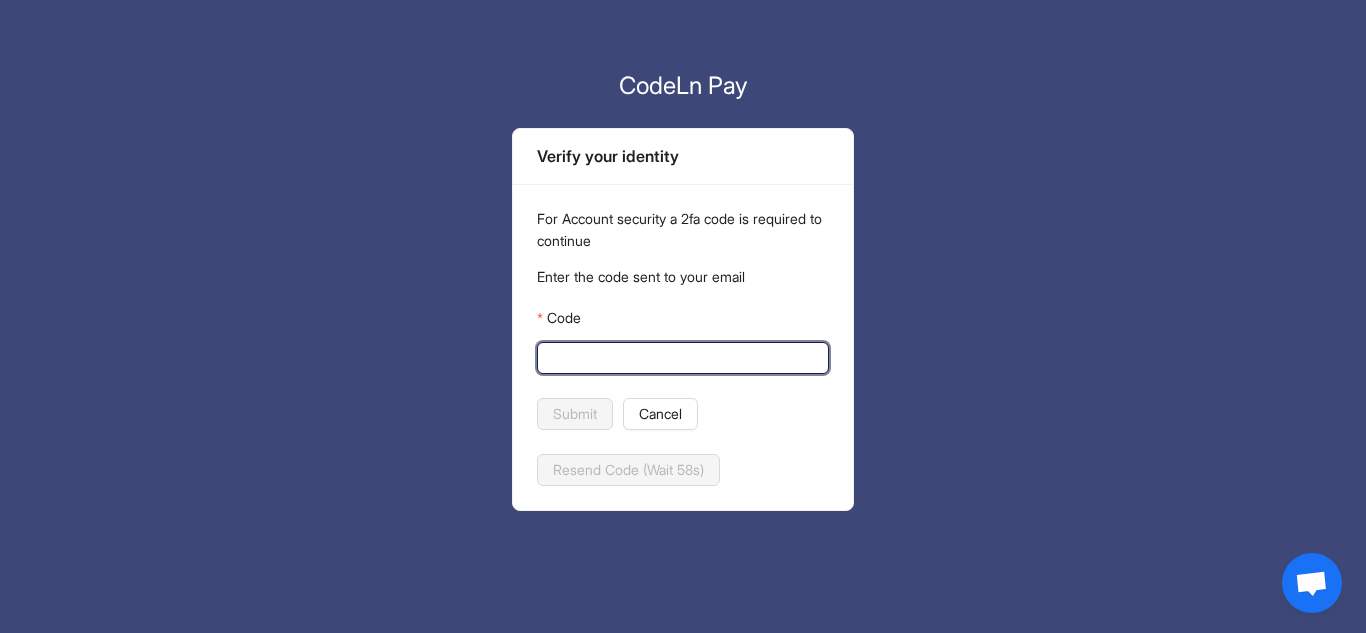 paste on "******" 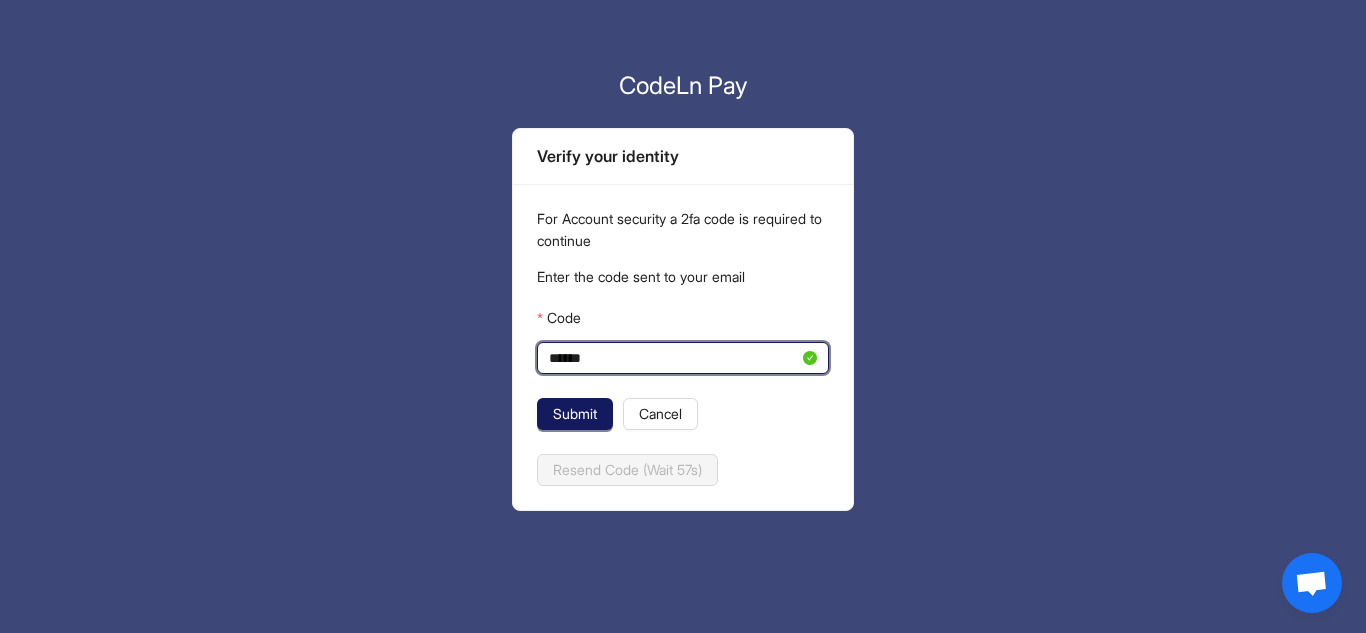 type on "******" 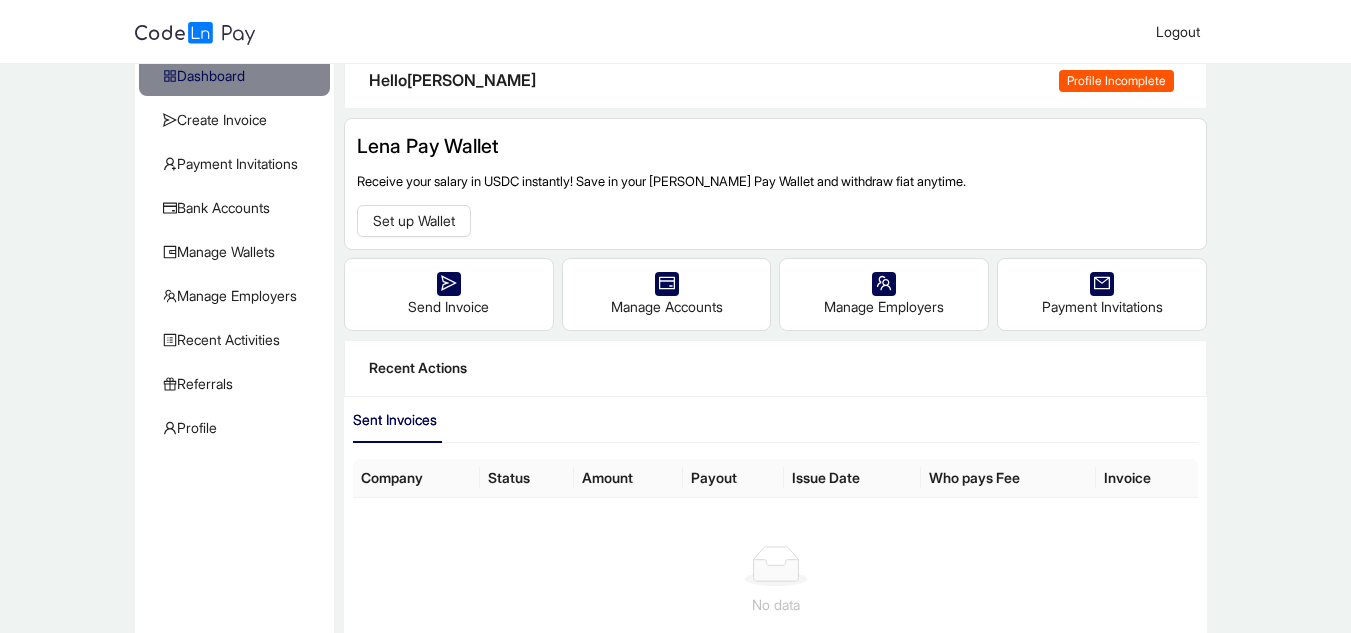 scroll, scrollTop: 0, scrollLeft: 0, axis: both 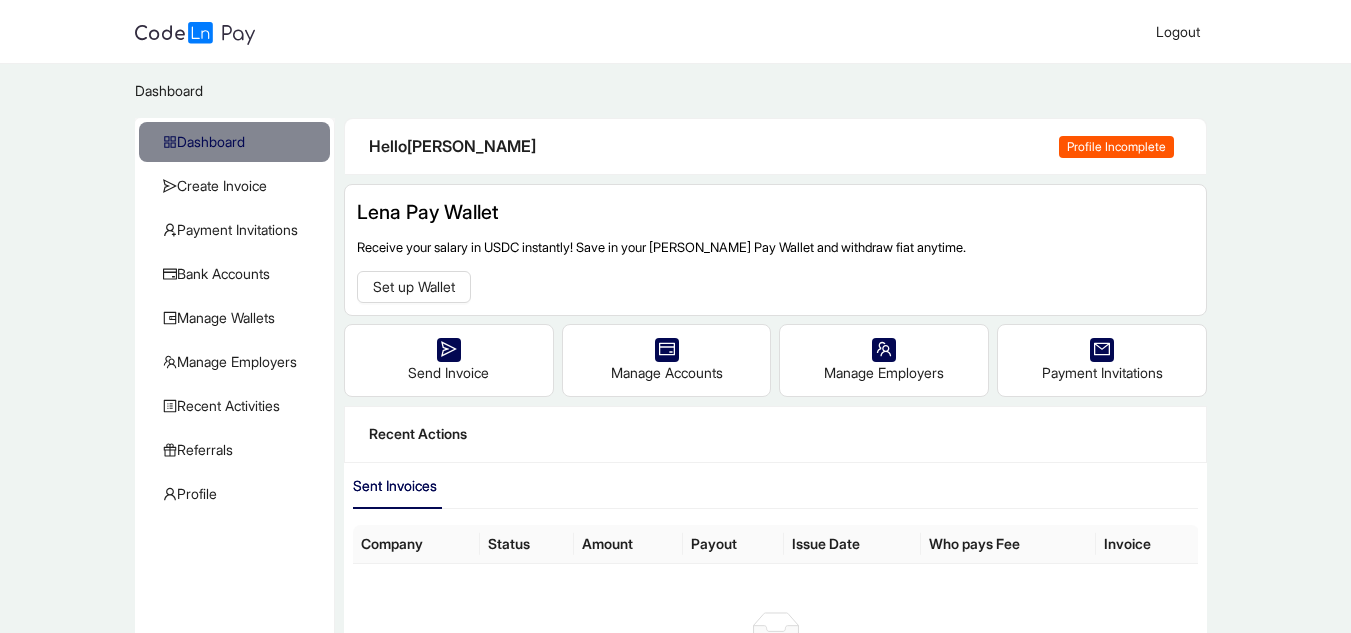 click on "Profile Incomplete" at bounding box center [1116, 147] 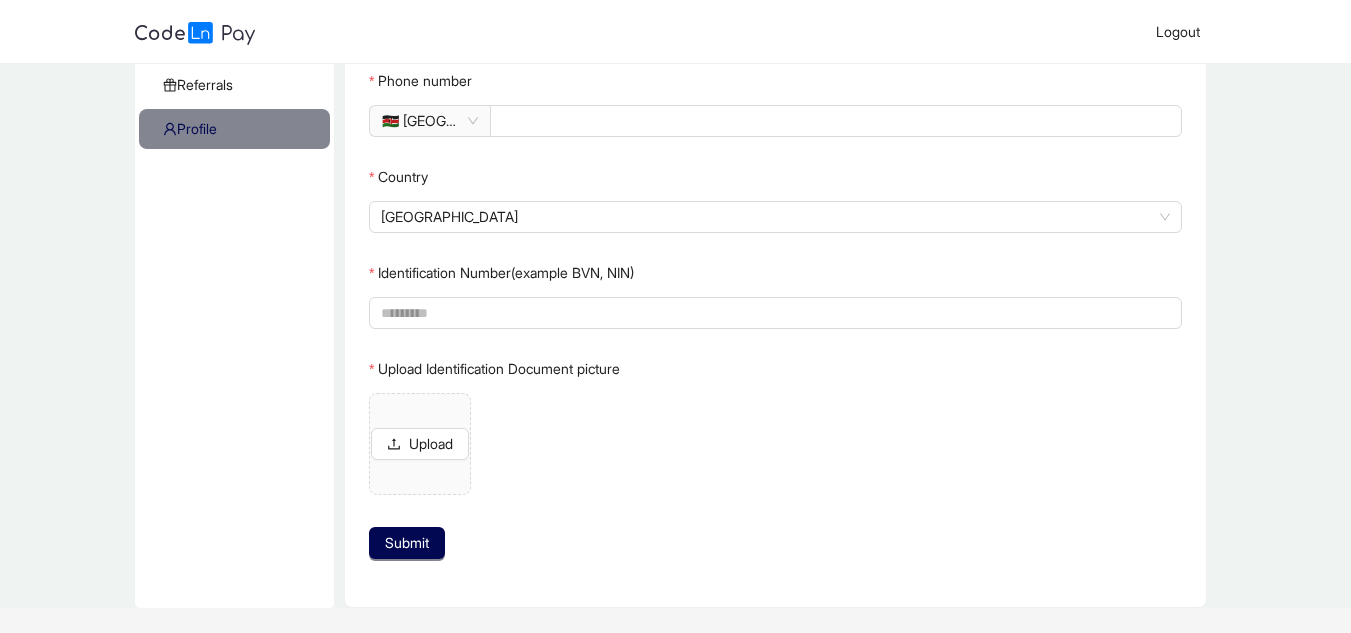 scroll, scrollTop: 400, scrollLeft: 0, axis: vertical 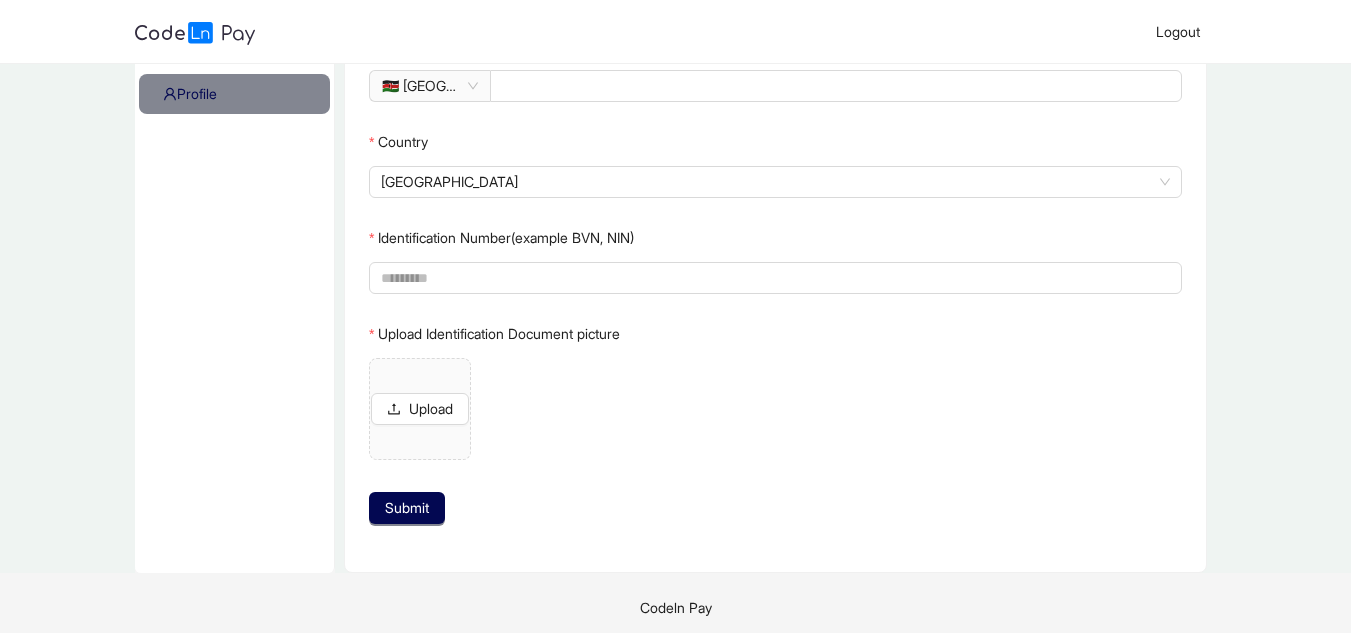 click on "Identification Number(example BVN, NIN)" 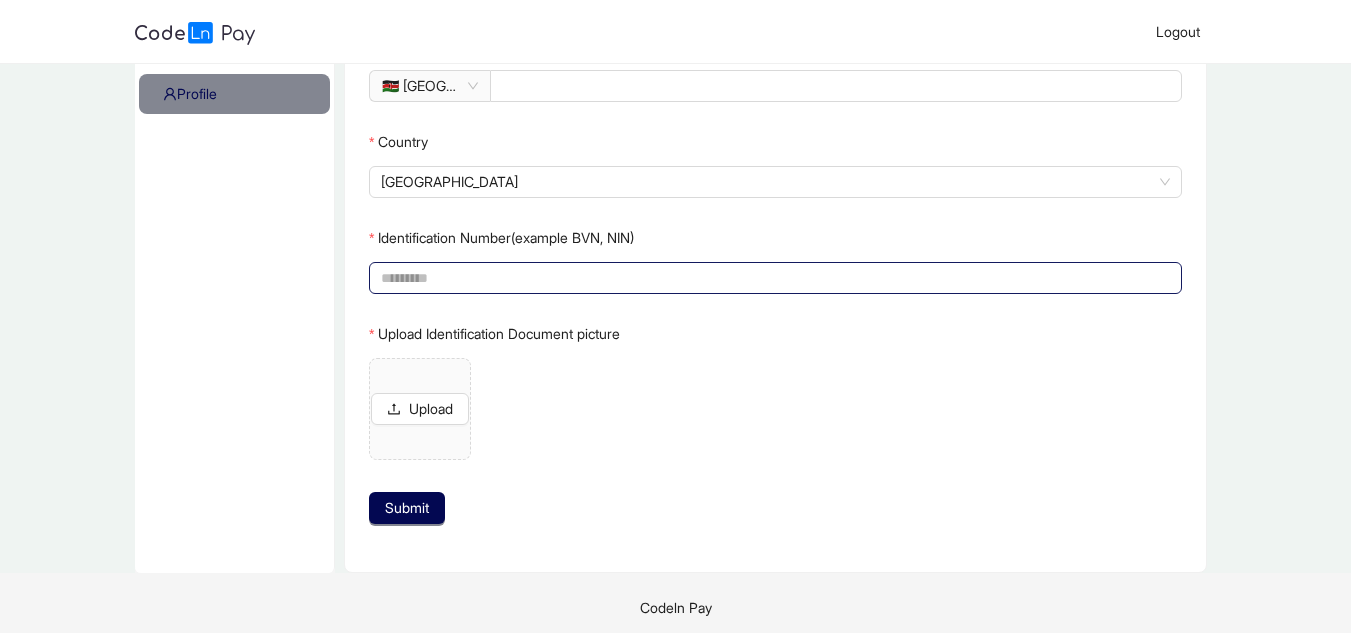 click on "Identification Number(example BVN, NIN)" at bounding box center (773, 278) 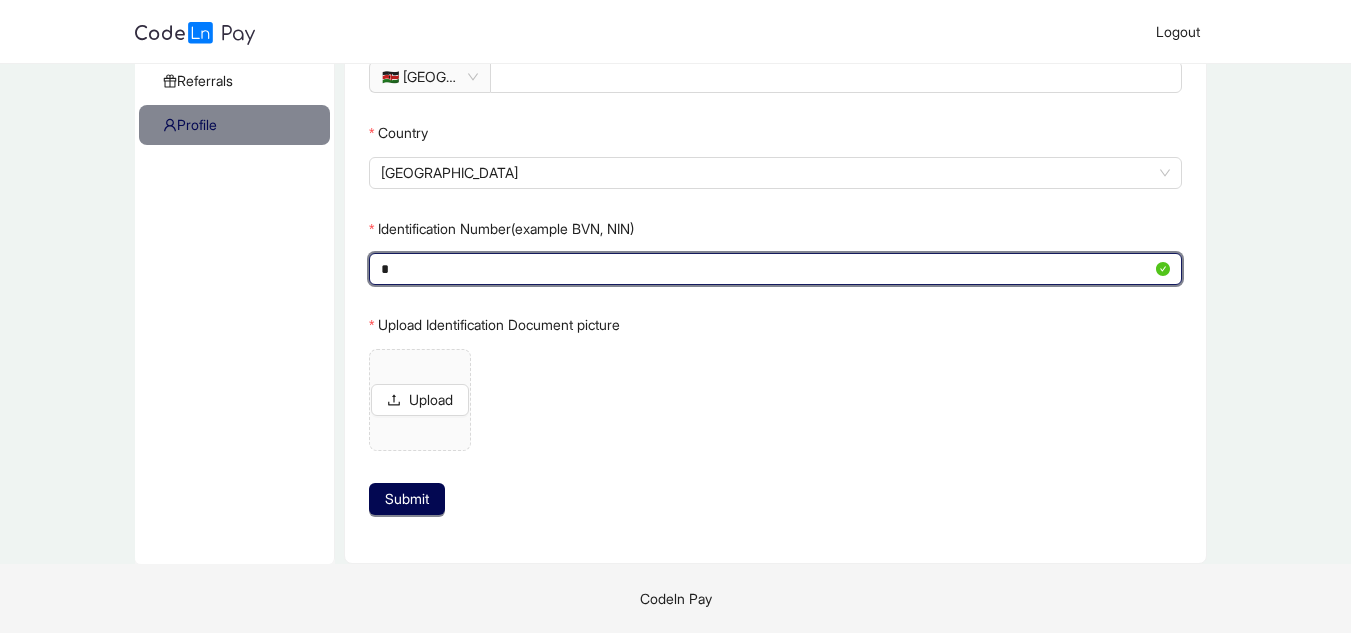 scroll, scrollTop: 369, scrollLeft: 0, axis: vertical 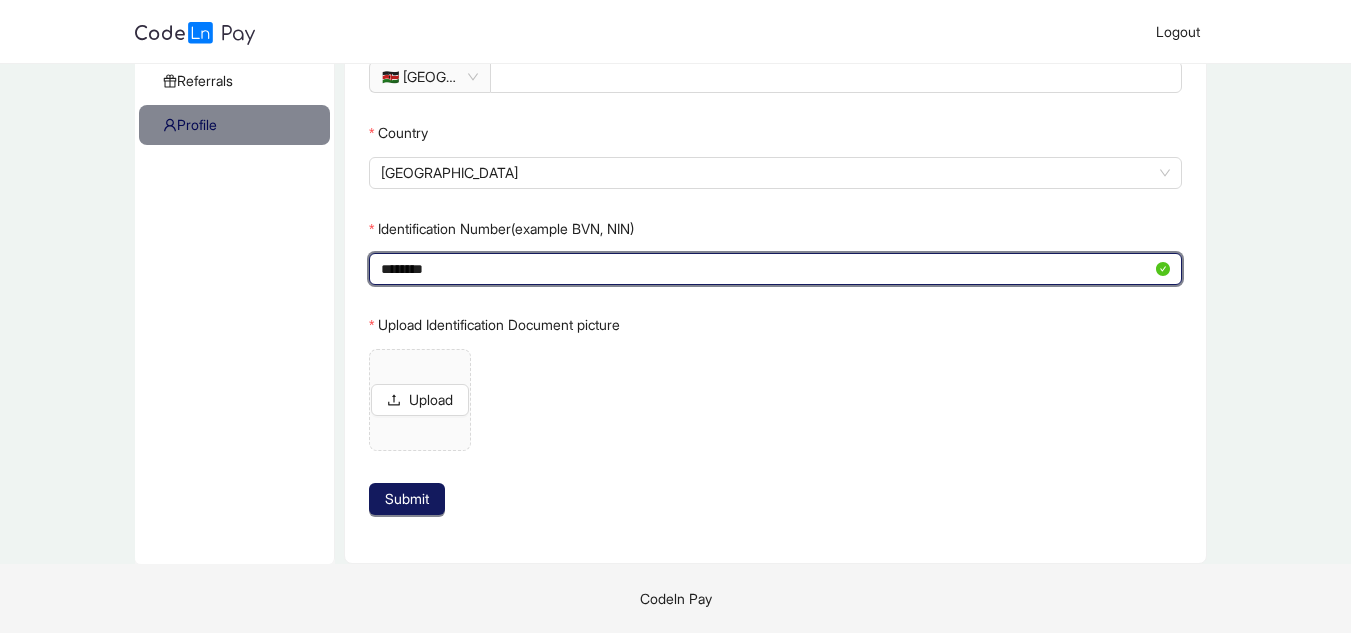 type on "********" 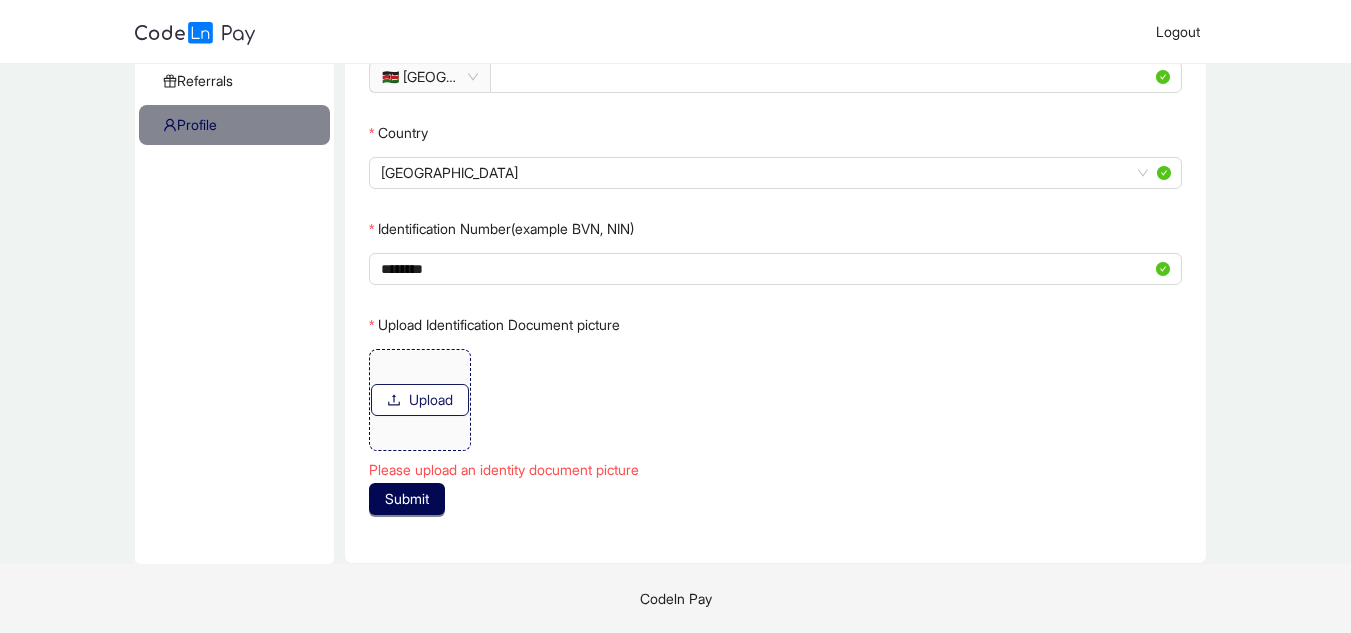 click on "Upload" 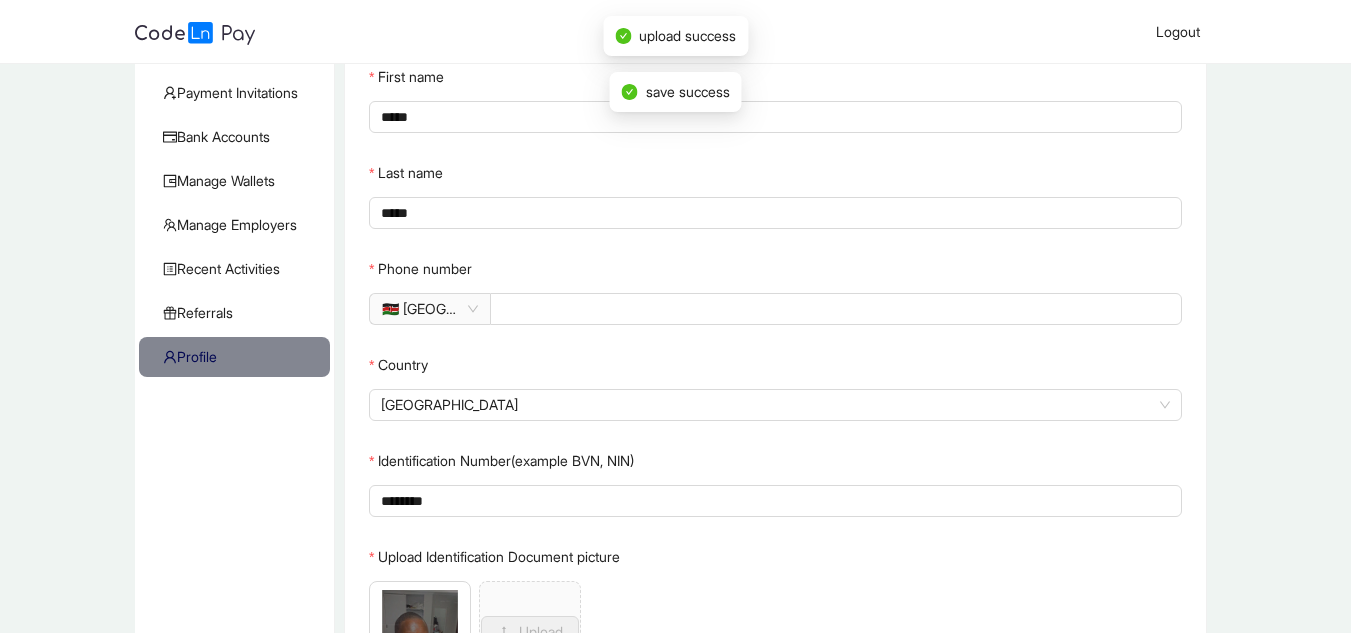 scroll, scrollTop: 200, scrollLeft: 0, axis: vertical 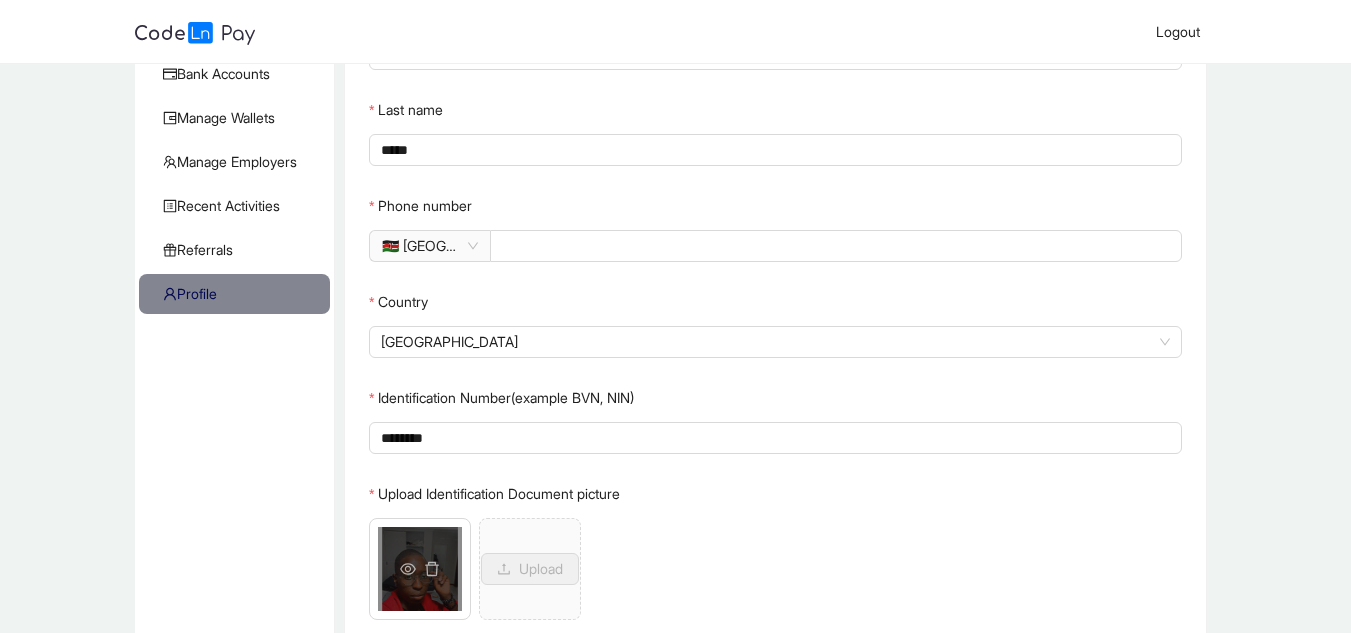 click on "WhatsApp Image [DATE] 11.19.58 AM.jpeg" at bounding box center (420, 569) 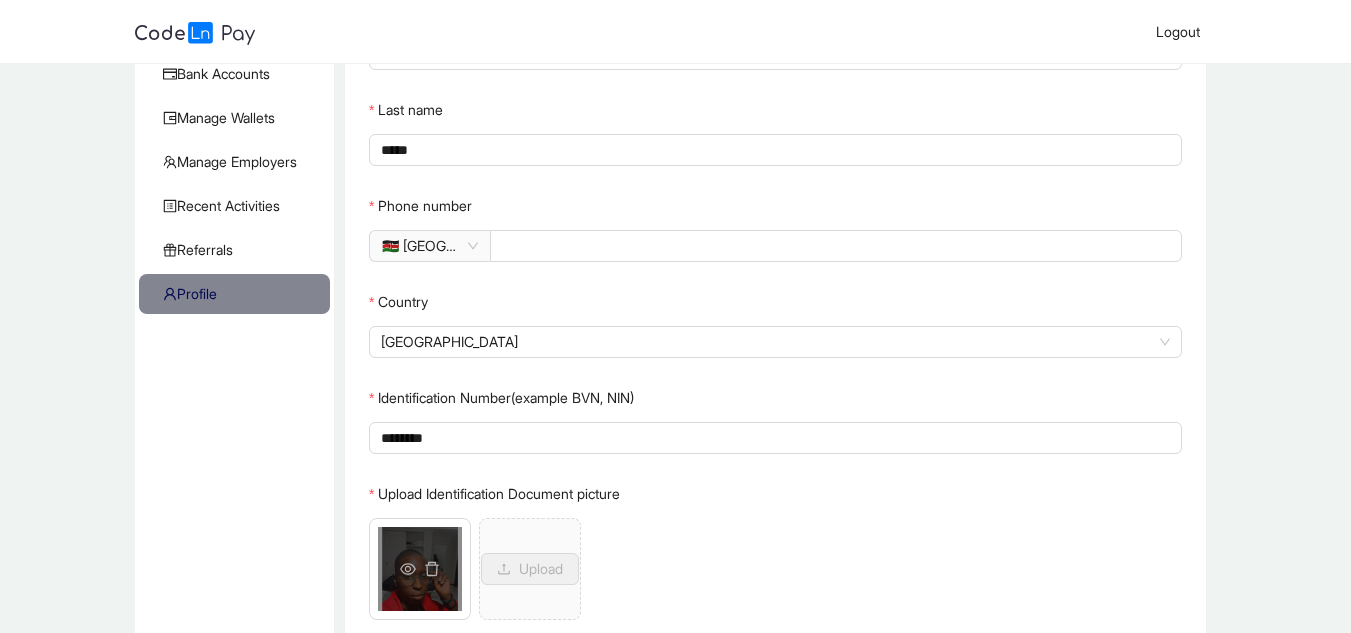 click 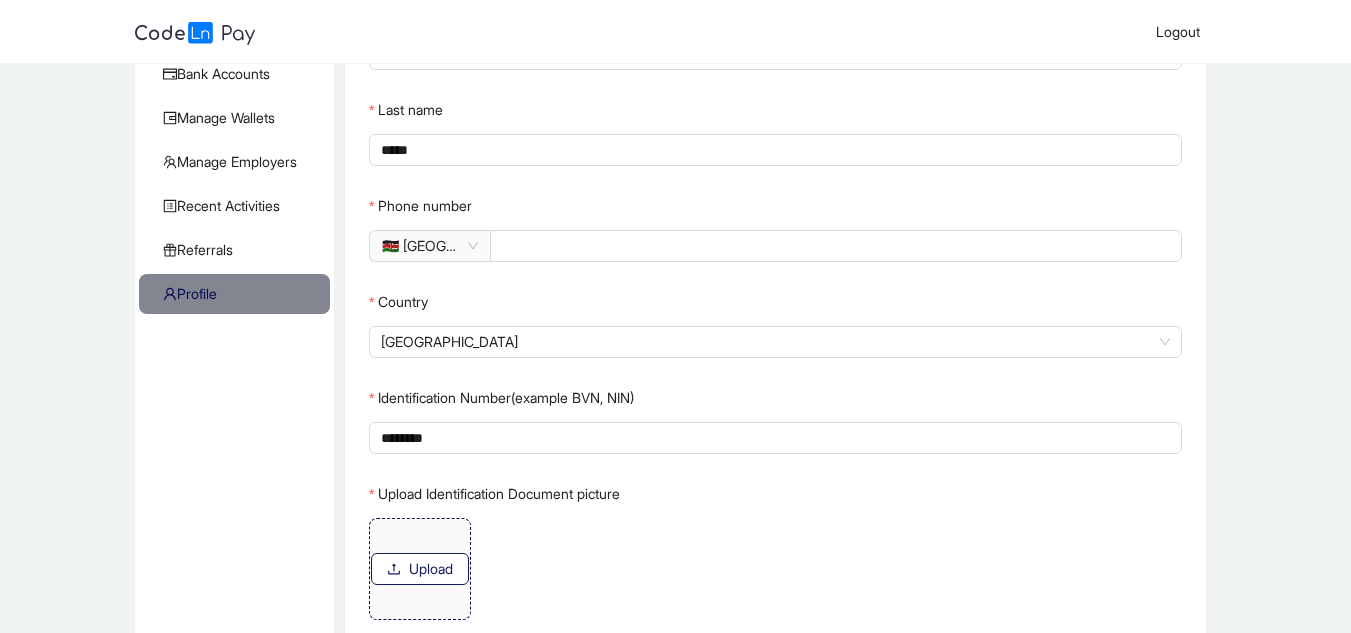 click on "Upload" 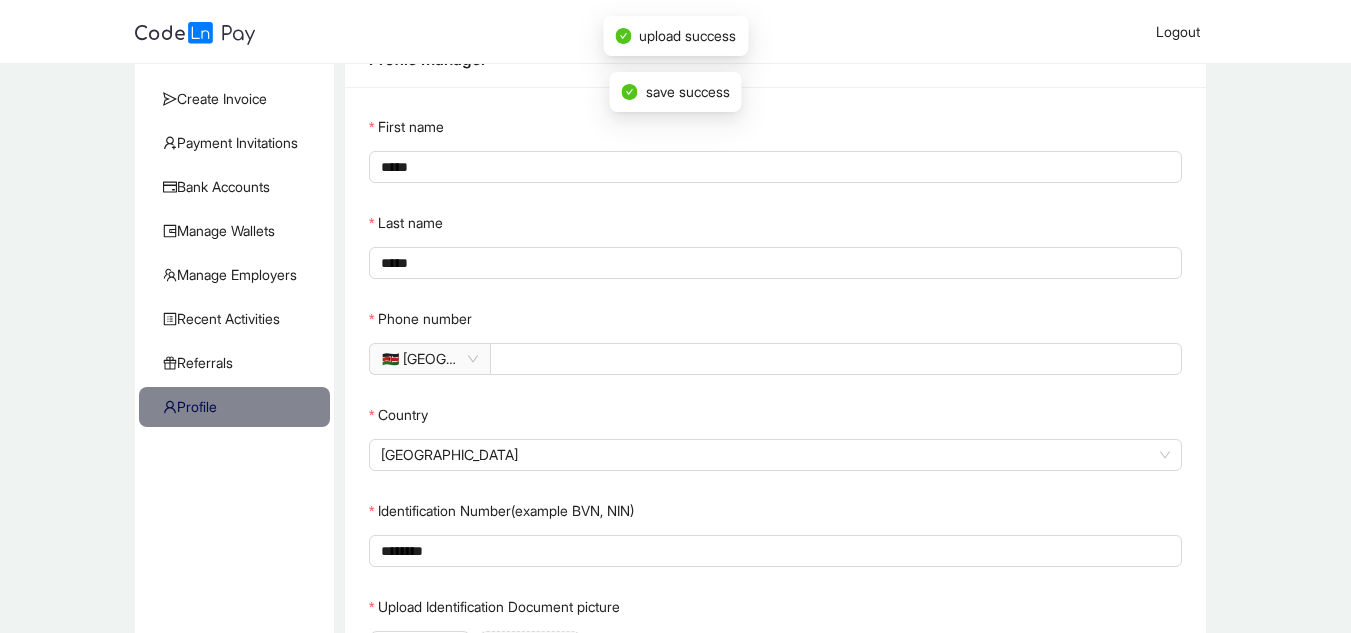 scroll, scrollTop: 369, scrollLeft: 0, axis: vertical 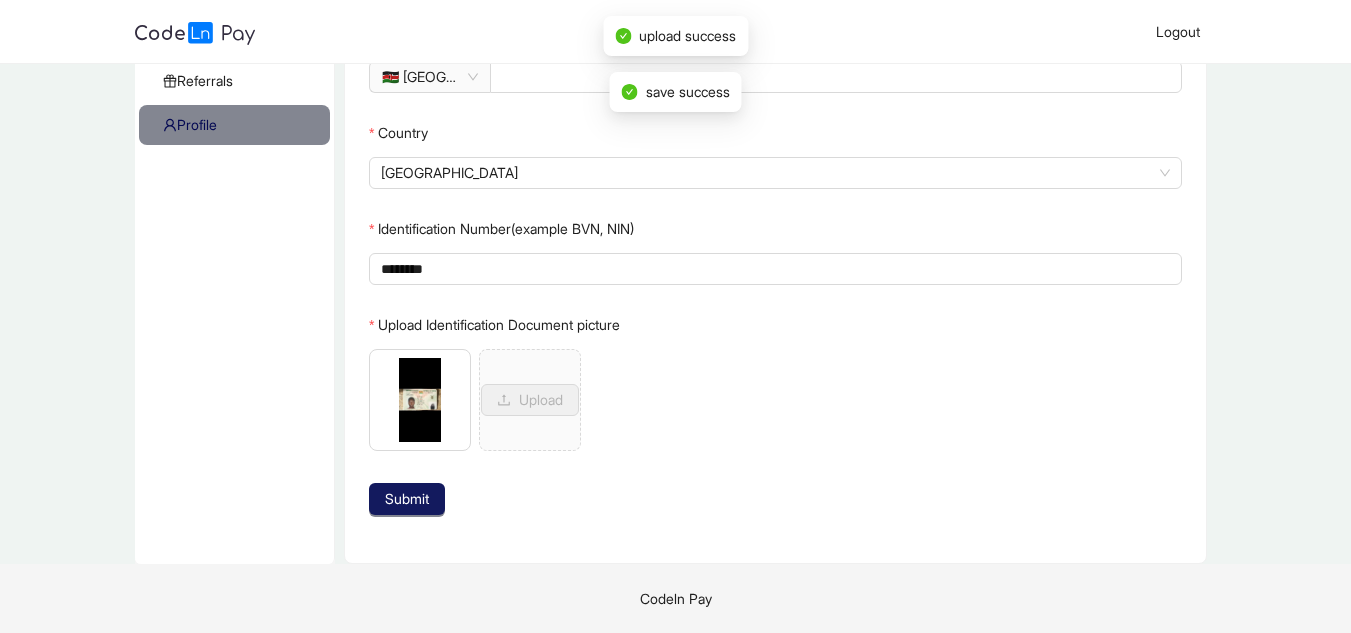 click on "Submit" 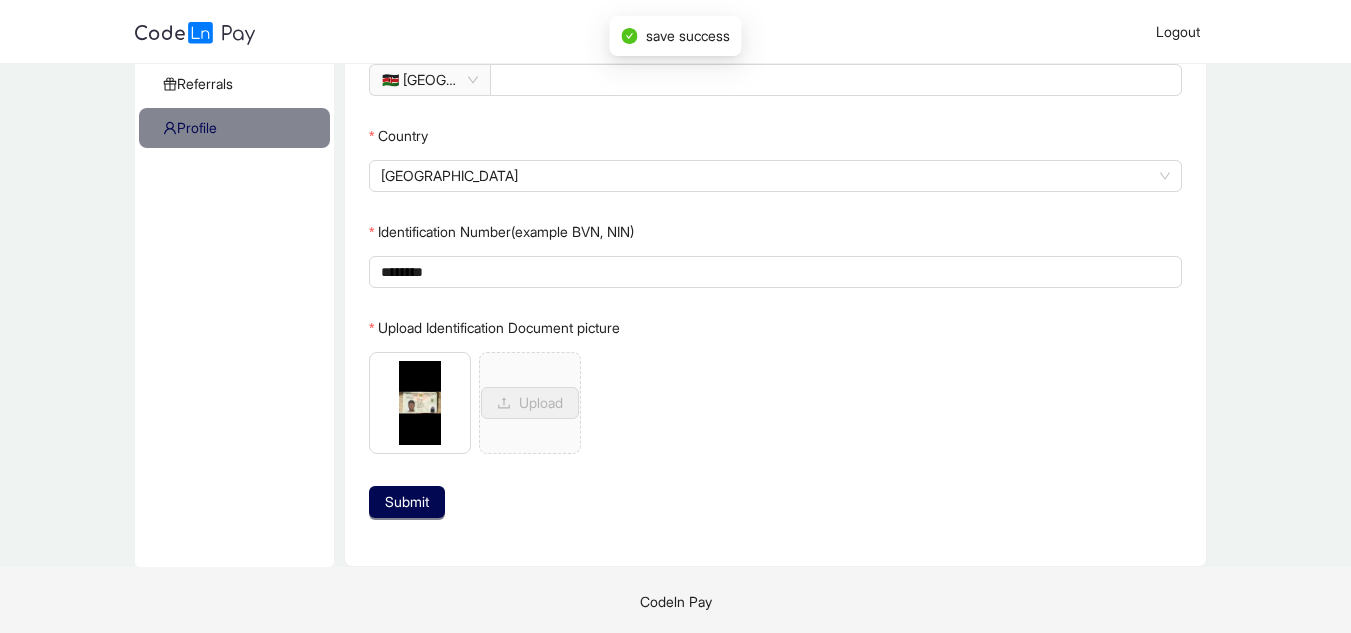 scroll, scrollTop: 369, scrollLeft: 0, axis: vertical 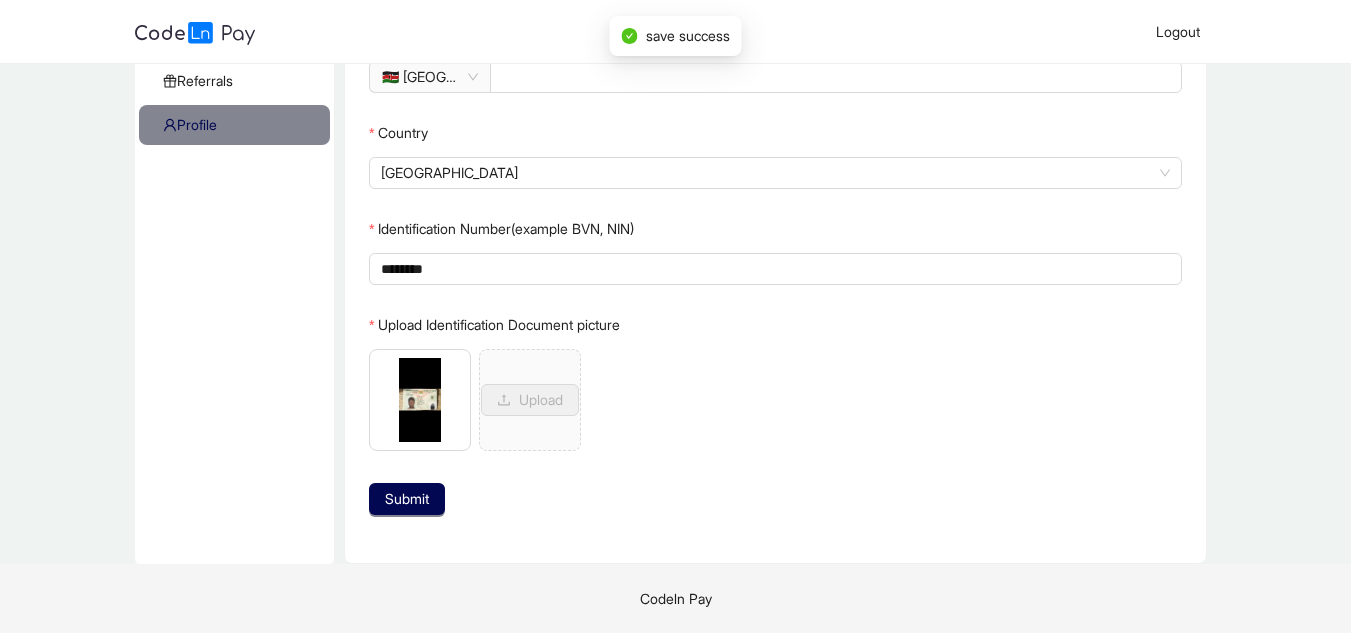 click on "Submit" 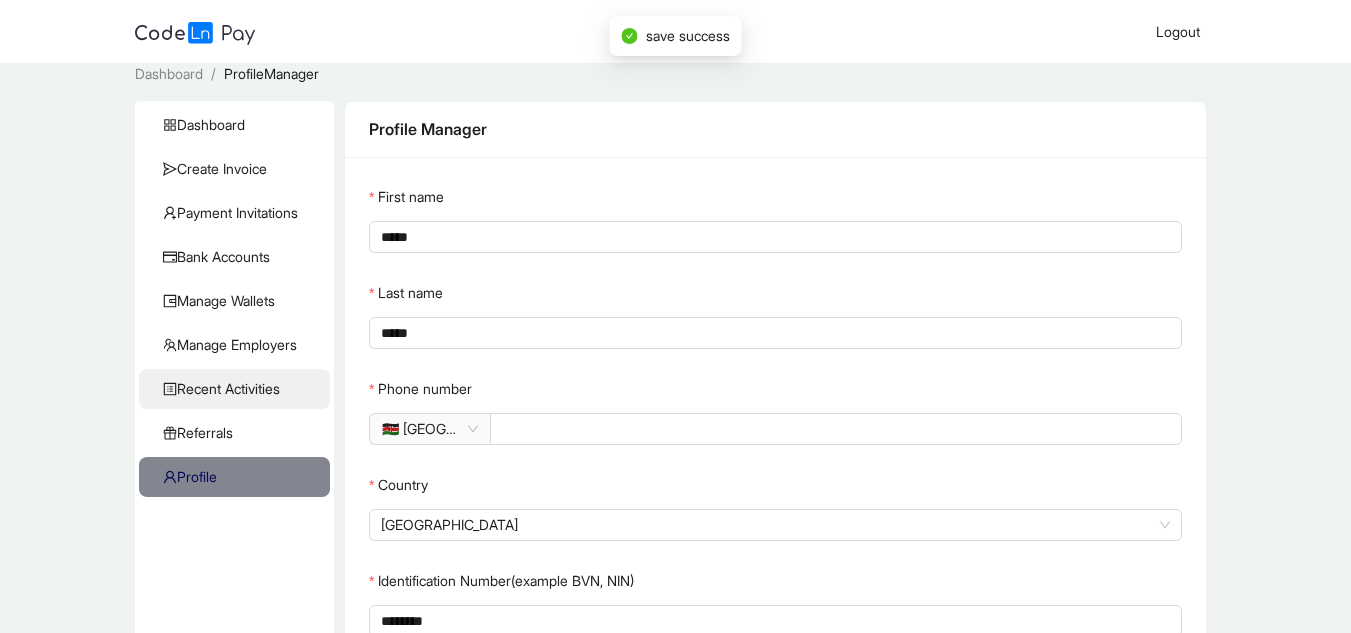 scroll, scrollTop: 0, scrollLeft: 0, axis: both 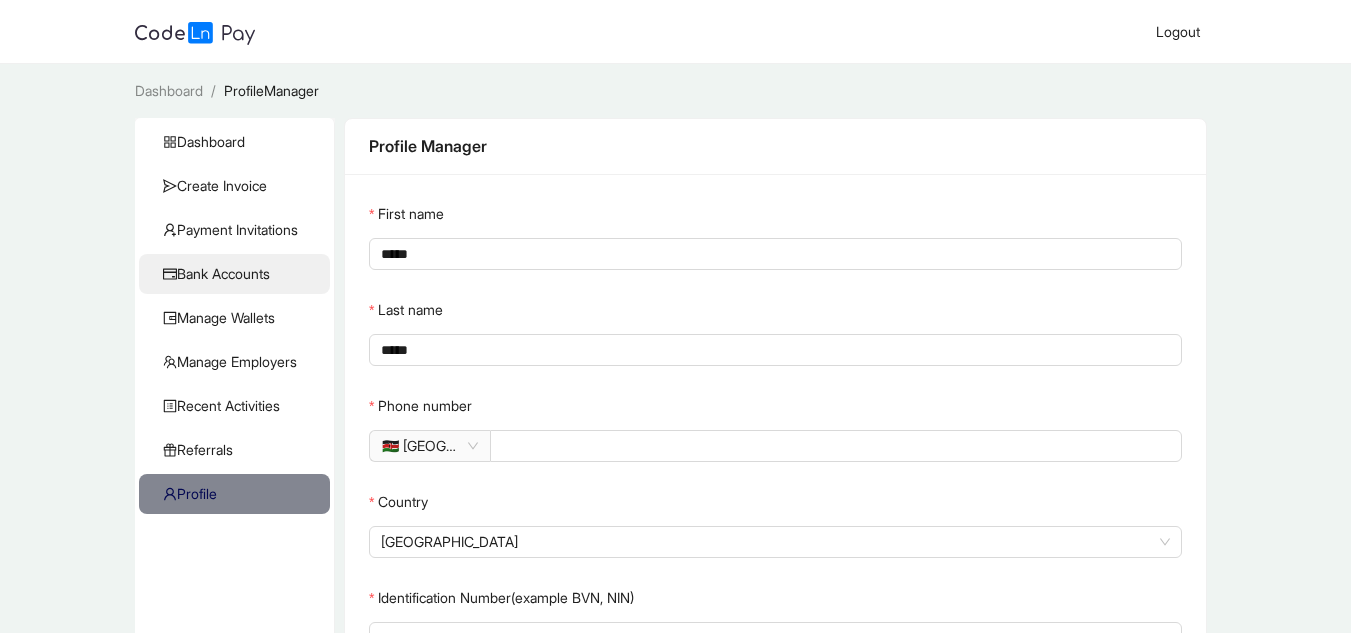click on "Bank Accounts" 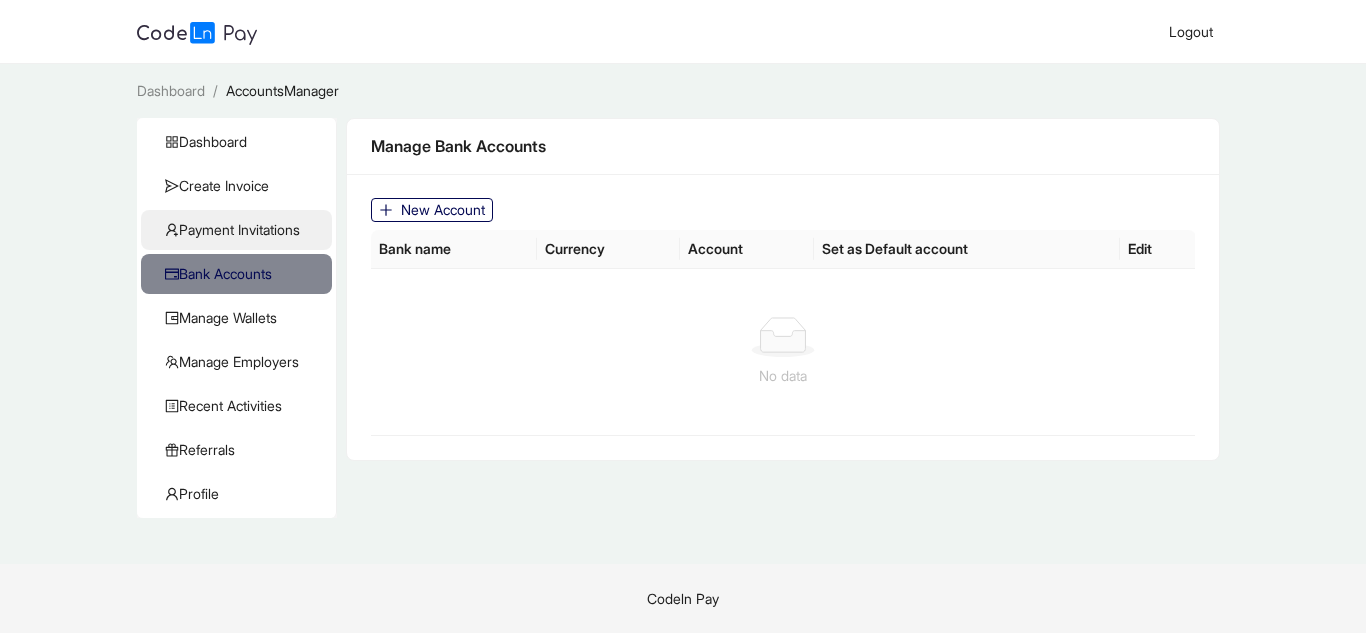 click on "Payment Invitations" 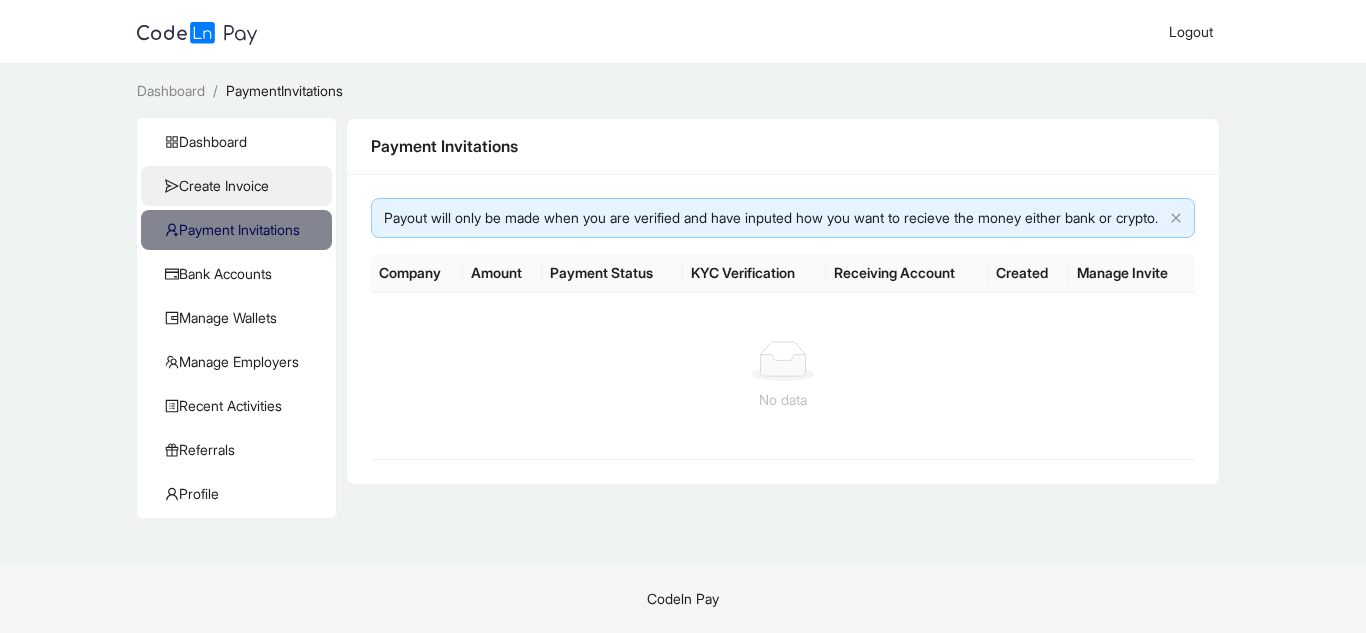 click on "Create Invoice" 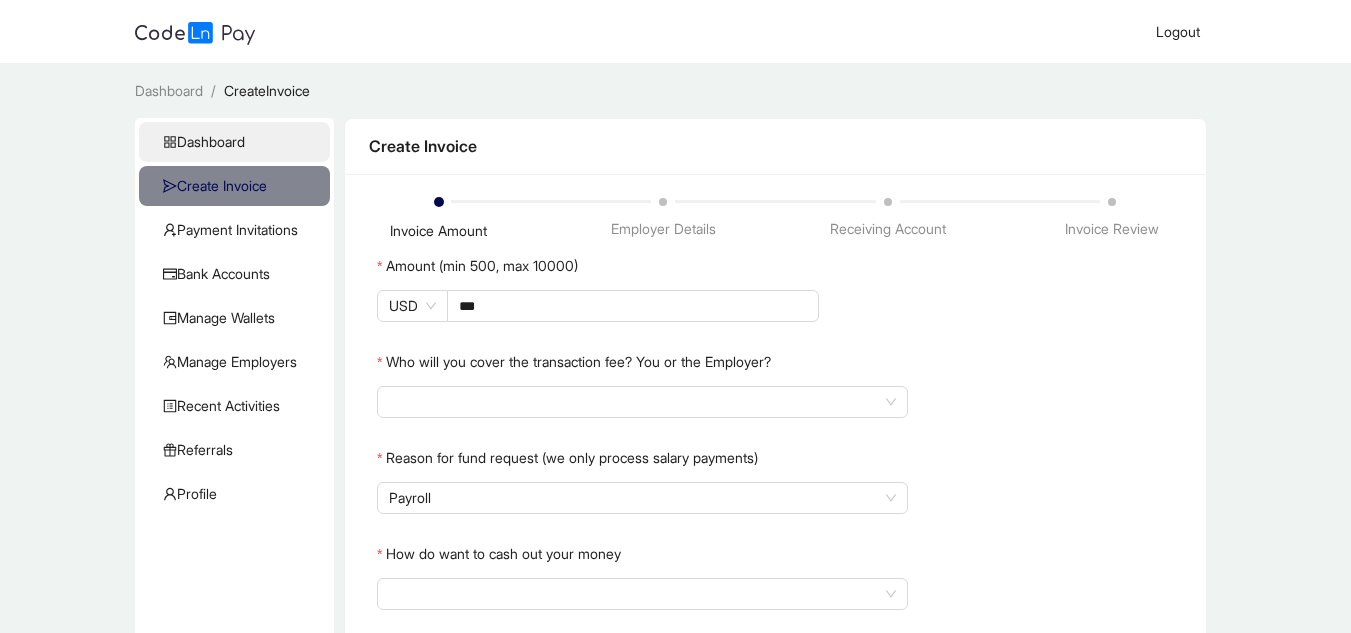 click 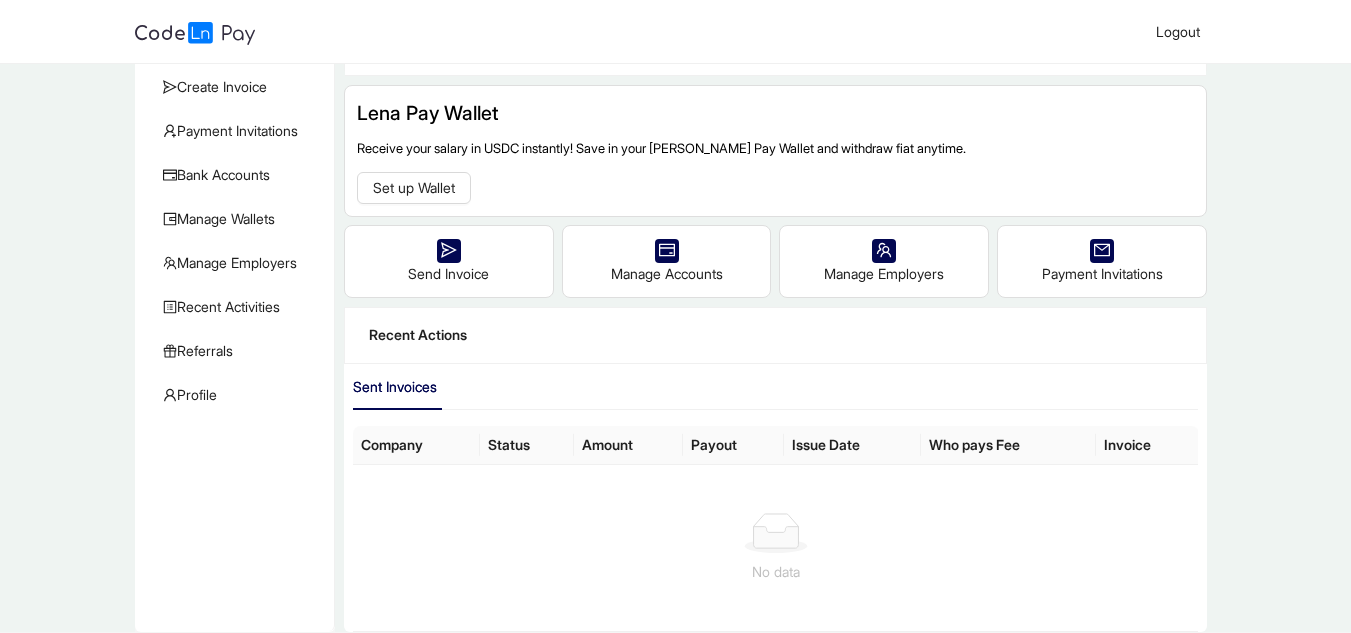 scroll, scrollTop: 0, scrollLeft: 0, axis: both 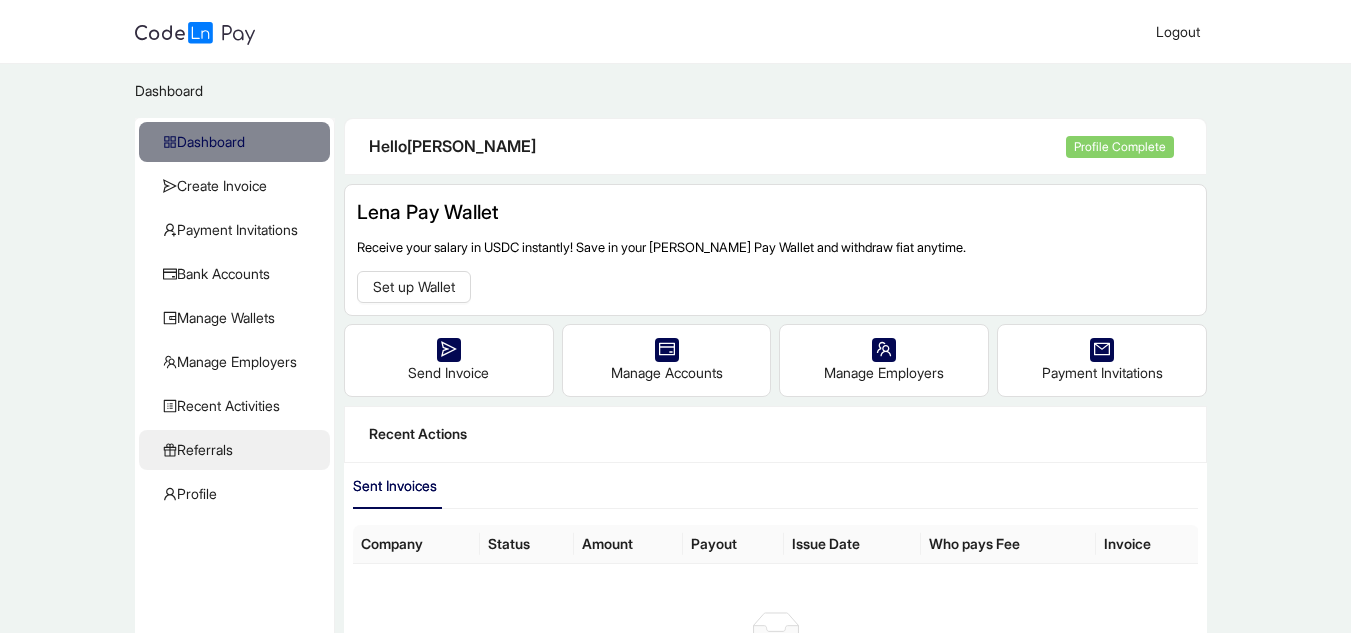 click on "Referrals" 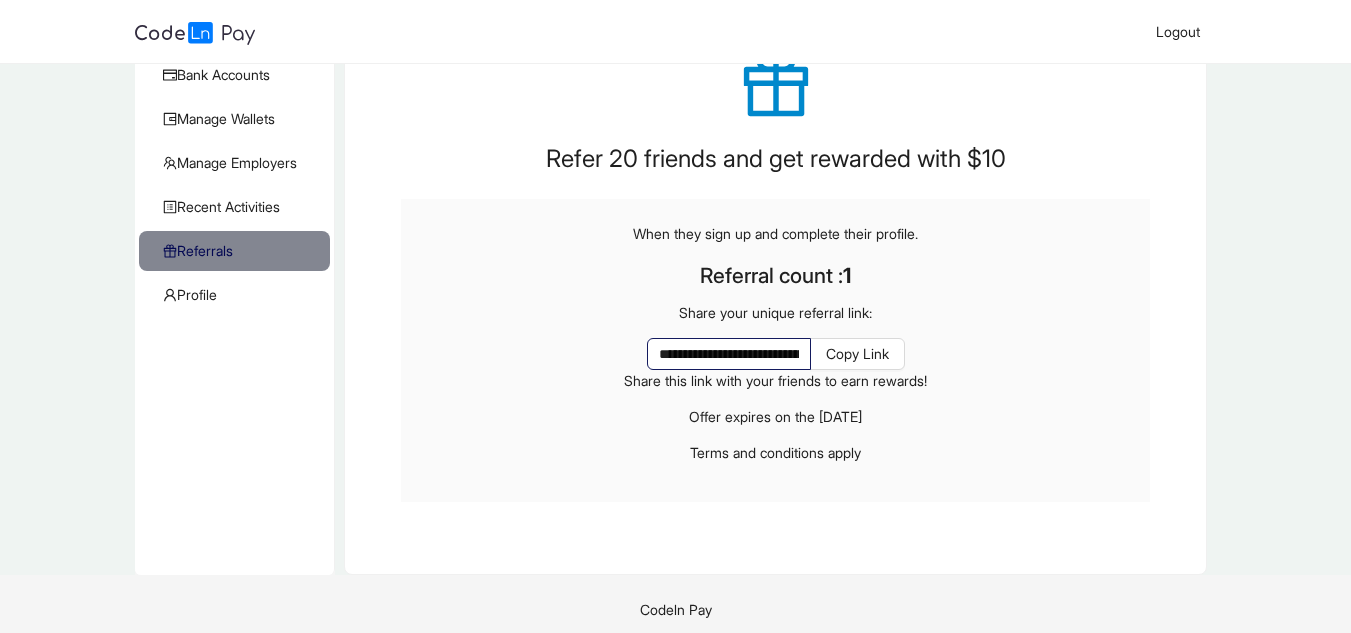 scroll, scrollTop: 200, scrollLeft: 0, axis: vertical 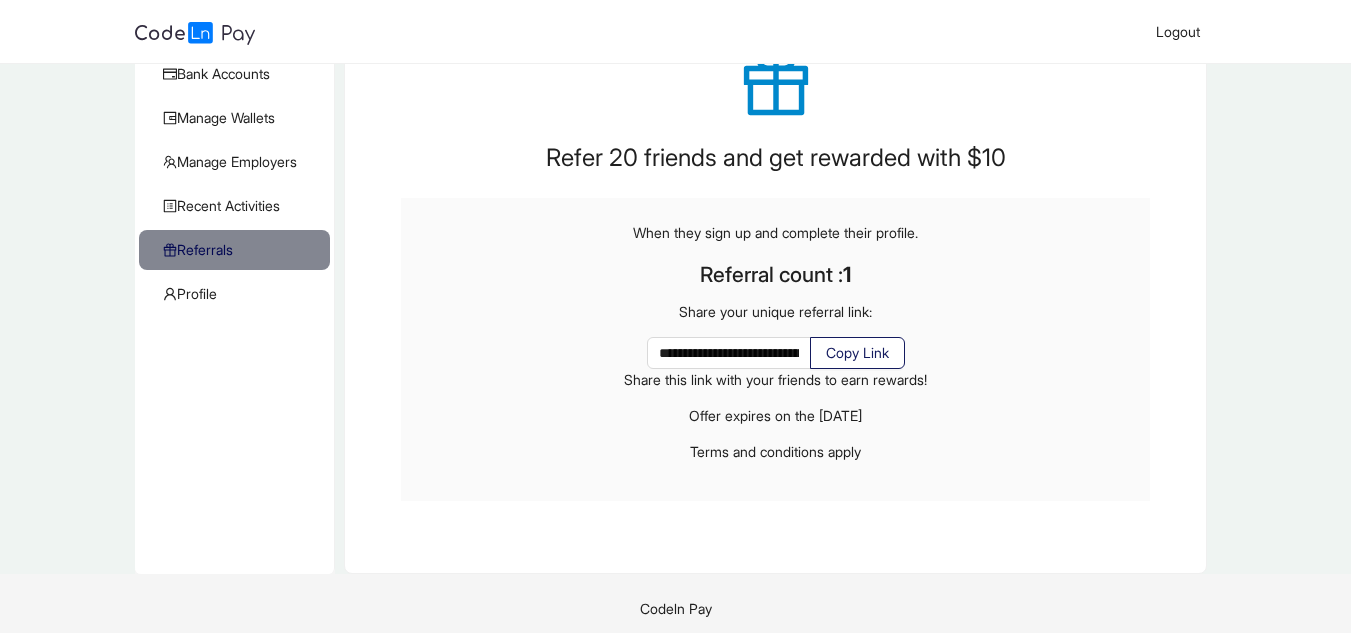 click on "Copy Link" 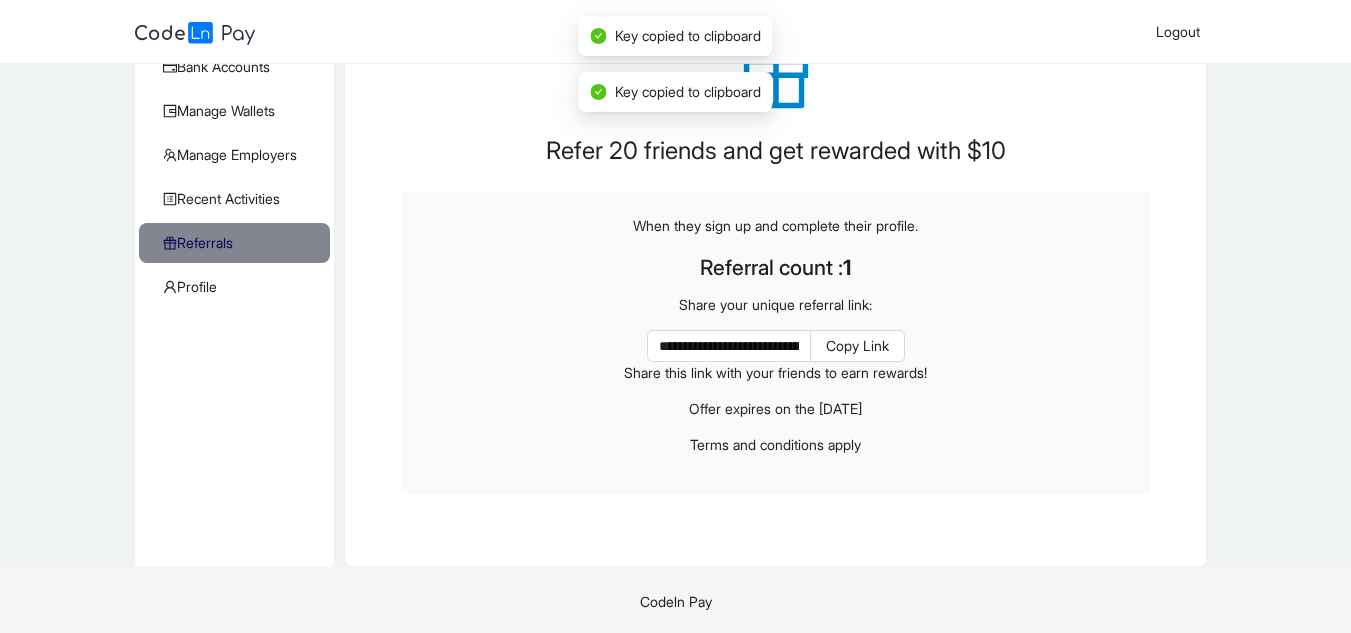 scroll, scrollTop: 211, scrollLeft: 0, axis: vertical 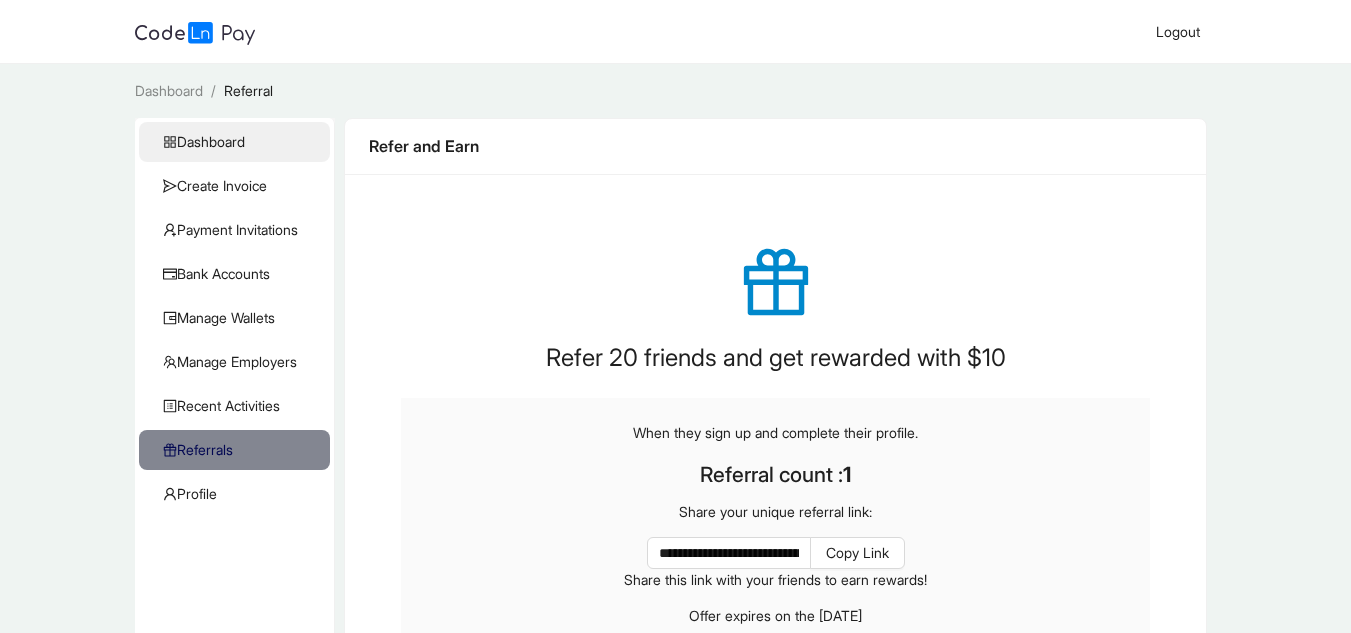 click on "Dashboard" 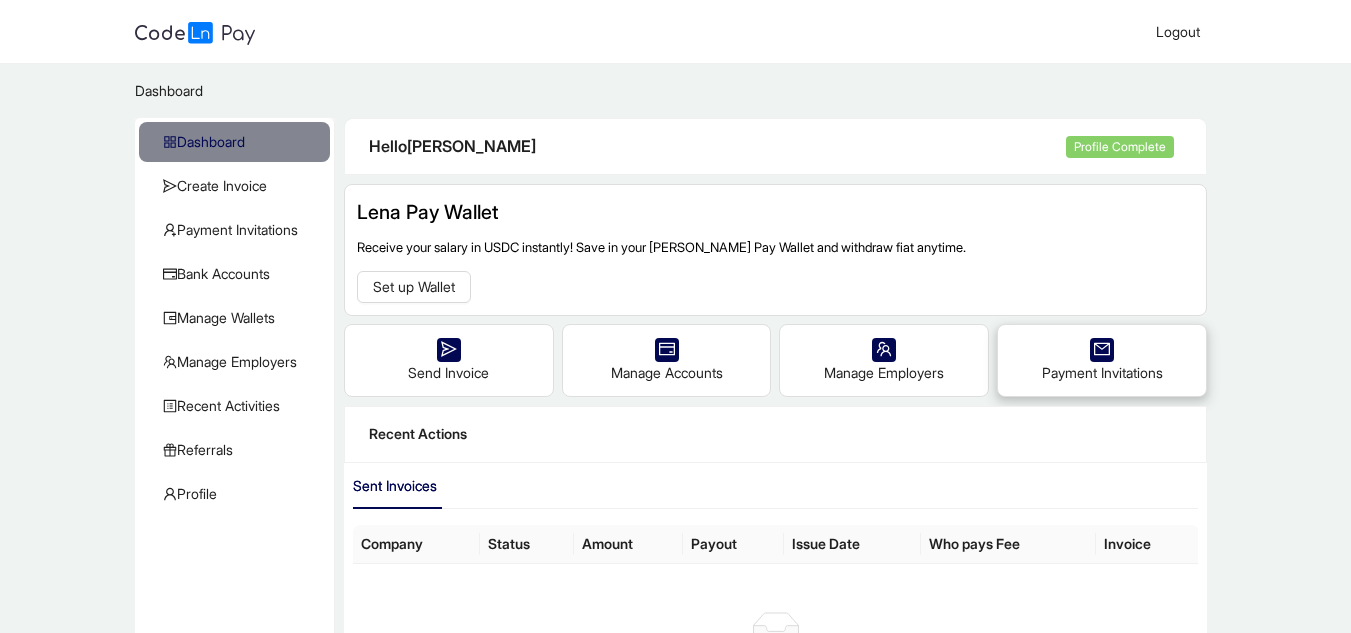 click on "Payment Invitations" at bounding box center (1102, 360) 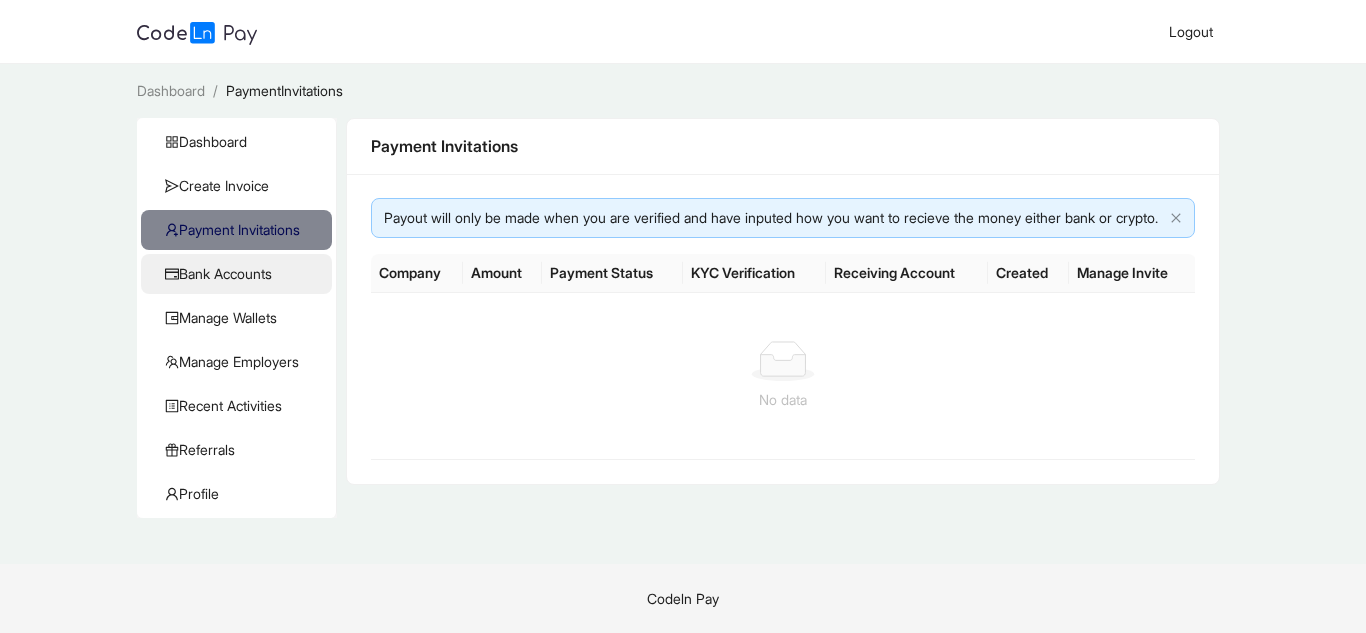 click on "Bank Accounts" 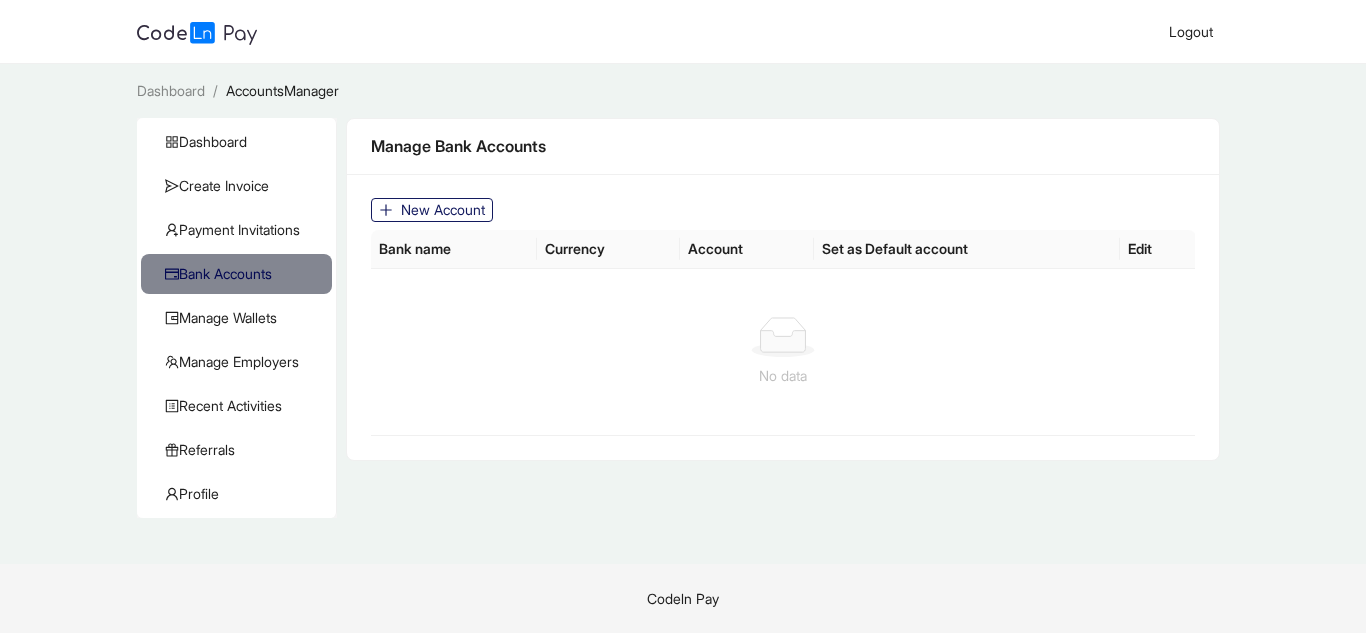 click on "New Account" 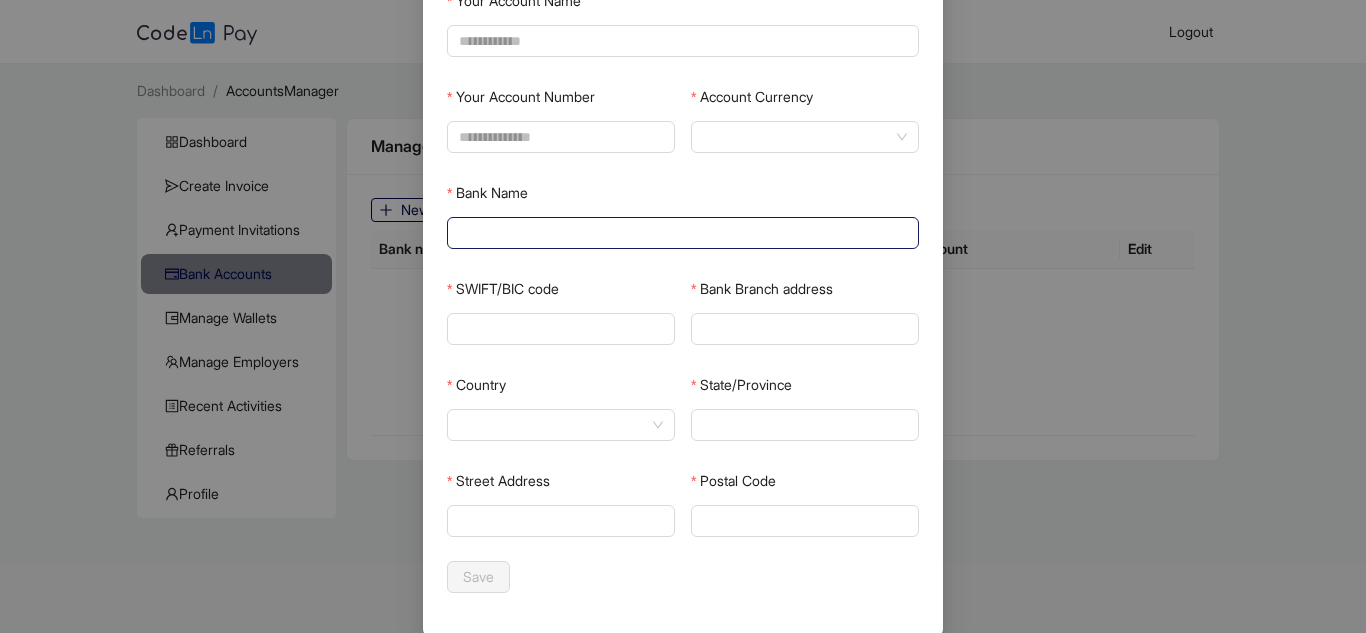 scroll, scrollTop: 195, scrollLeft: 0, axis: vertical 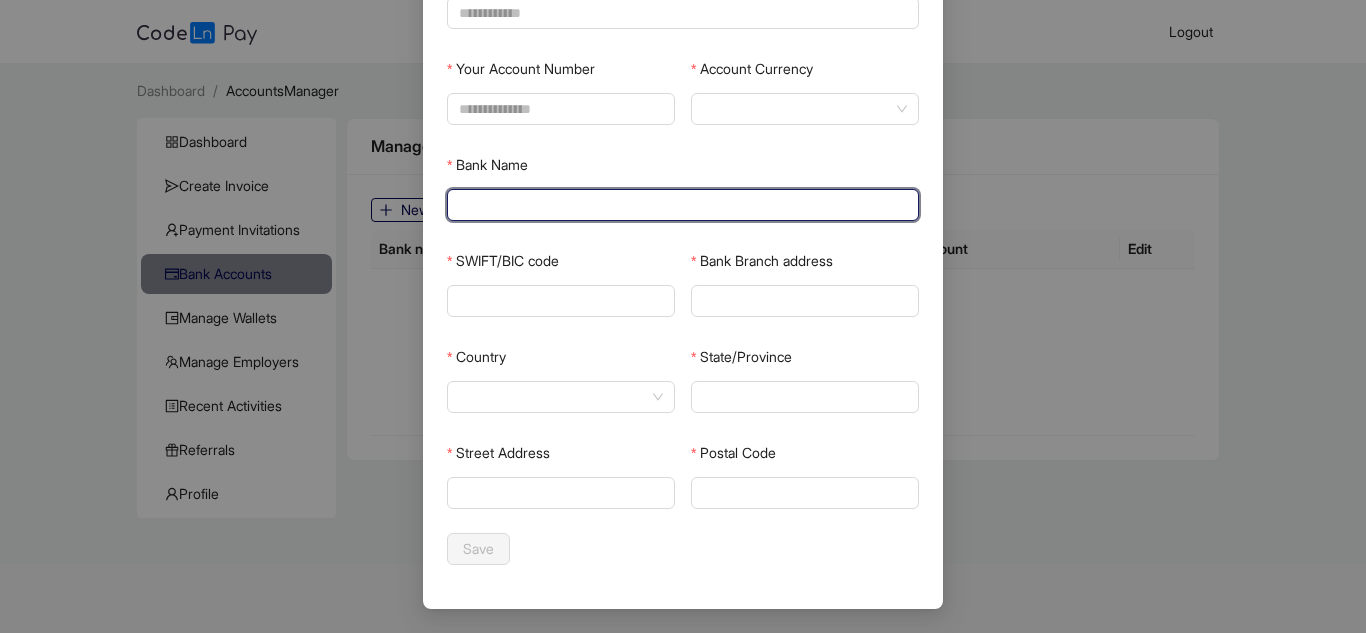 click on "Bank Name" at bounding box center [681, 205] 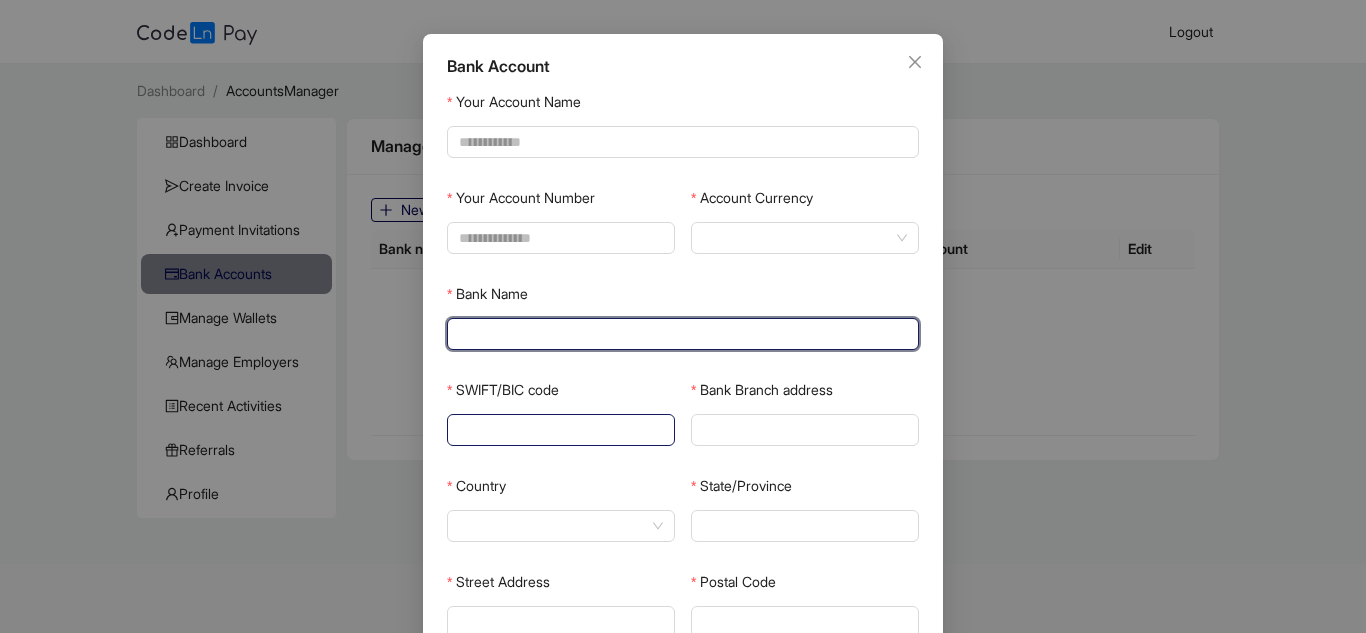 scroll, scrollTop: 100, scrollLeft: 0, axis: vertical 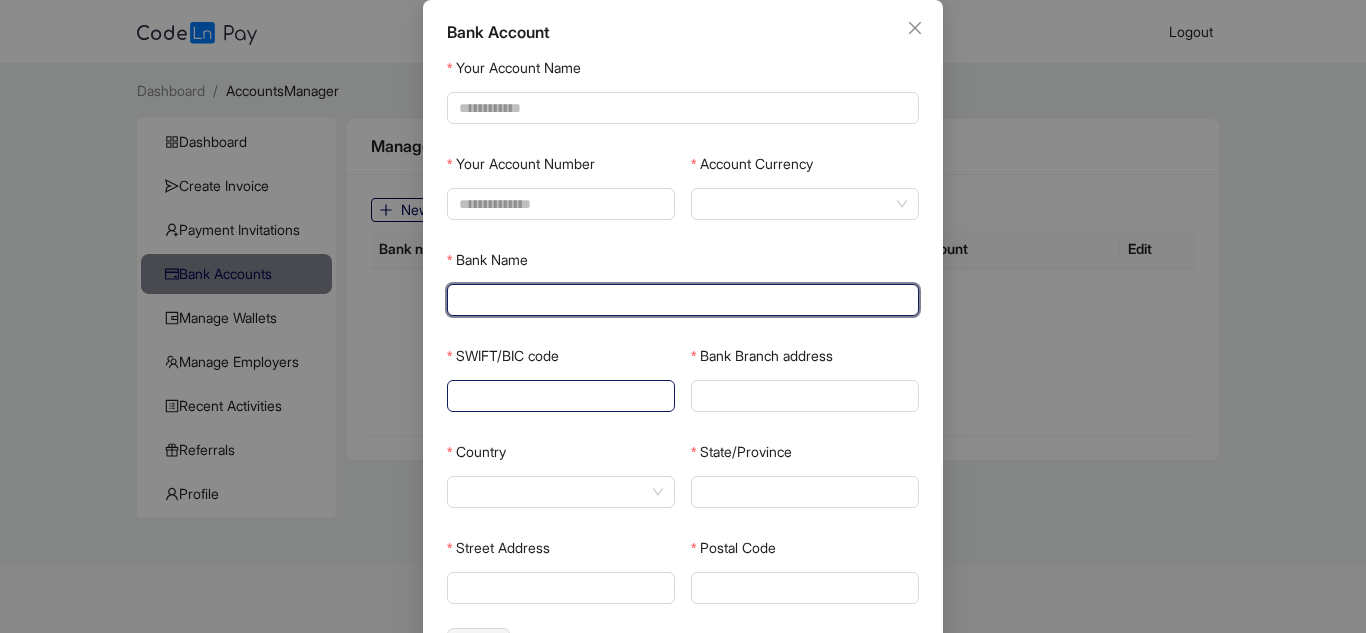 click on "SWIFT/BIC code" at bounding box center [559, 396] 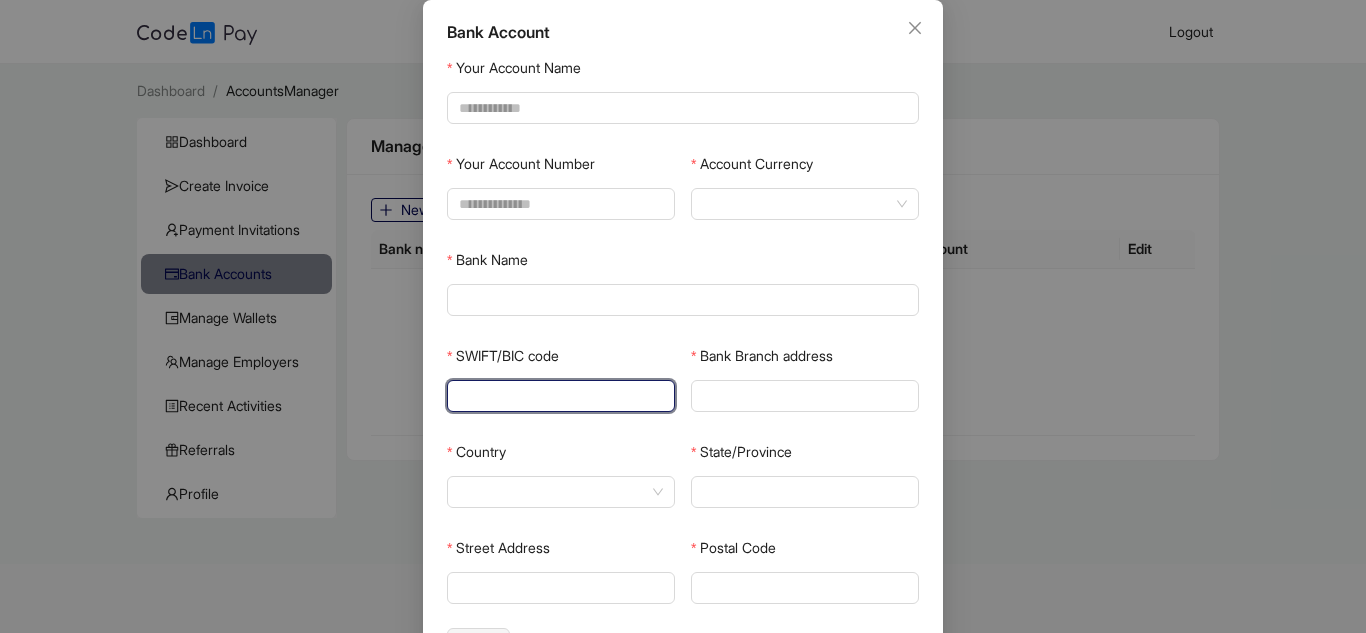 click on "Bank Branch address" 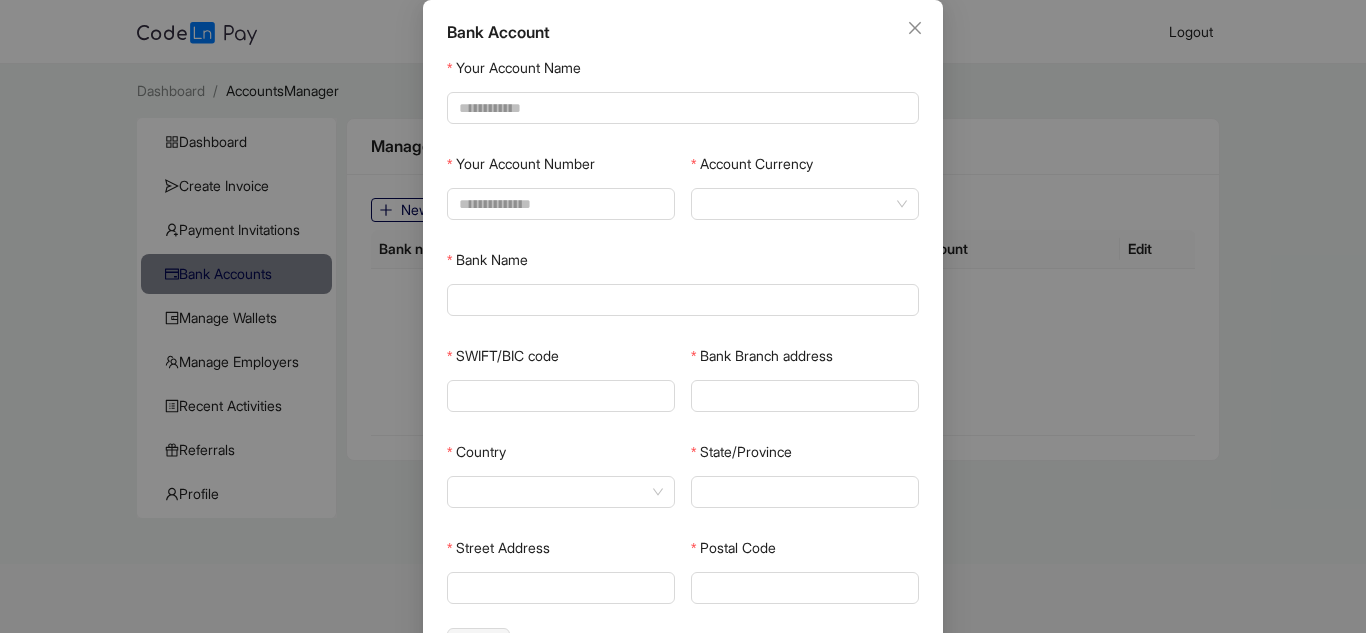 click on "Bank Branch address" 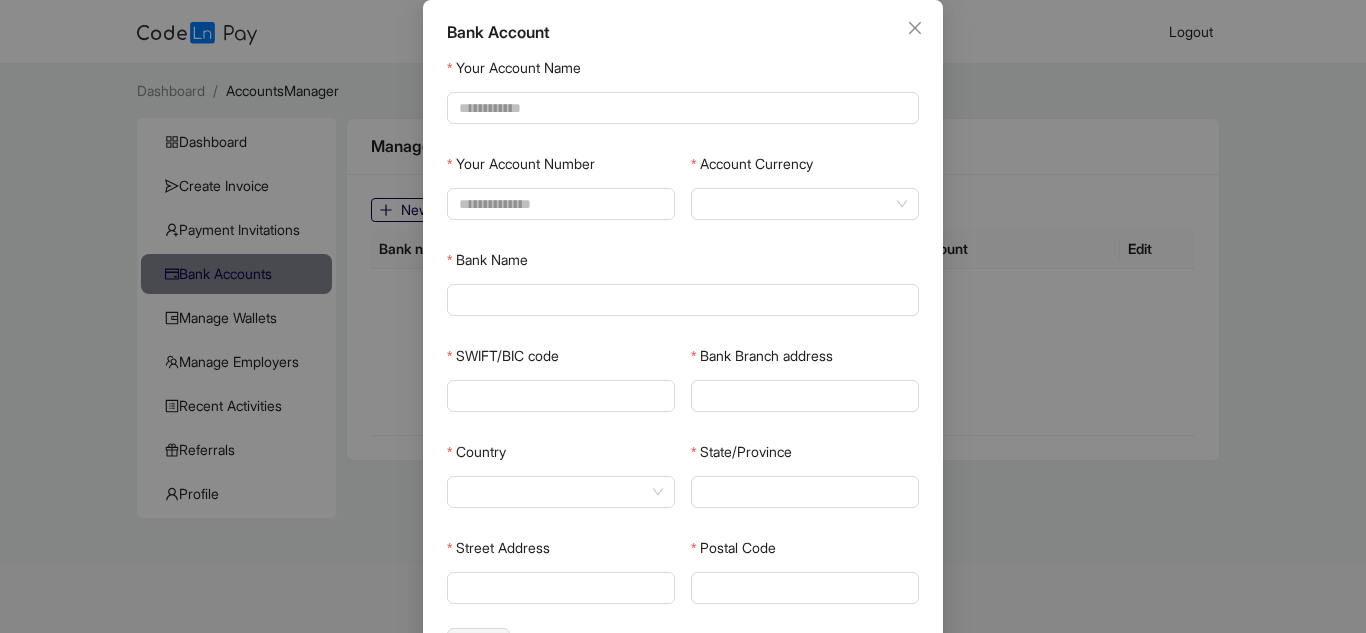 click on "Country" 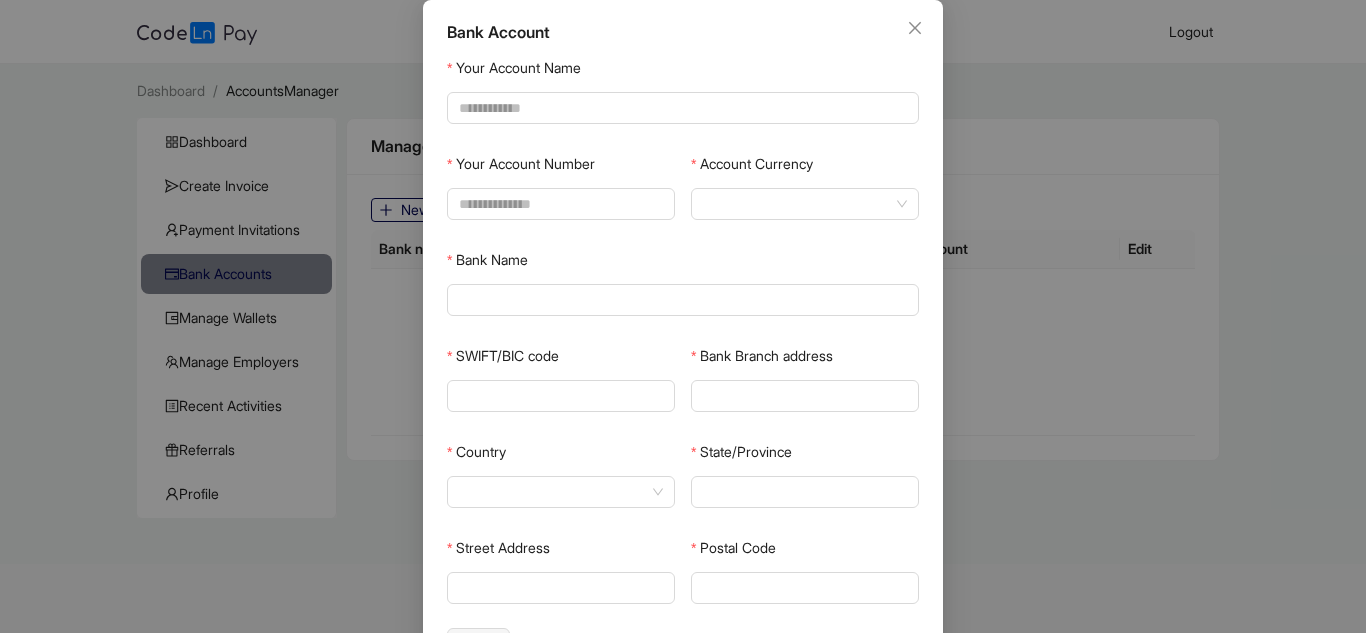 click on "Bank Account Your Account Name Your Account Number Account Currency  Bank Name SWIFT/BIC code Bank Branch address Country City State/Province Street Address Postal Code Save" at bounding box center [683, 316] 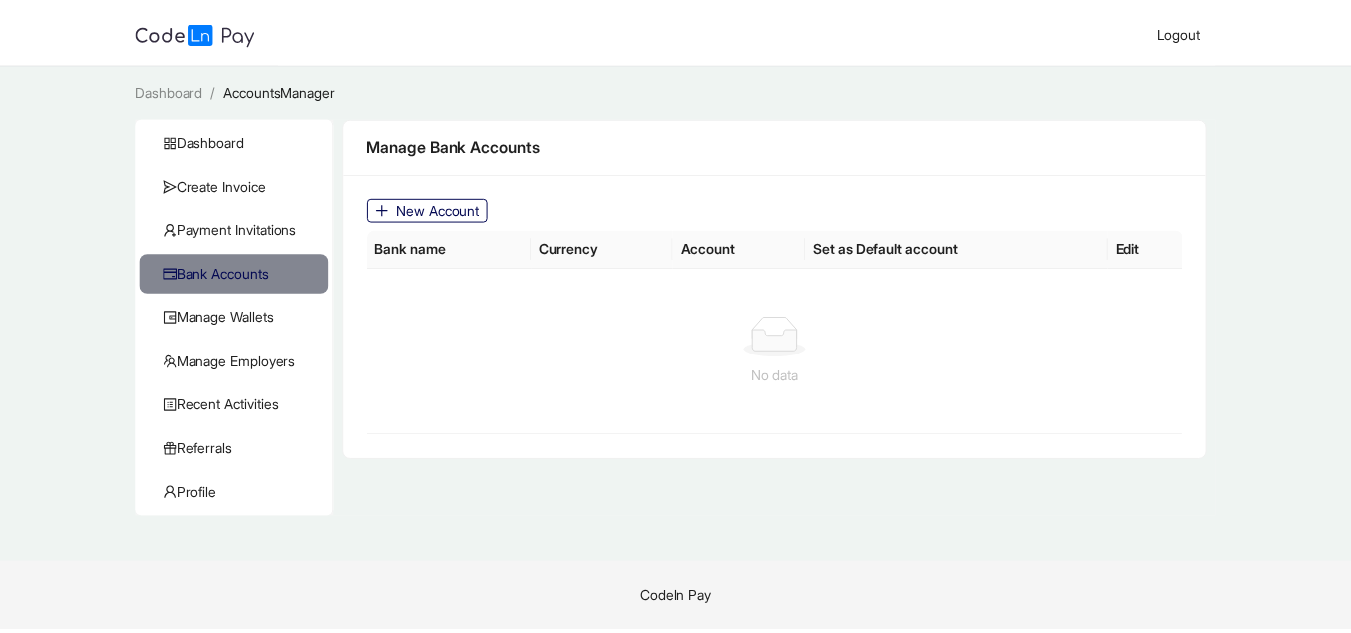 scroll, scrollTop: 0, scrollLeft: 0, axis: both 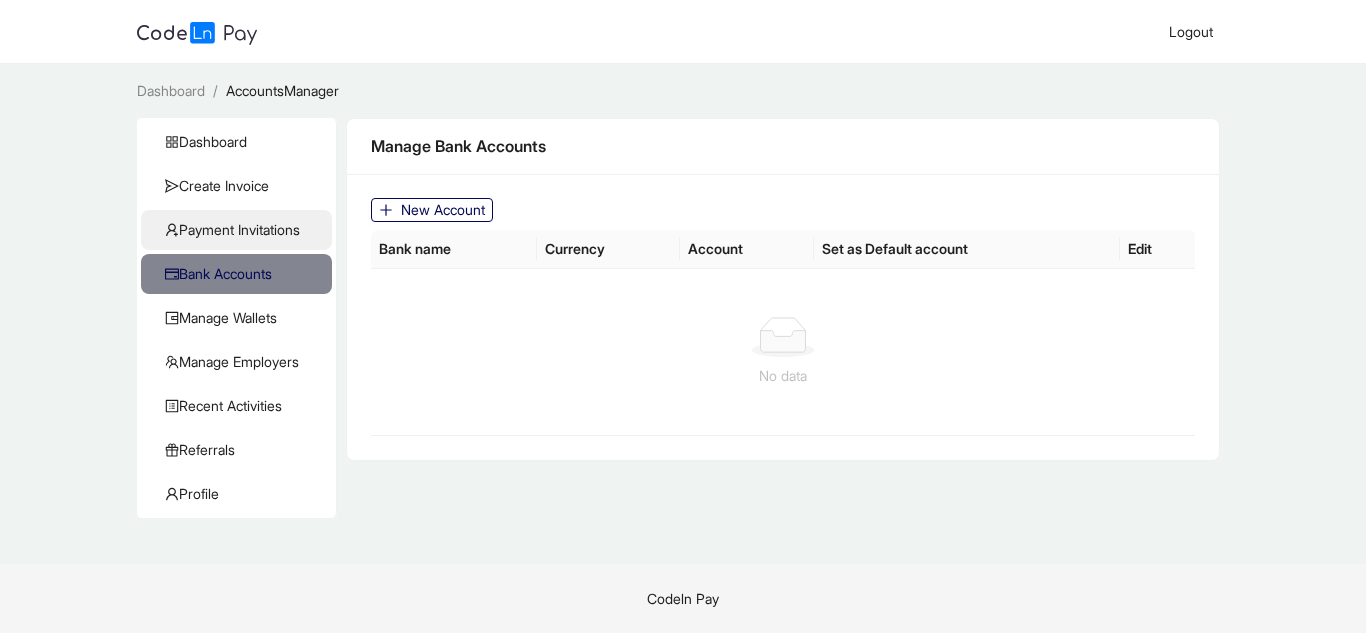 click on "Payment Invitations" 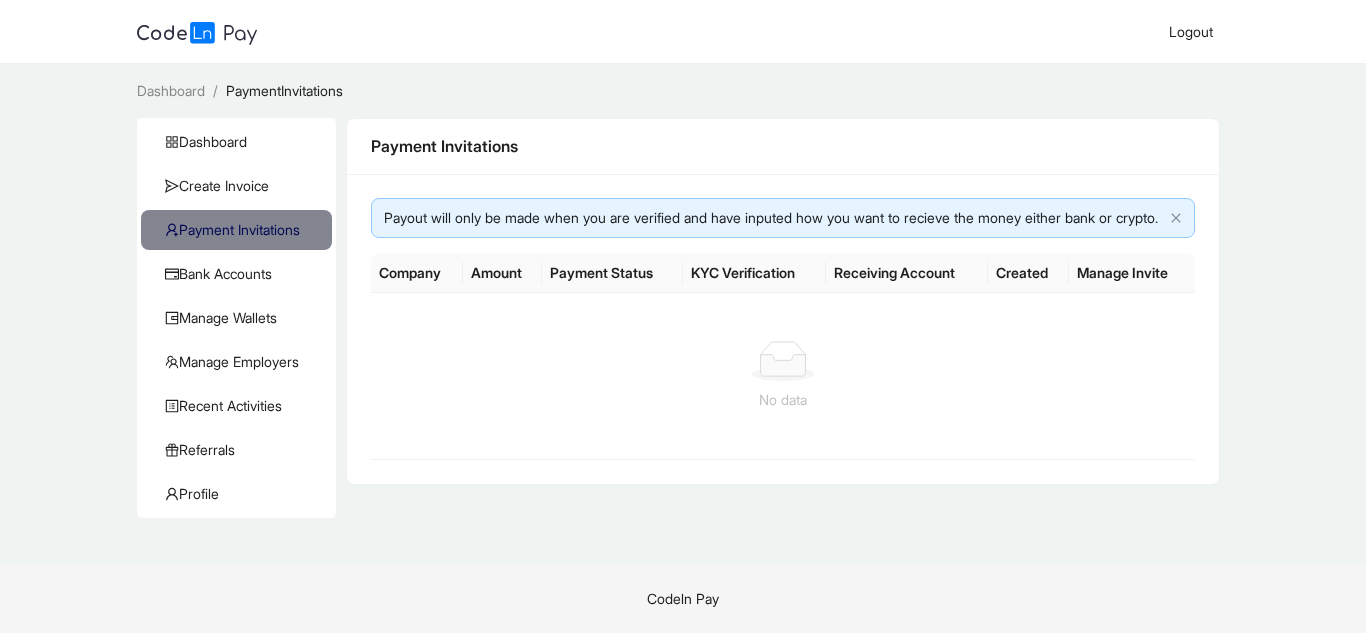 click on "KYC Verification" 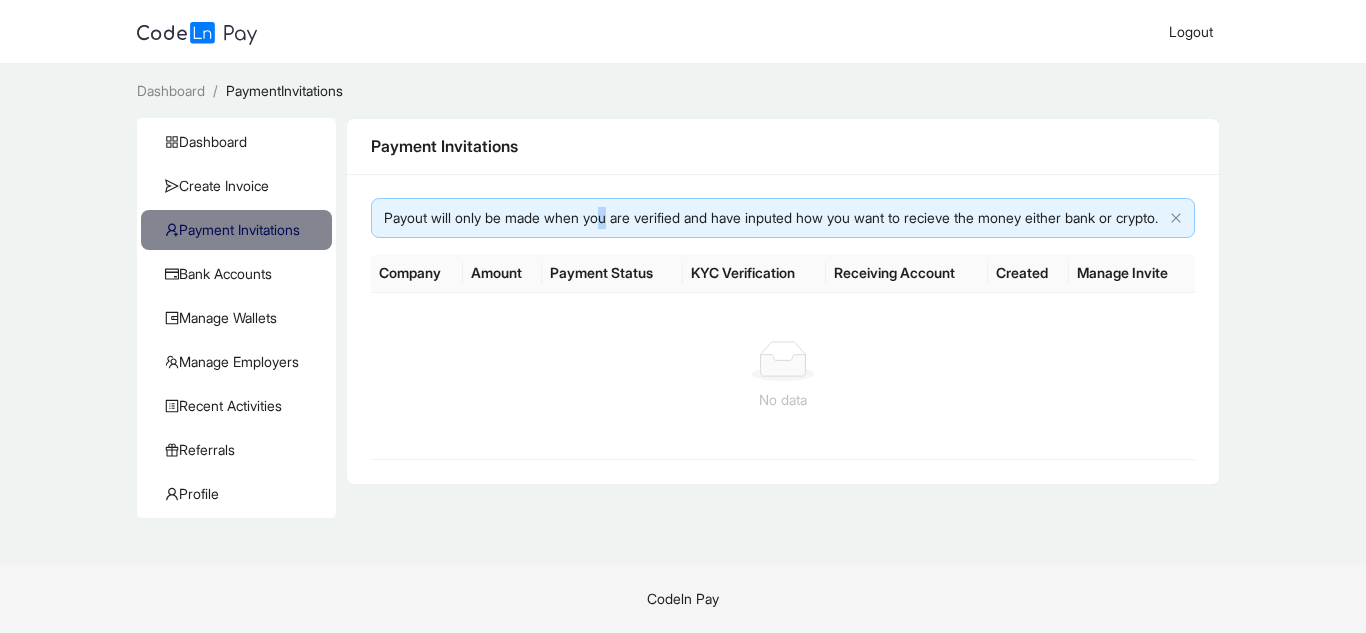 click on "Payout will only be made when you are verified and have inputed how you want to recieve the money either bank or crypto." at bounding box center (773, 218) 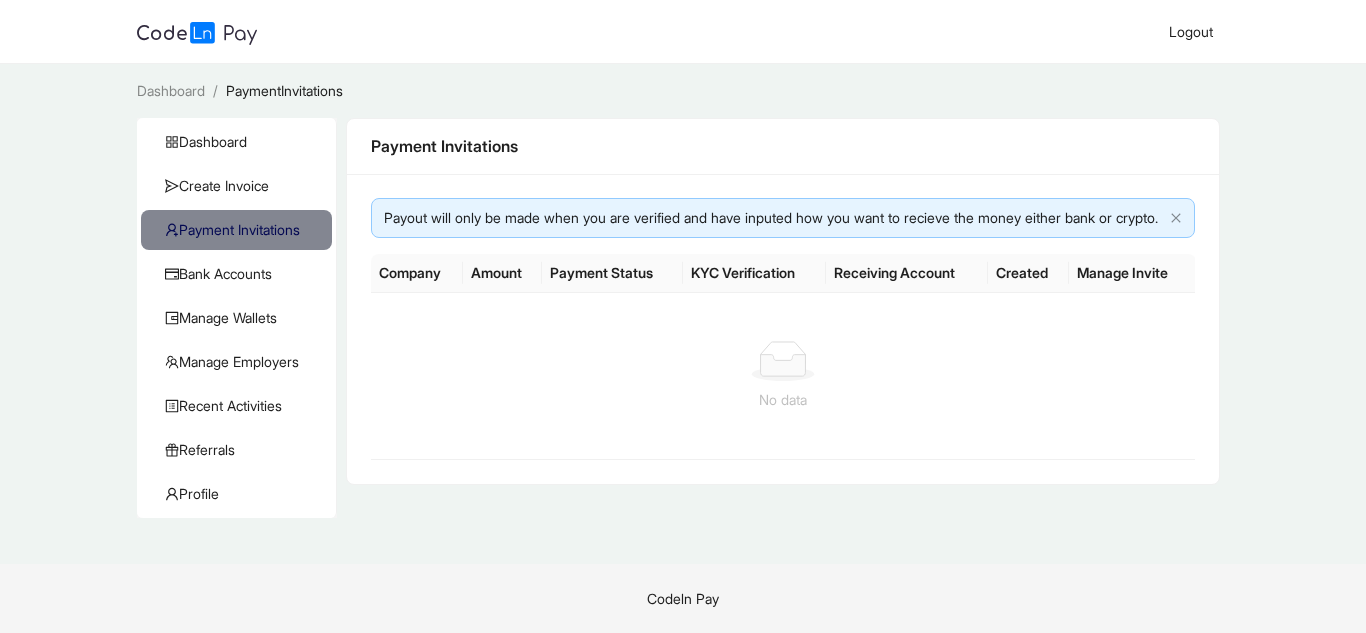 click on "Payout will only be made when you are verified and have inputed how you want to recieve the money either bank or crypto." at bounding box center (773, 218) 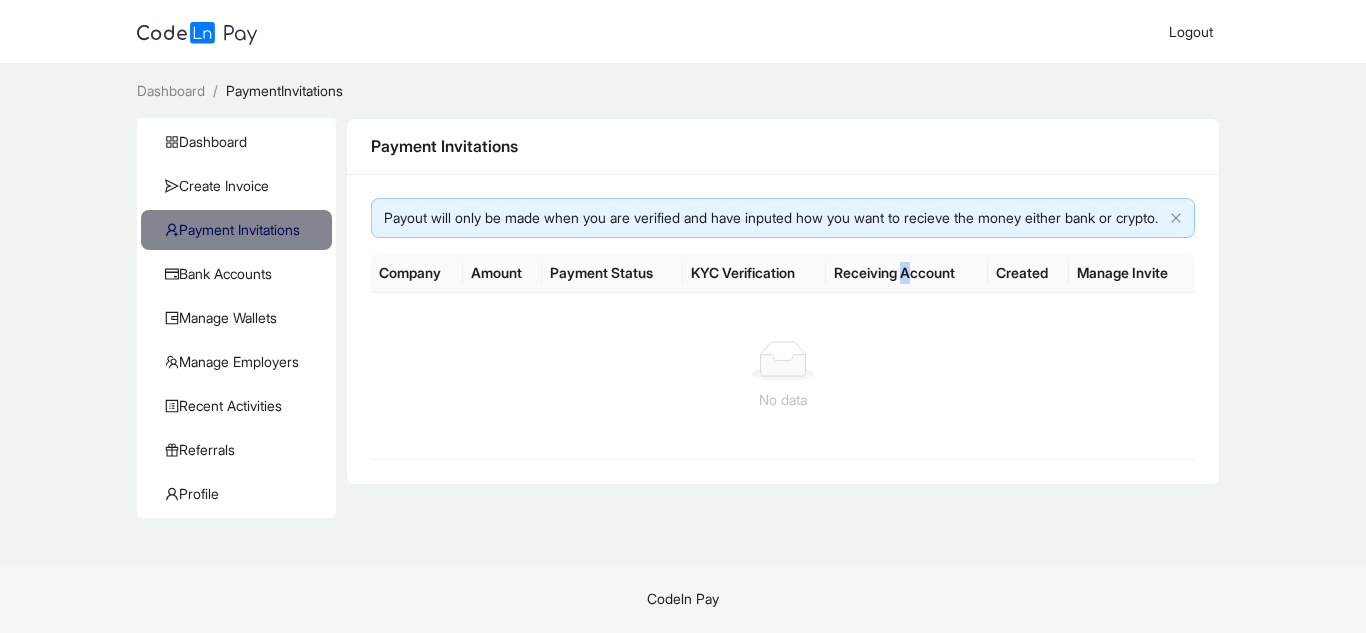 drag, startPoint x: 902, startPoint y: 302, endPoint x: 936, endPoint y: 303, distance: 34.0147 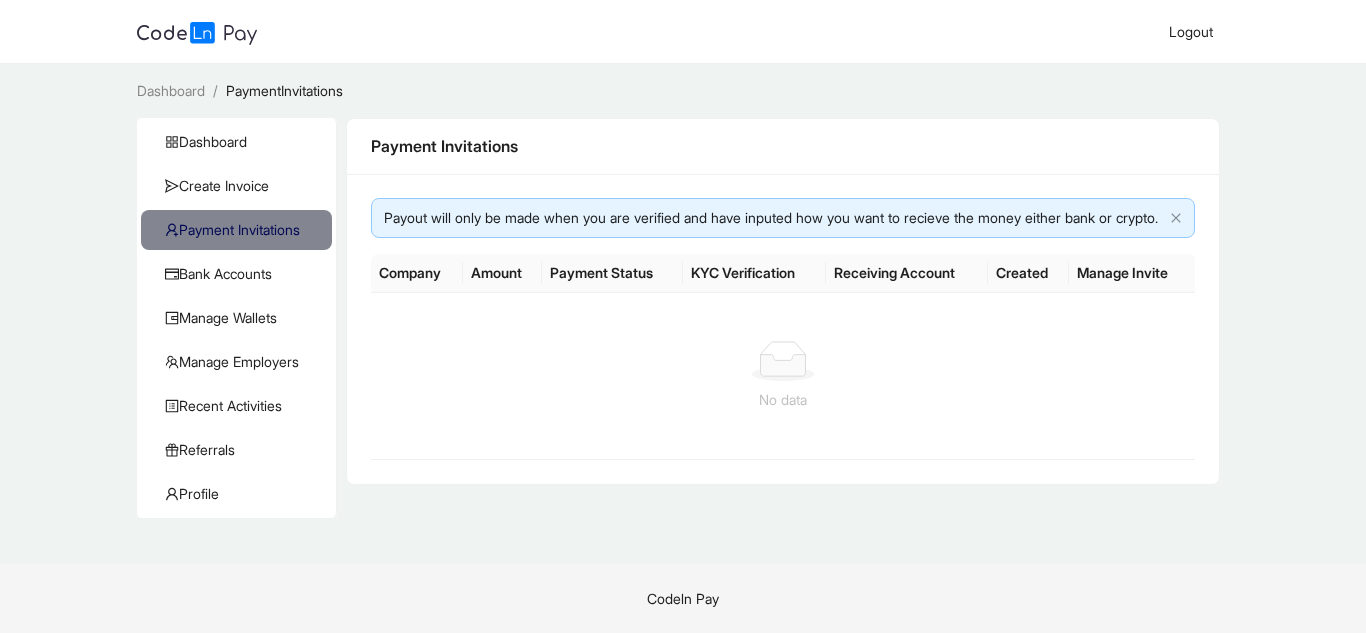 click on "Created" 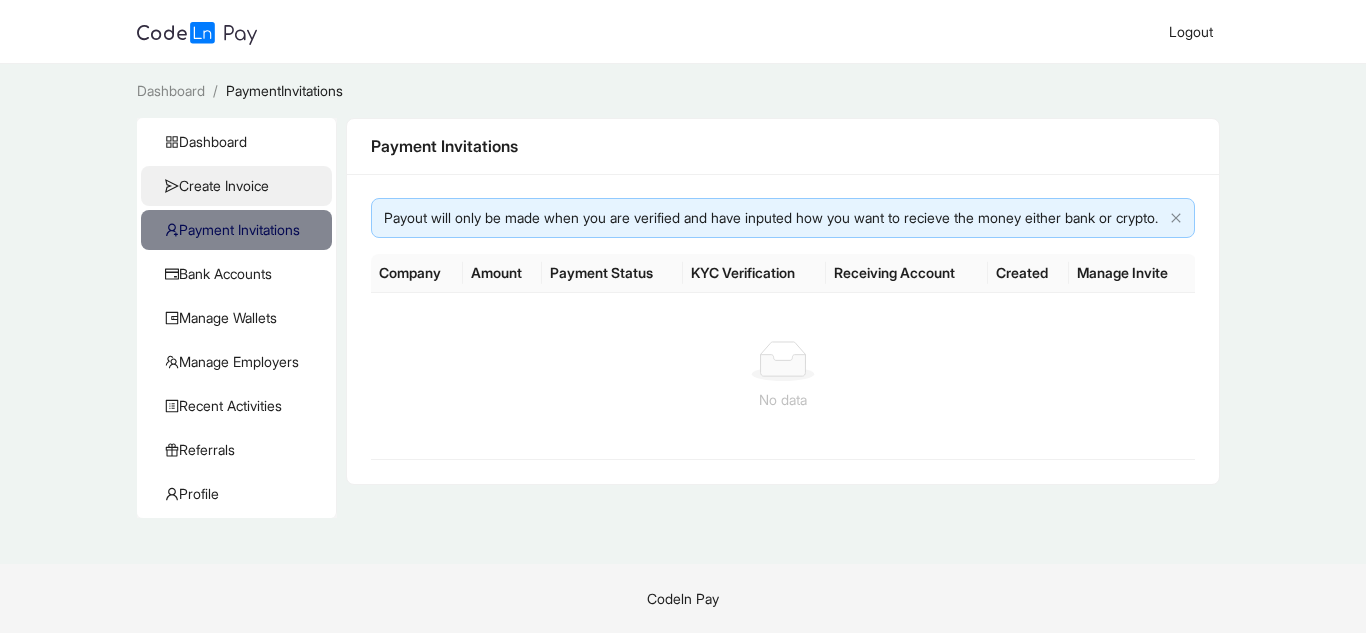 click on "Create Invoice" 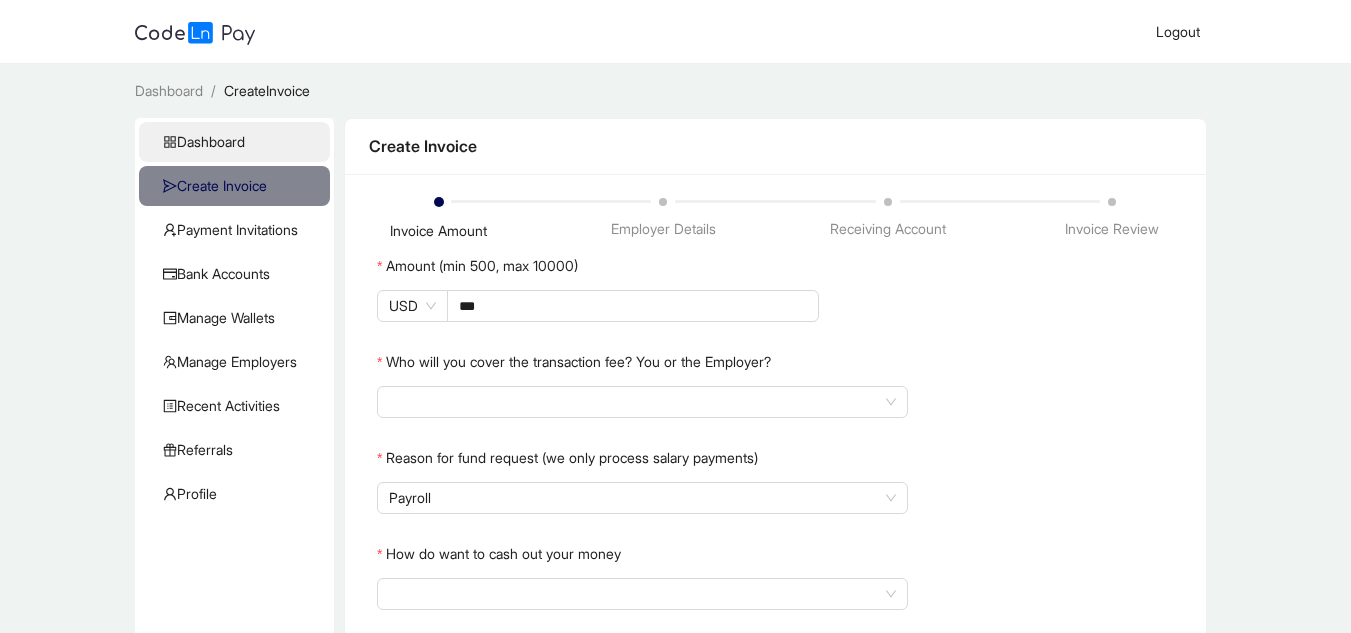 click on "Dashboard" 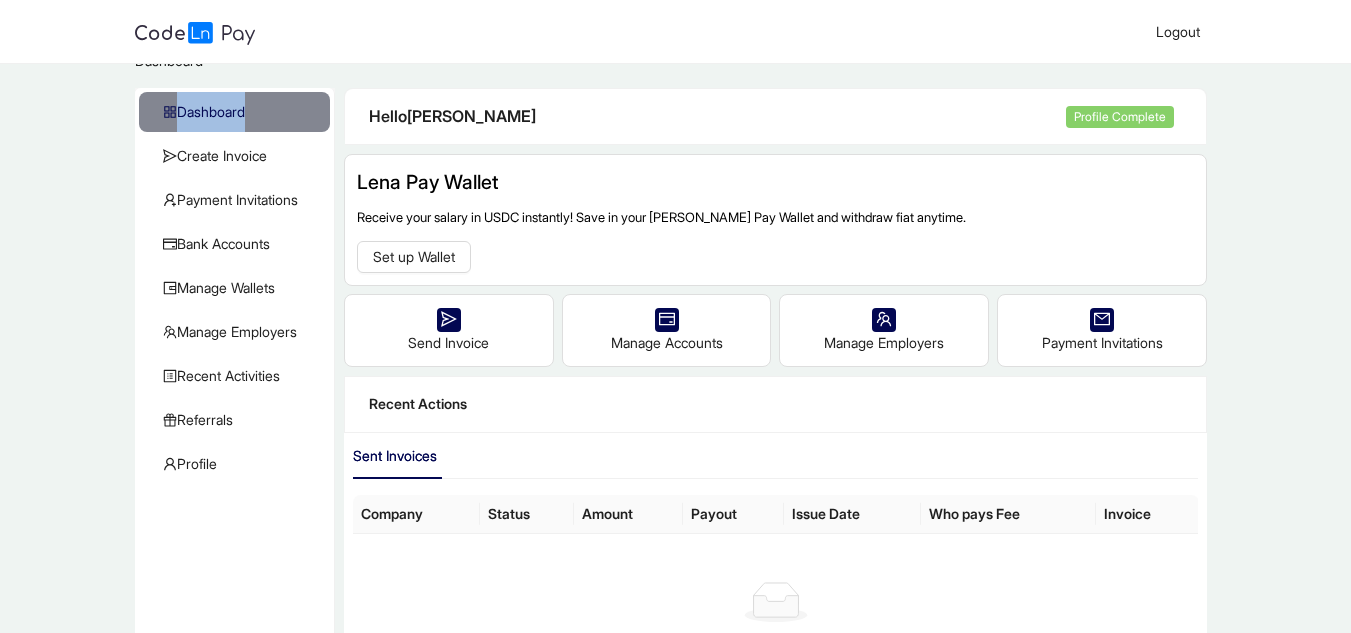 scroll, scrollTop: 0, scrollLeft: 0, axis: both 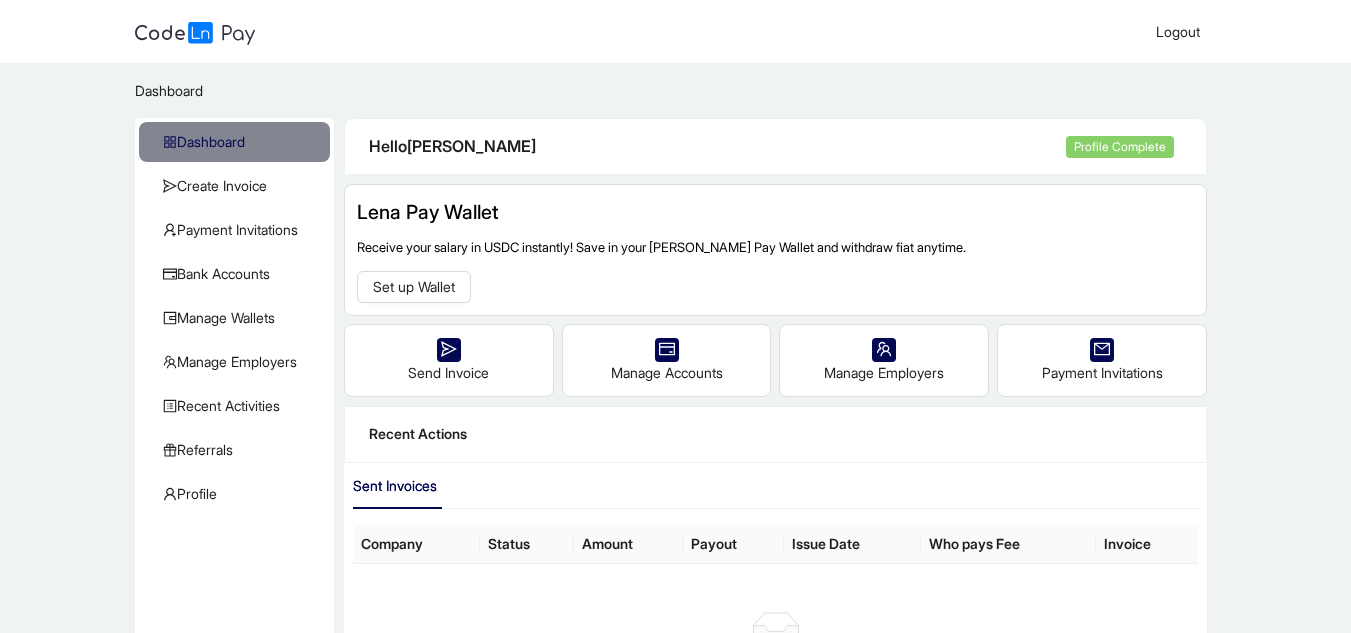 click on "[PERSON_NAME] Pay Wallet   Receive your salary in USDC instantly! Save in your [PERSON_NAME] Pay Wallet and withdraw fiat anytime.  Set up Wallet" at bounding box center (775, 250) 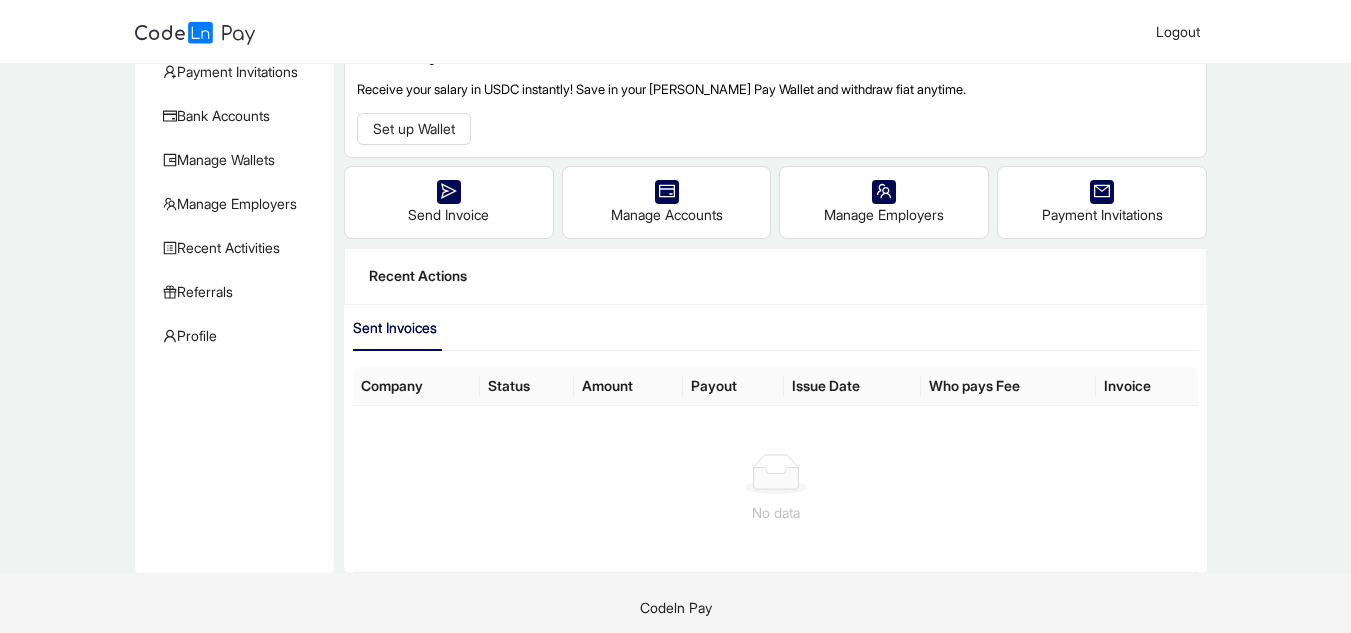 scroll, scrollTop: 166, scrollLeft: 0, axis: vertical 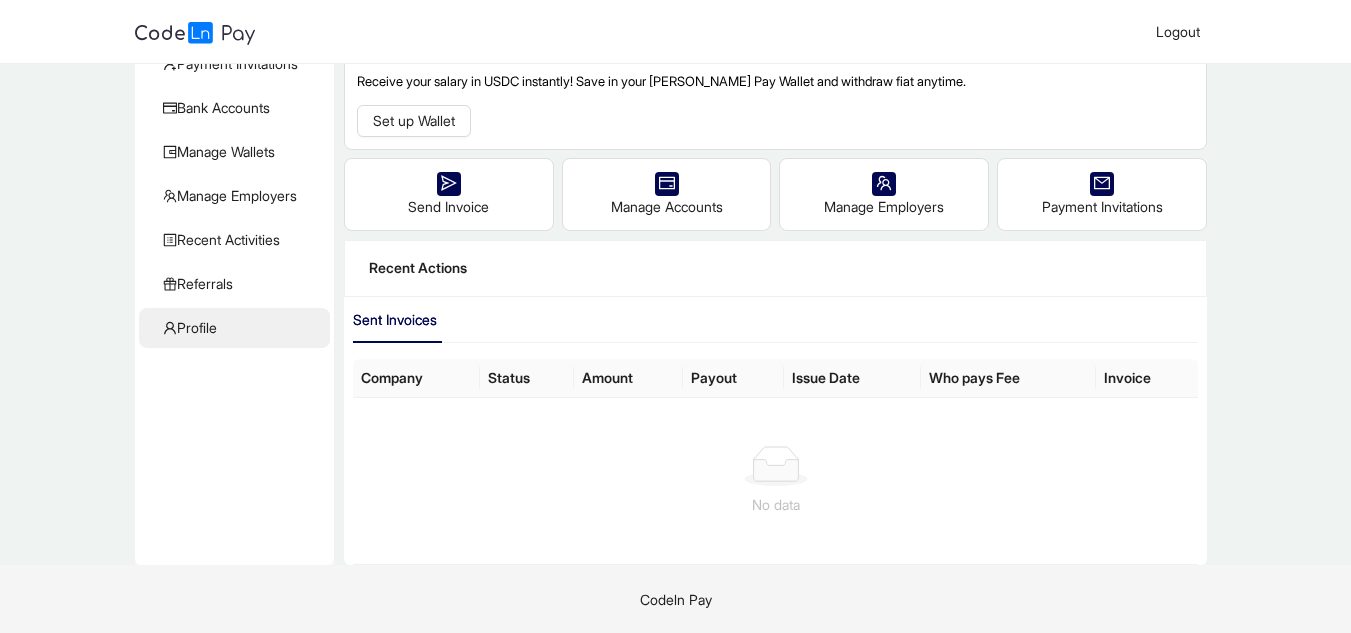click on "Profile" 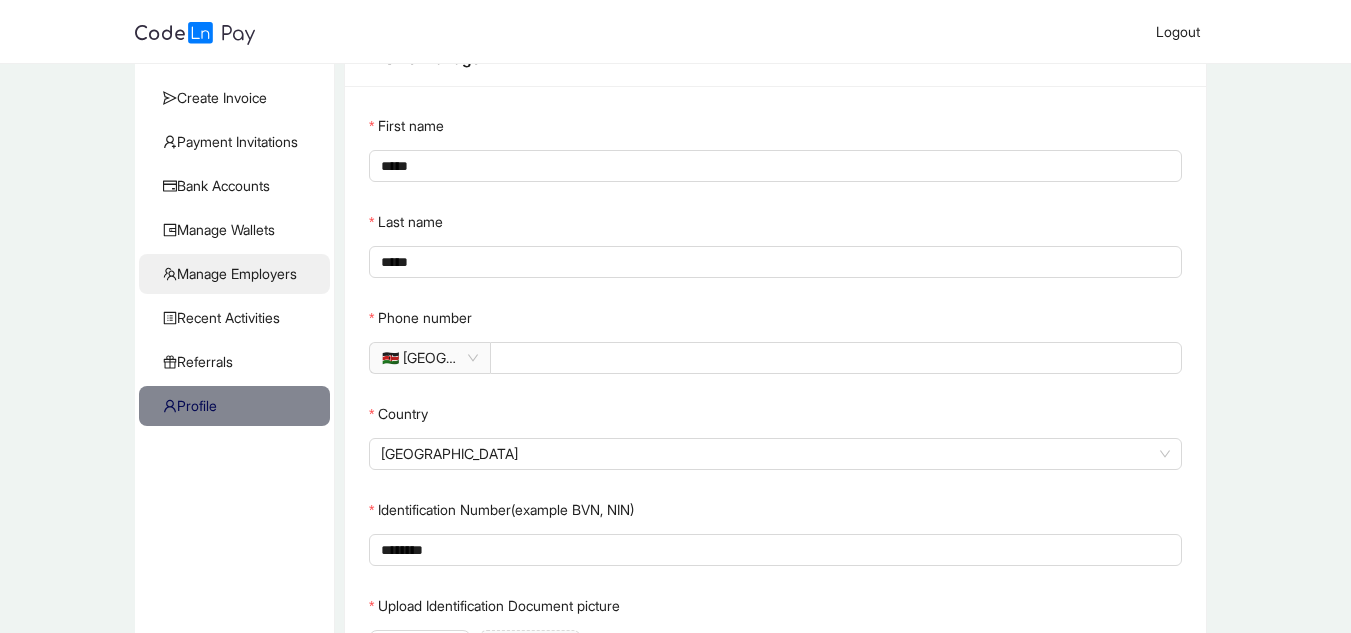 scroll, scrollTop: 0, scrollLeft: 0, axis: both 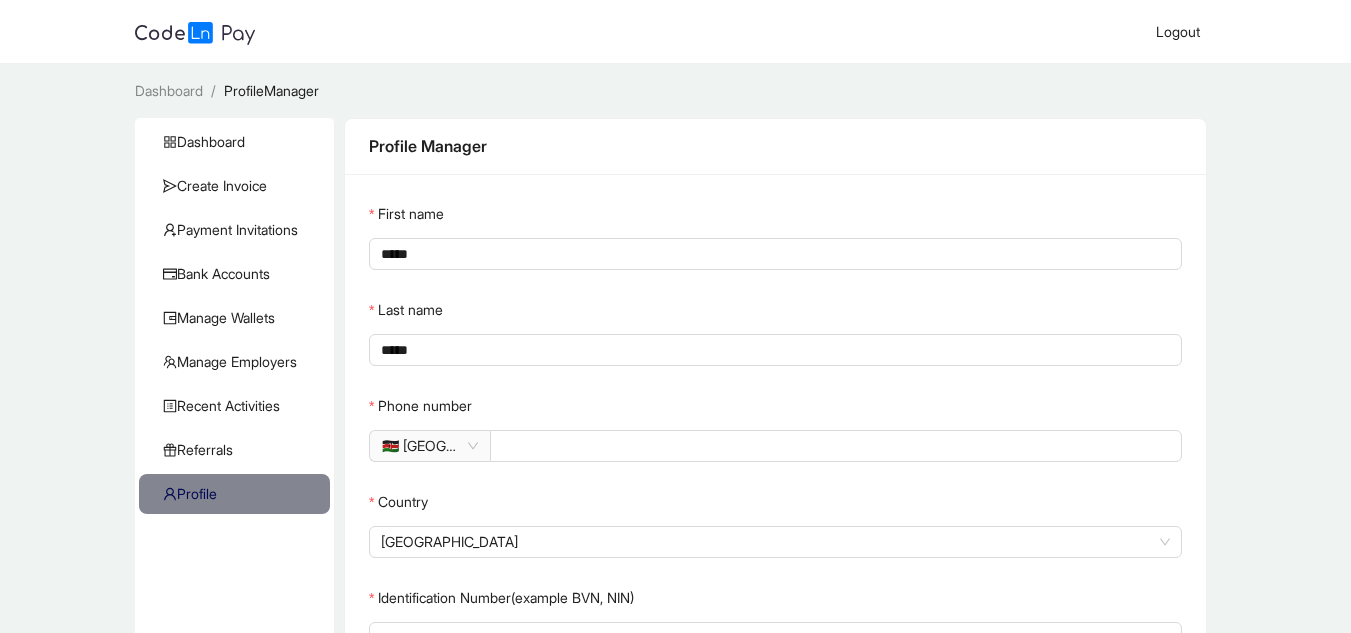 click on "Dashboard / ProfileManager /  Dashboard   Create Invoice   Payment Invitations   Bank Accounts   Manage Wallets   Manage Employers   Recent Activities   KYC   Referrals   Profile   Profile Manager  Reset Verification First name  ***** Last name  ***** Phone number 🇰🇪 [GEOGRAPHIC_DATA] ********* Country Kenya Identification Number(example BVN, NIN)  ******** Upload Identification Document  picture id pic Upload Submit" at bounding box center [675, 498] 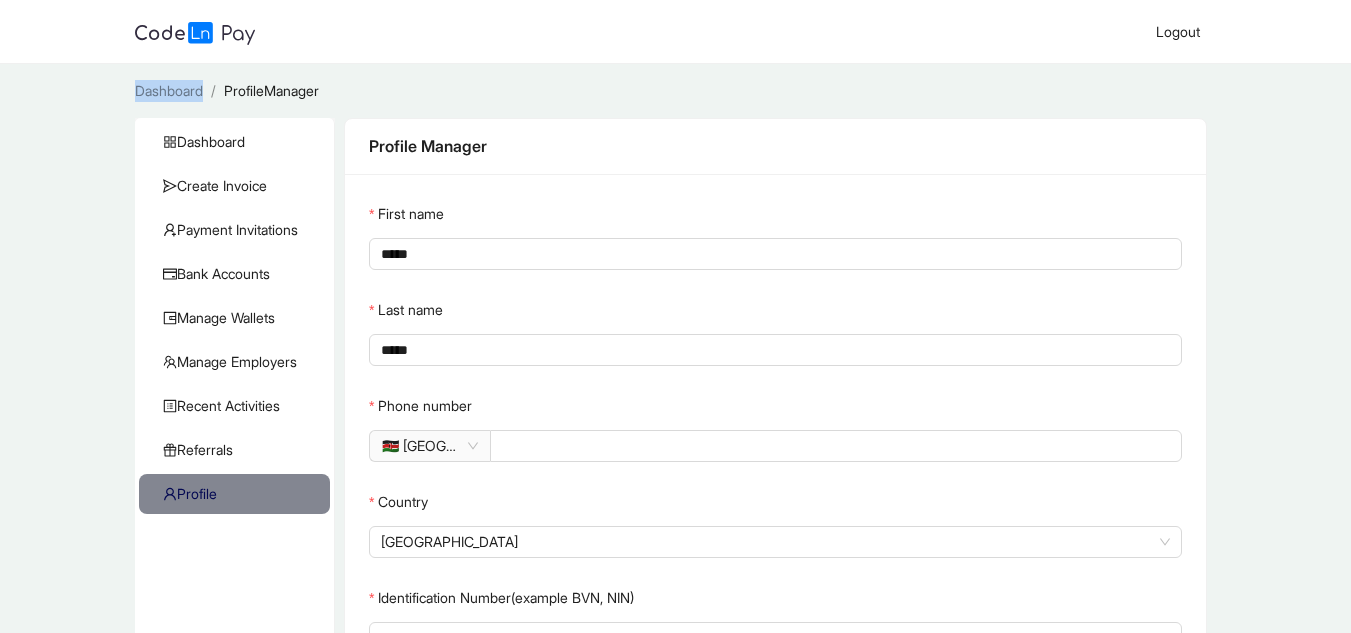 click on "Dashboard" at bounding box center [169, 90] 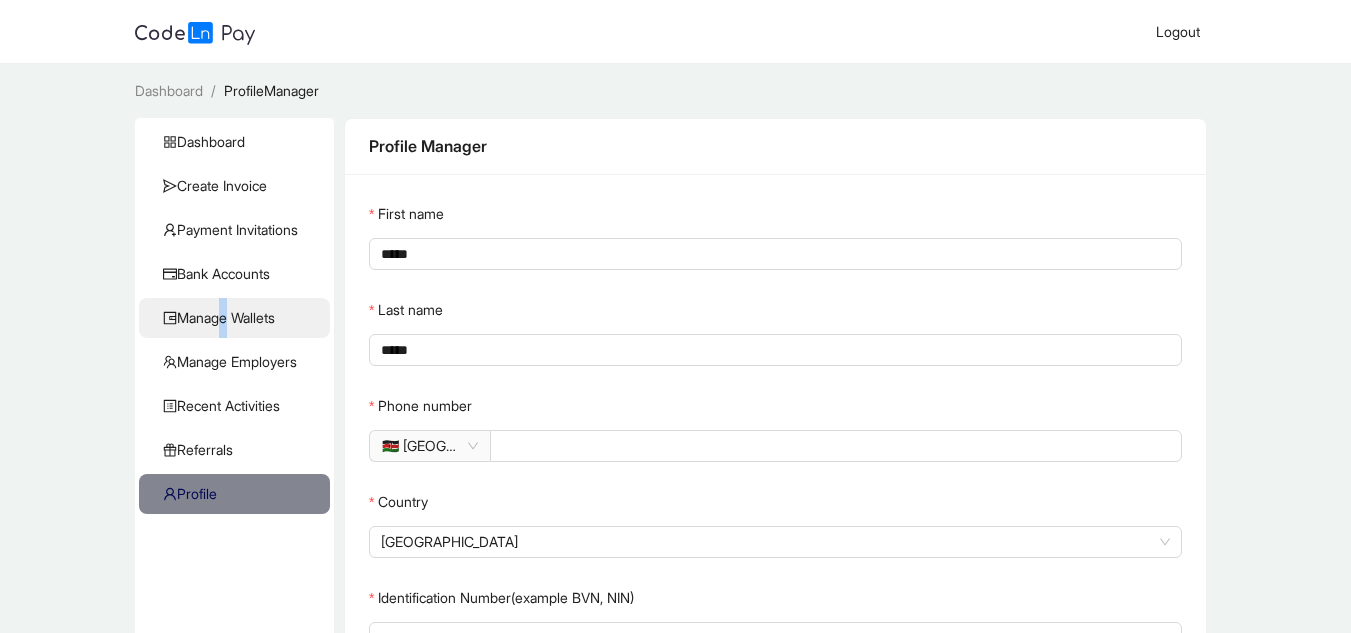 click on "Manage Wallets" 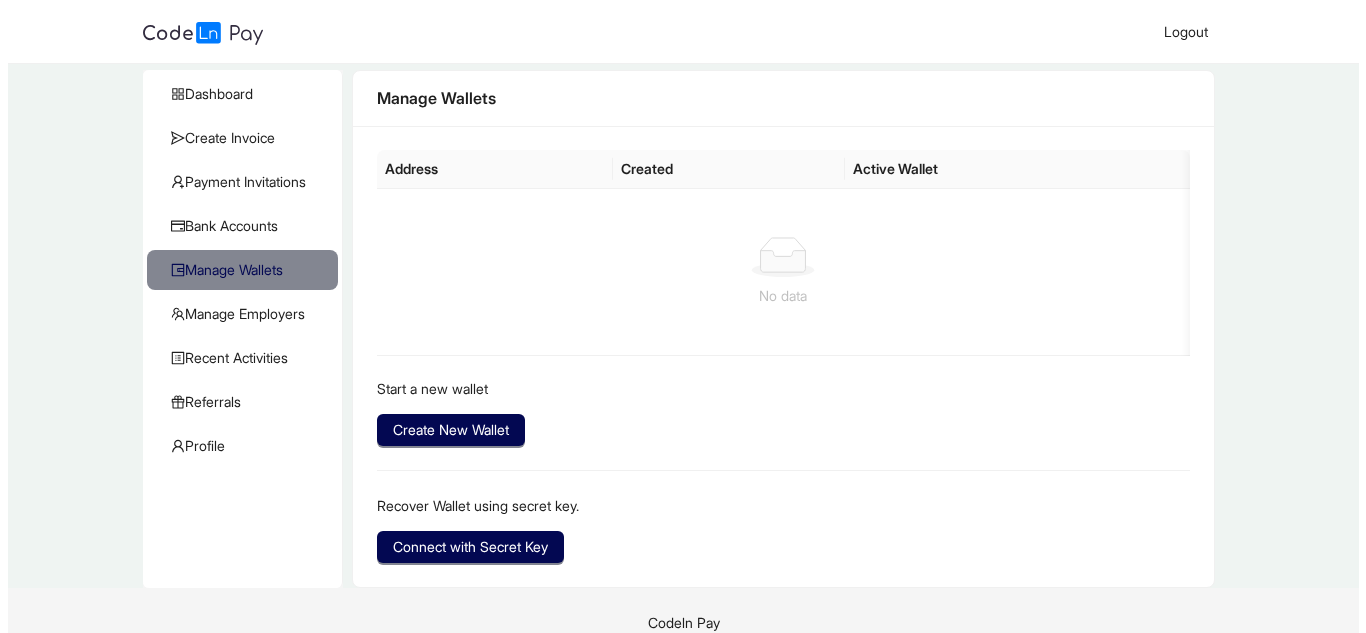 scroll, scrollTop: 72, scrollLeft: 0, axis: vertical 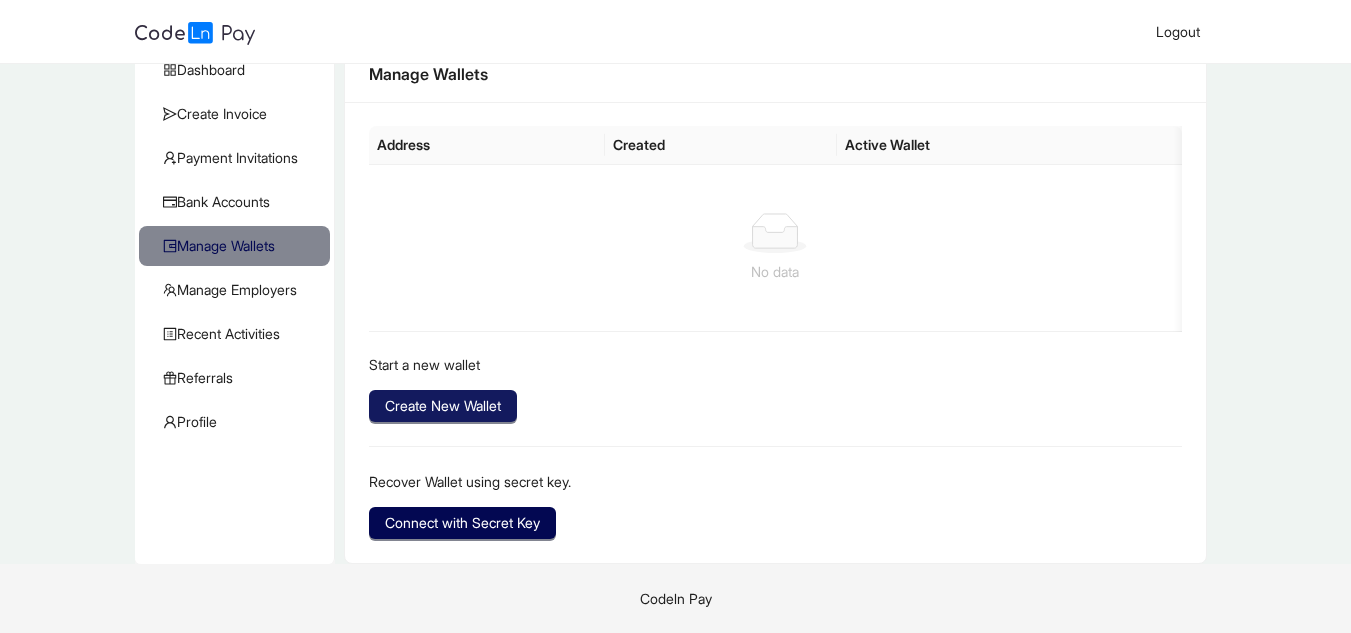 click on "Create New Wallet" 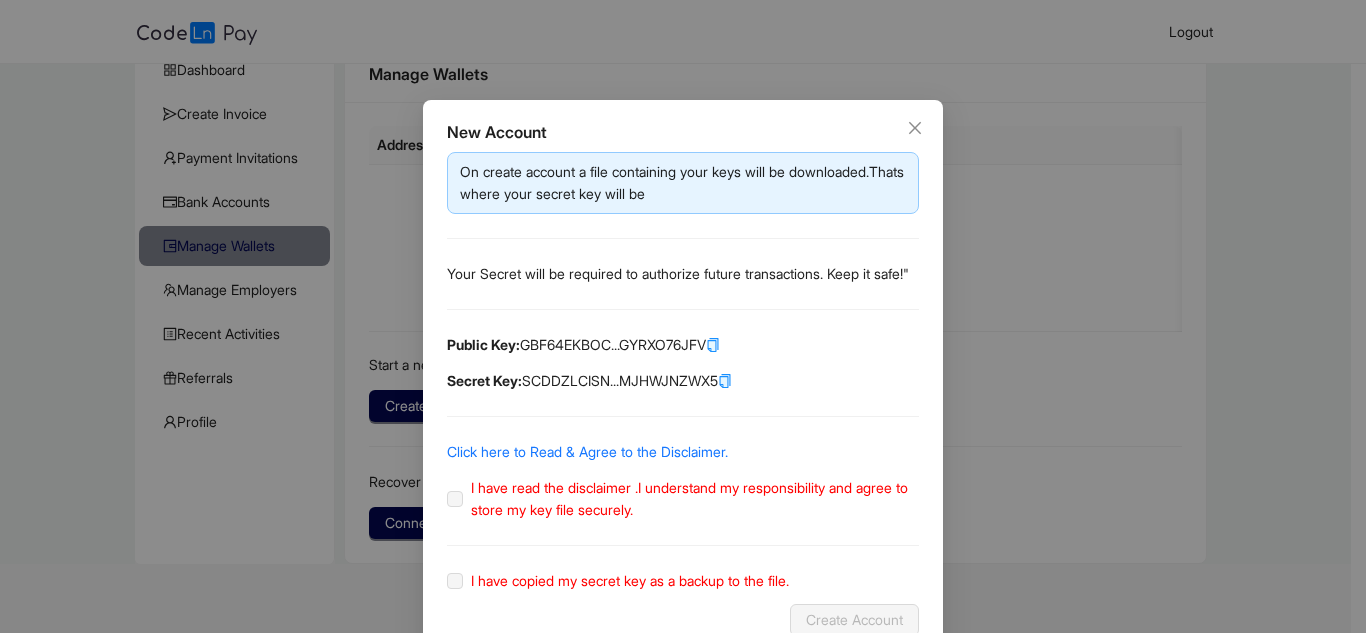 scroll, scrollTop: 69, scrollLeft: 0, axis: vertical 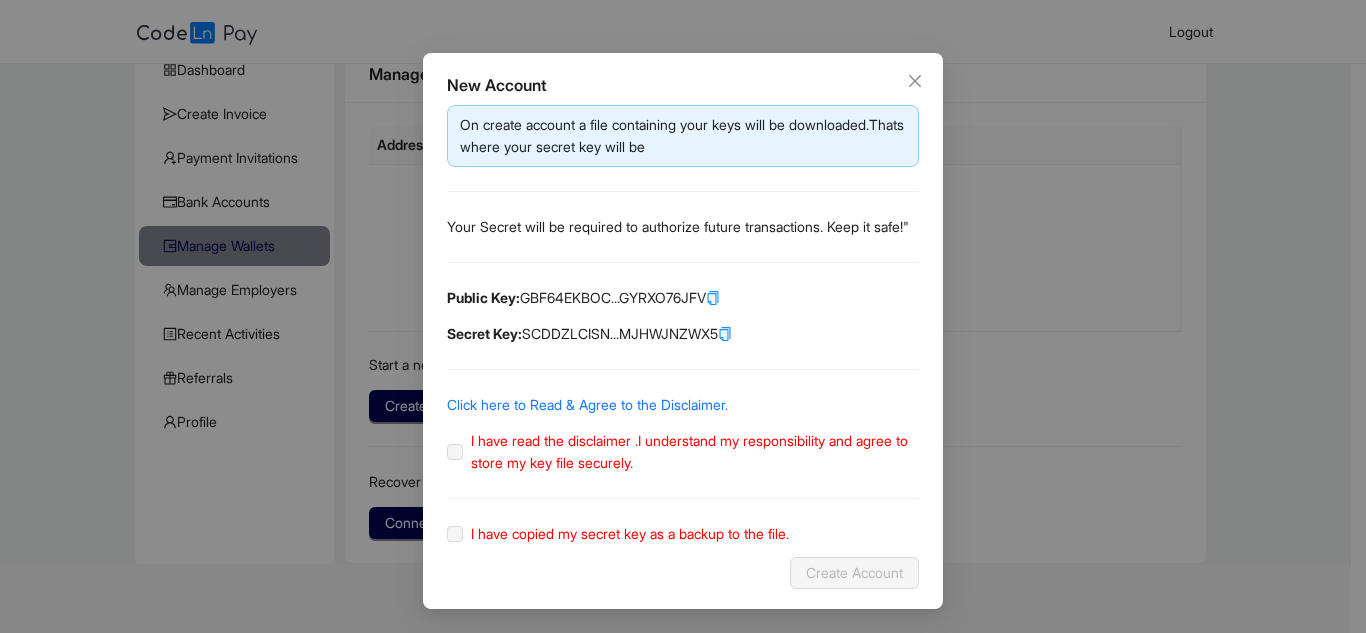 click on "I have read the disclaimer .I understand my responsibility and agree to store my key file securely." 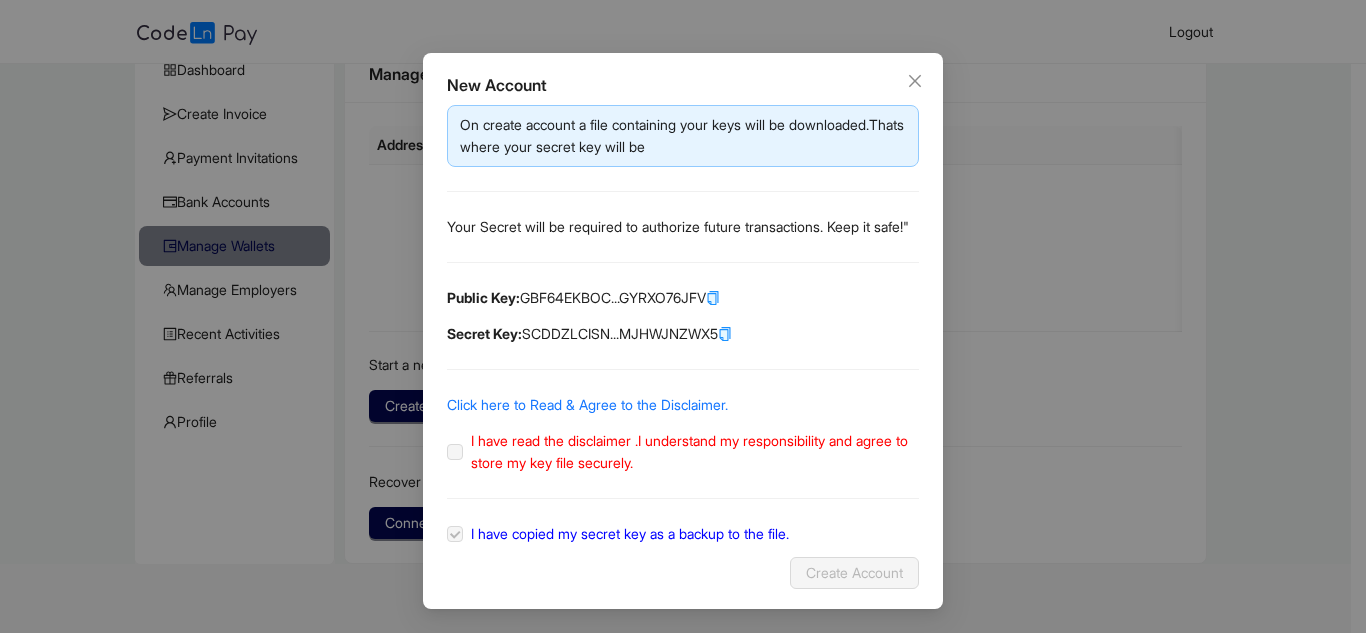 click 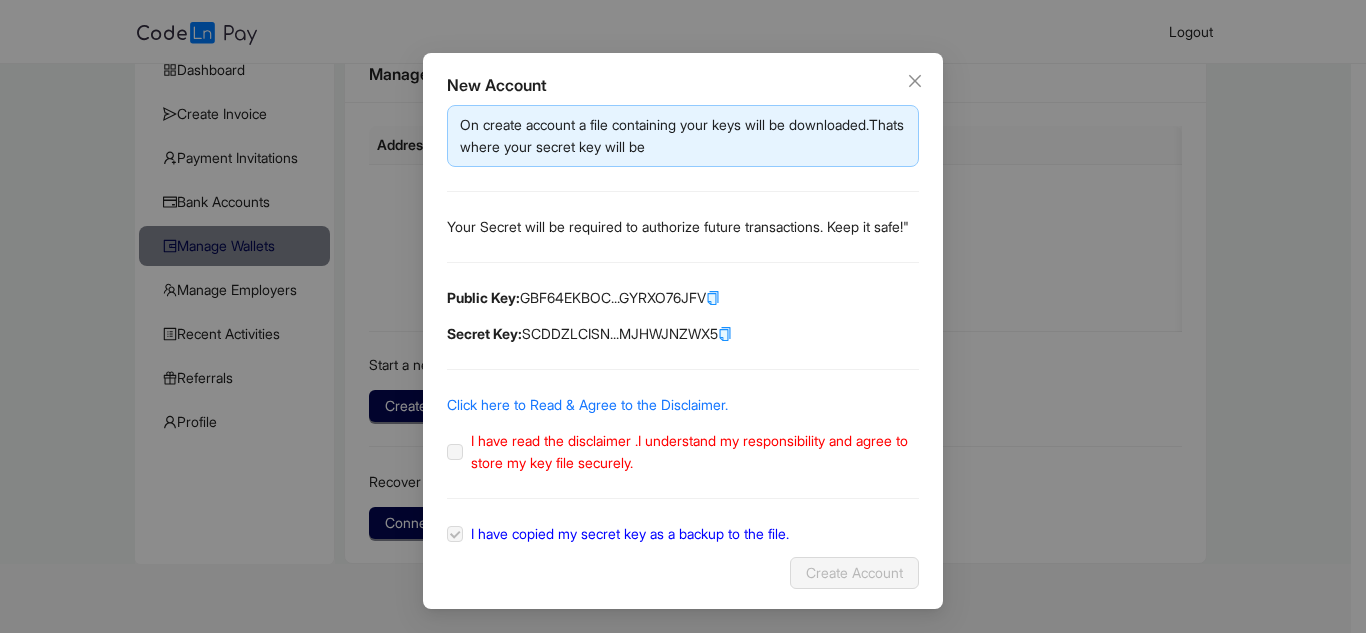 click on "I have read the disclaimer .I understand my responsibility and agree to store my key file securely." at bounding box center (691, 452) 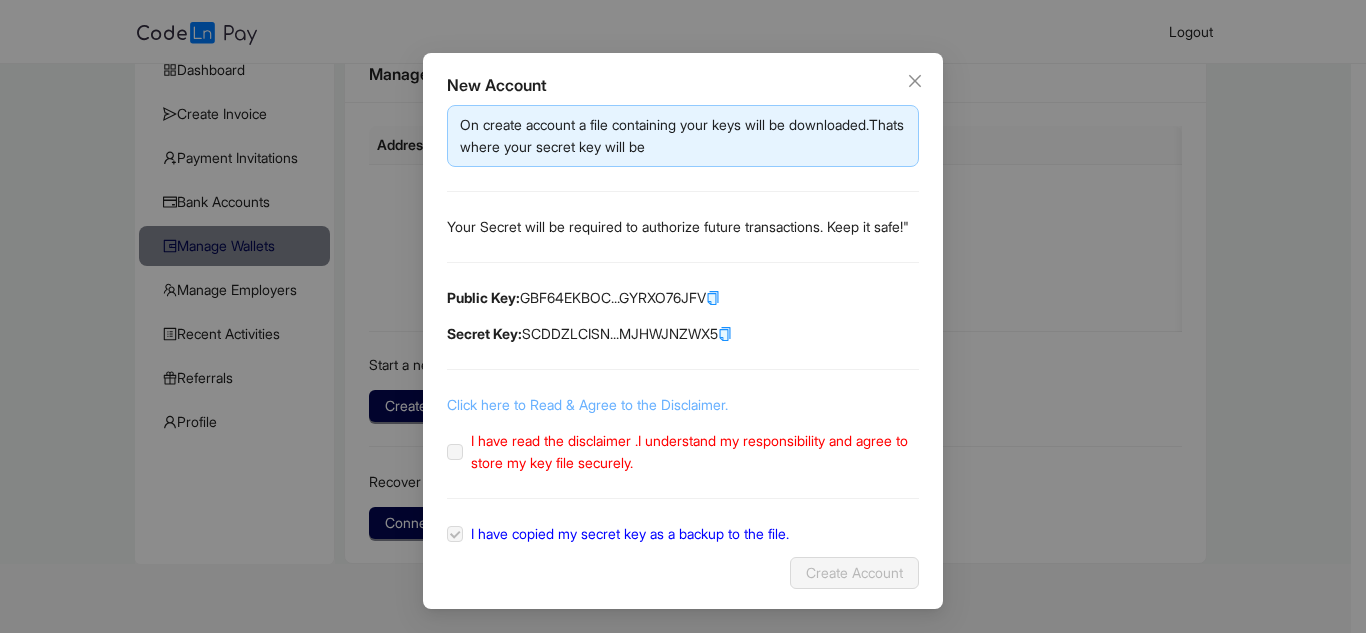 click on "Click here to Read & Agree to the Disclaimer." at bounding box center [587, 404] 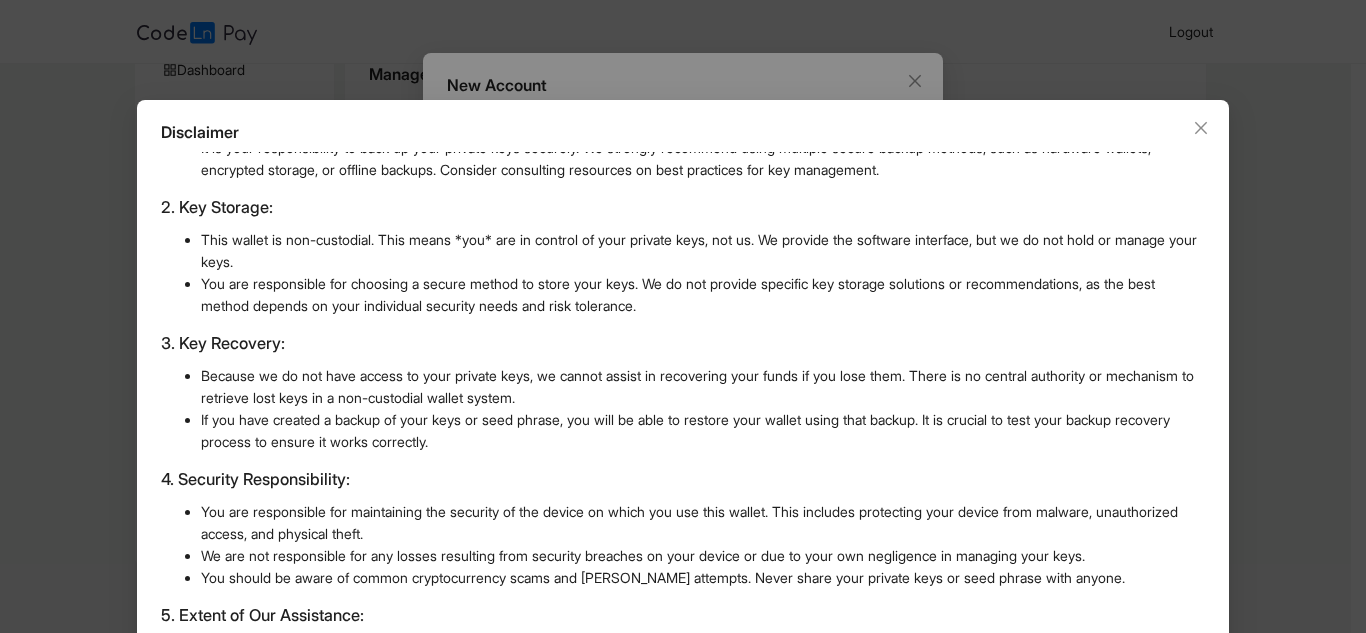 scroll, scrollTop: 487, scrollLeft: 0, axis: vertical 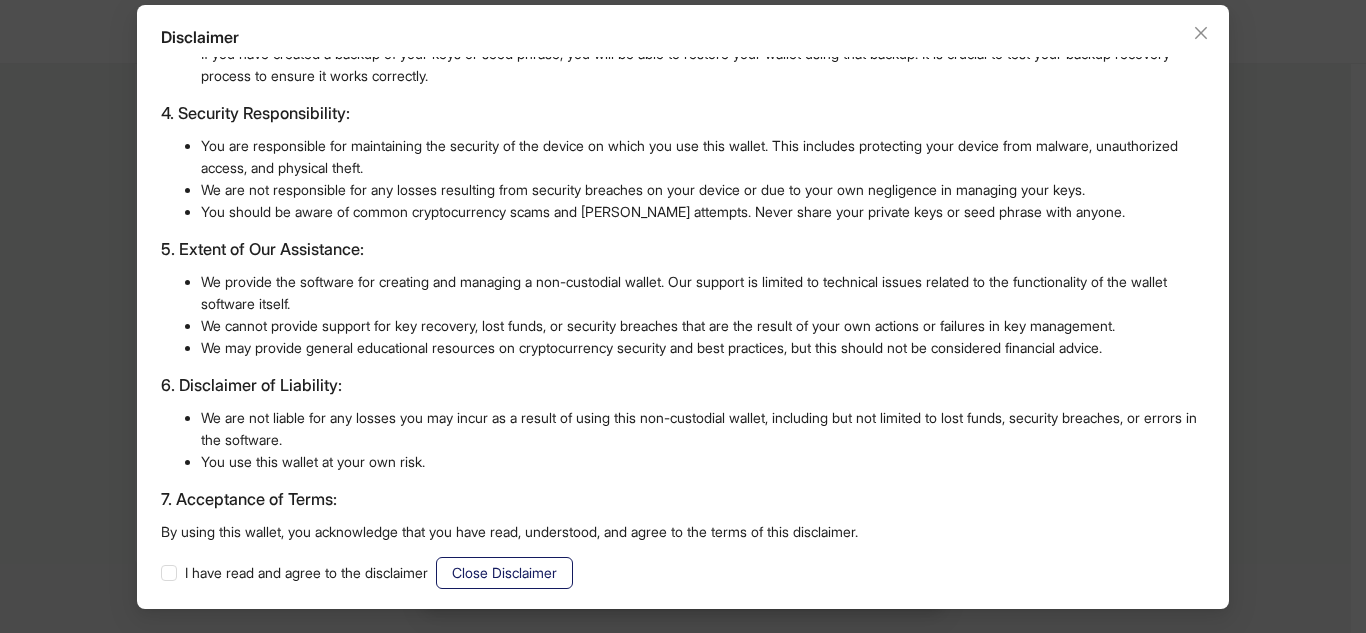 click on "Close Disclaimer" 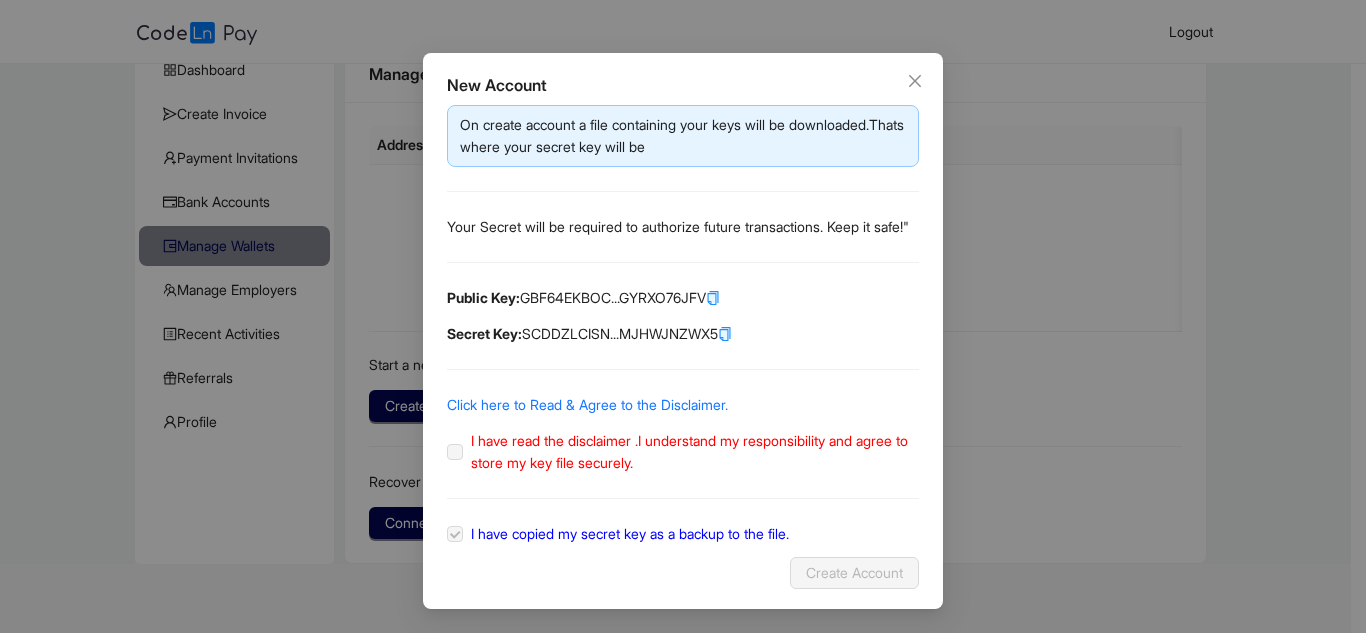 scroll, scrollTop: 0, scrollLeft: 0, axis: both 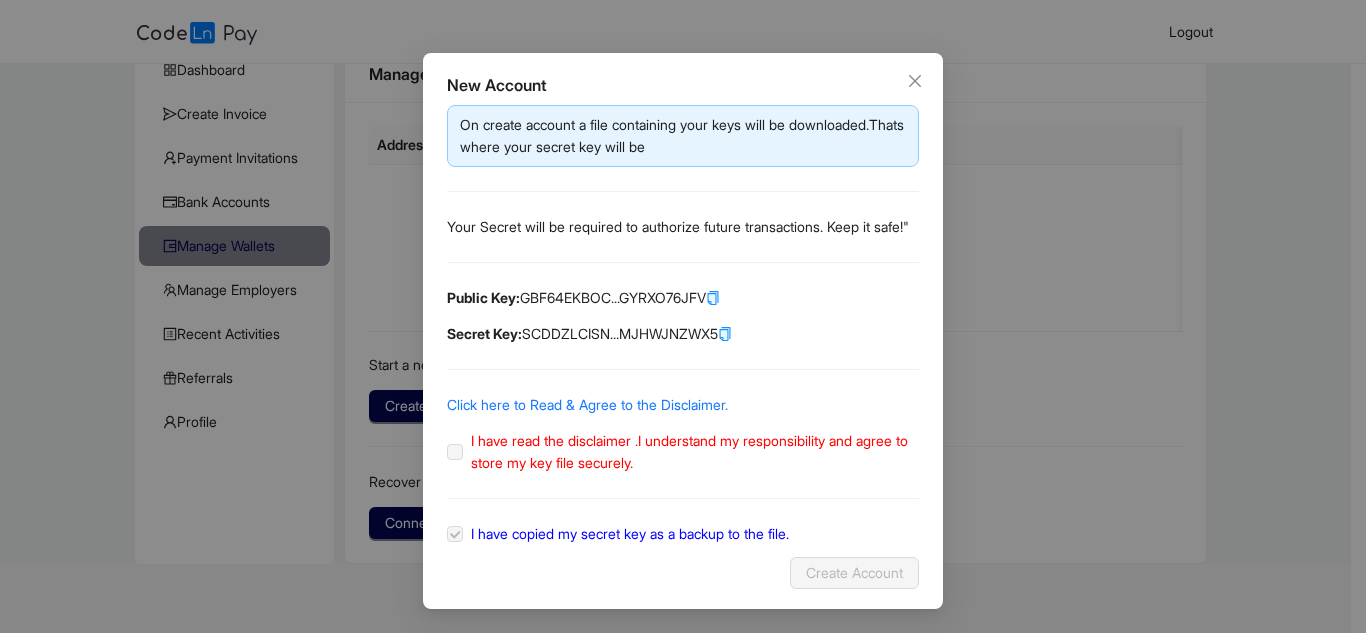 click on "I have read the disclaimer .I understand my responsibility and agree to store my key file securely." at bounding box center (691, 452) 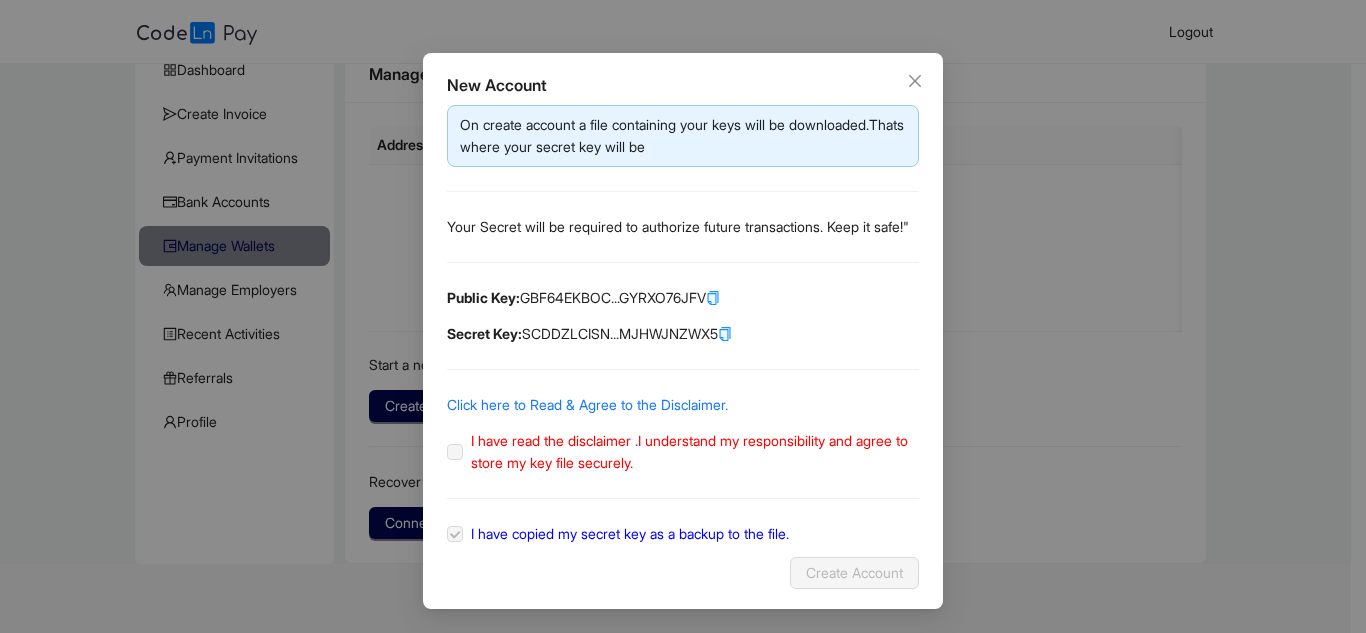 click on "On create account  a file containing your keys will be downloaded.Thats where your secret key will be  Your Secret will be required to authorize future transactions. Keep it safe!"  Public Key:  GBF64EKBOC...GYRXO76JFV  Secret Key:  SCDDZLCISN...MJHWJNZWX5   Click here to Read & Agree to the Disclaimer.   I have read the disclaimer .I understand my responsibility and agree to store my key file securely.   I have copied my secret key as a backup to the file." at bounding box center [683, 325] 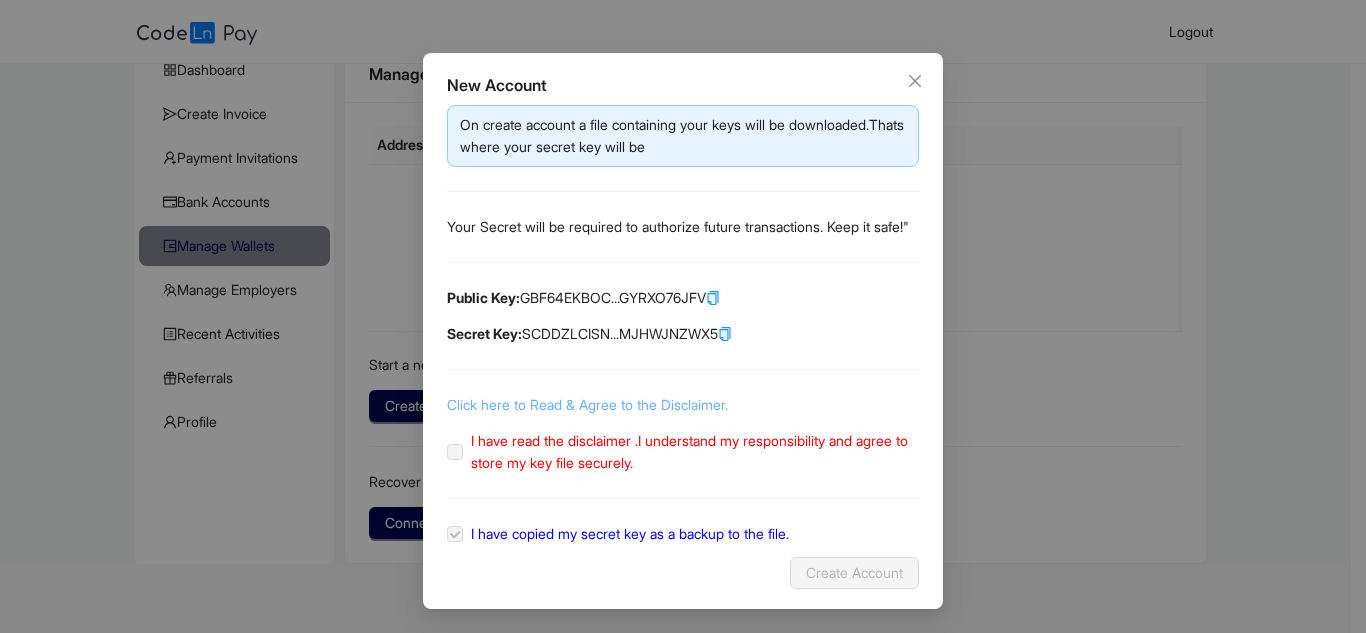 click on "Click here to Read & Agree to the Disclaimer." at bounding box center [587, 404] 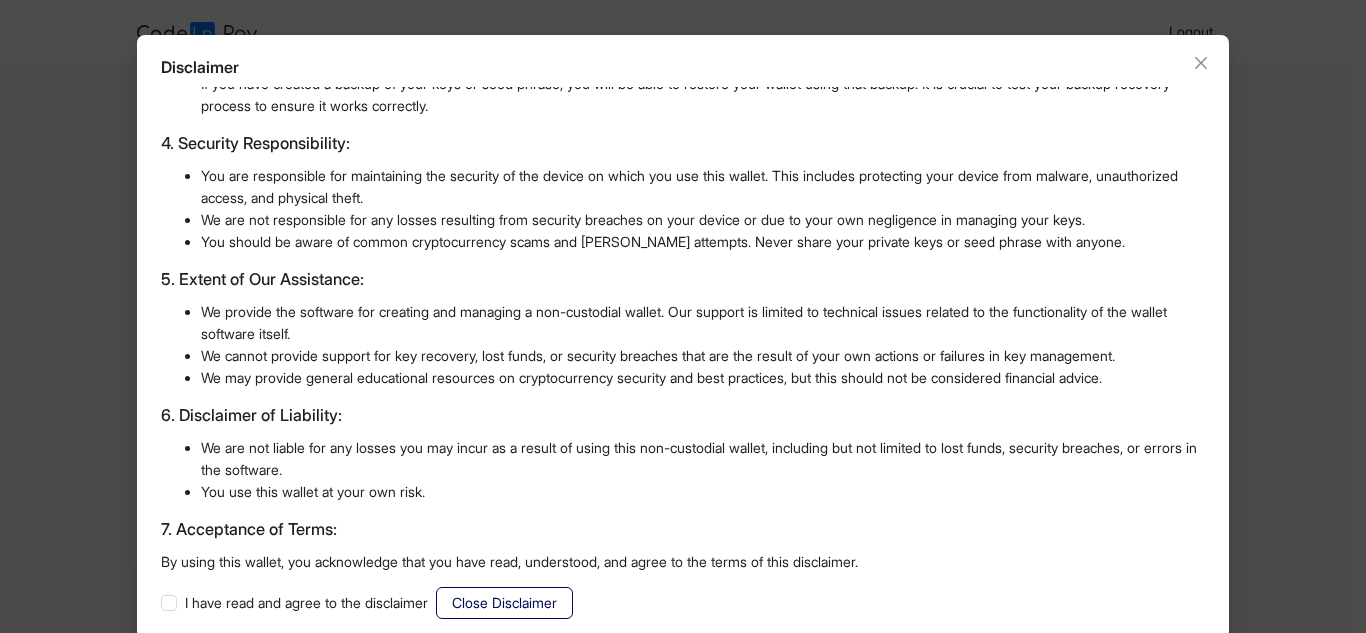 scroll, scrollTop: 95, scrollLeft: 0, axis: vertical 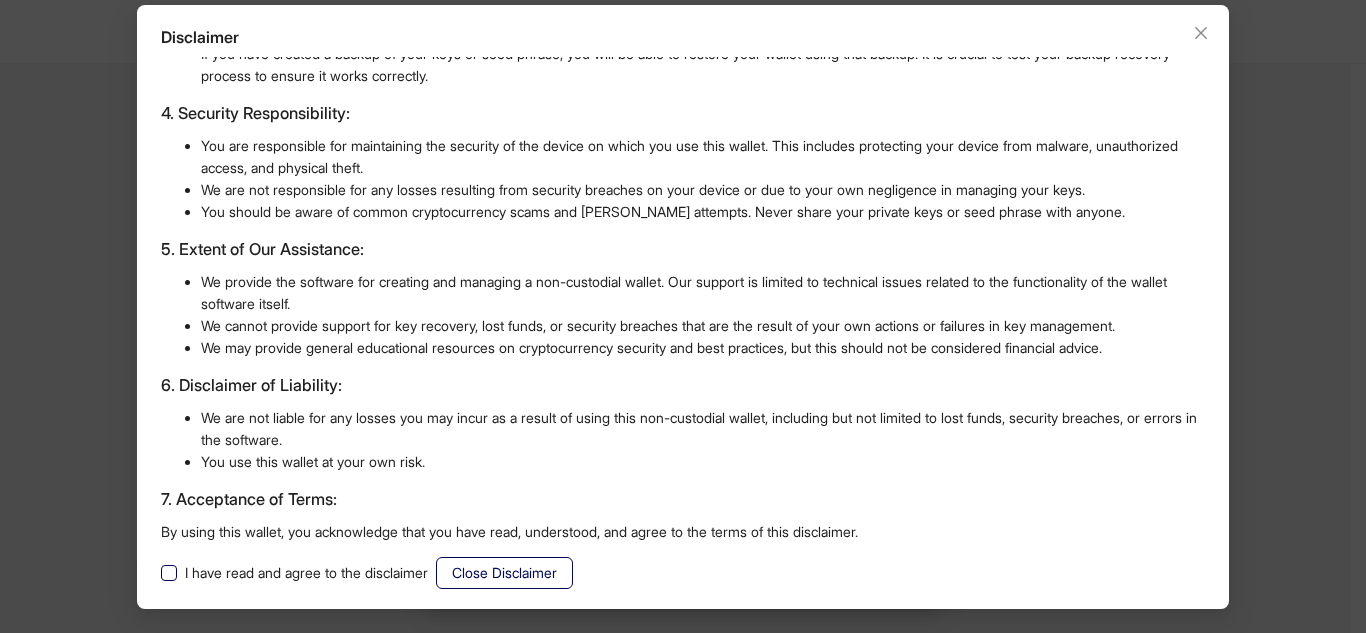 click on "I have read and agree to the disclaimer" at bounding box center [306, 573] 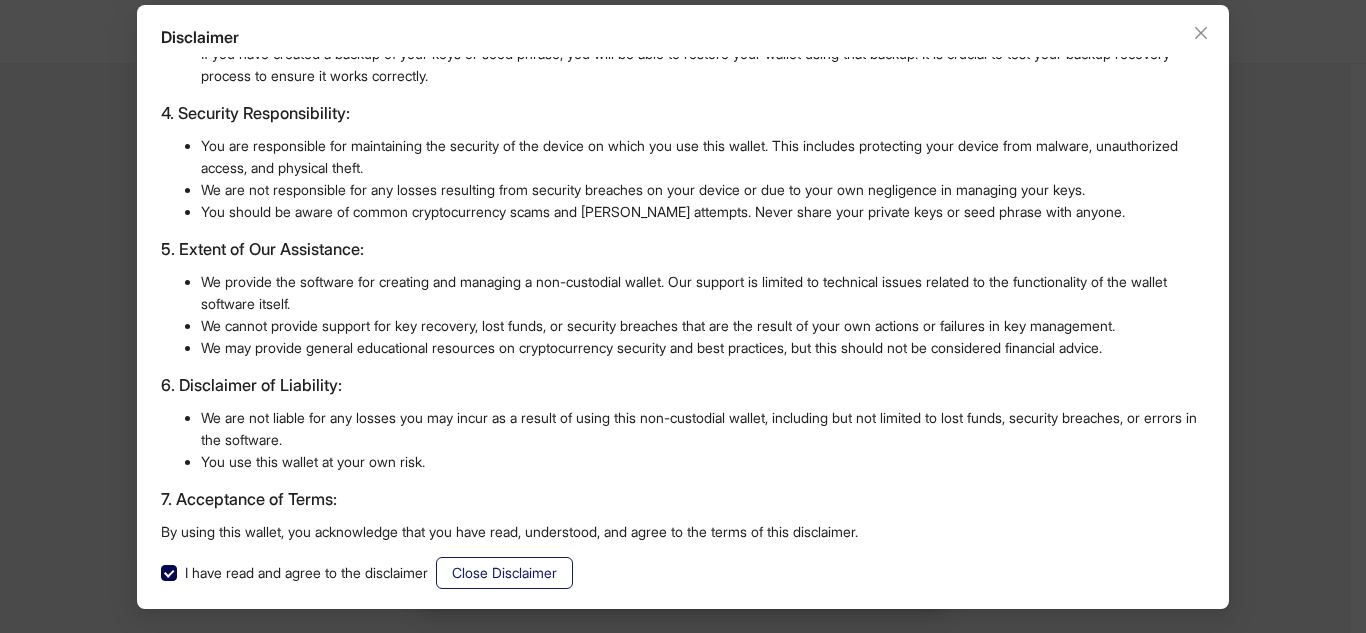 click on "Close Disclaimer" 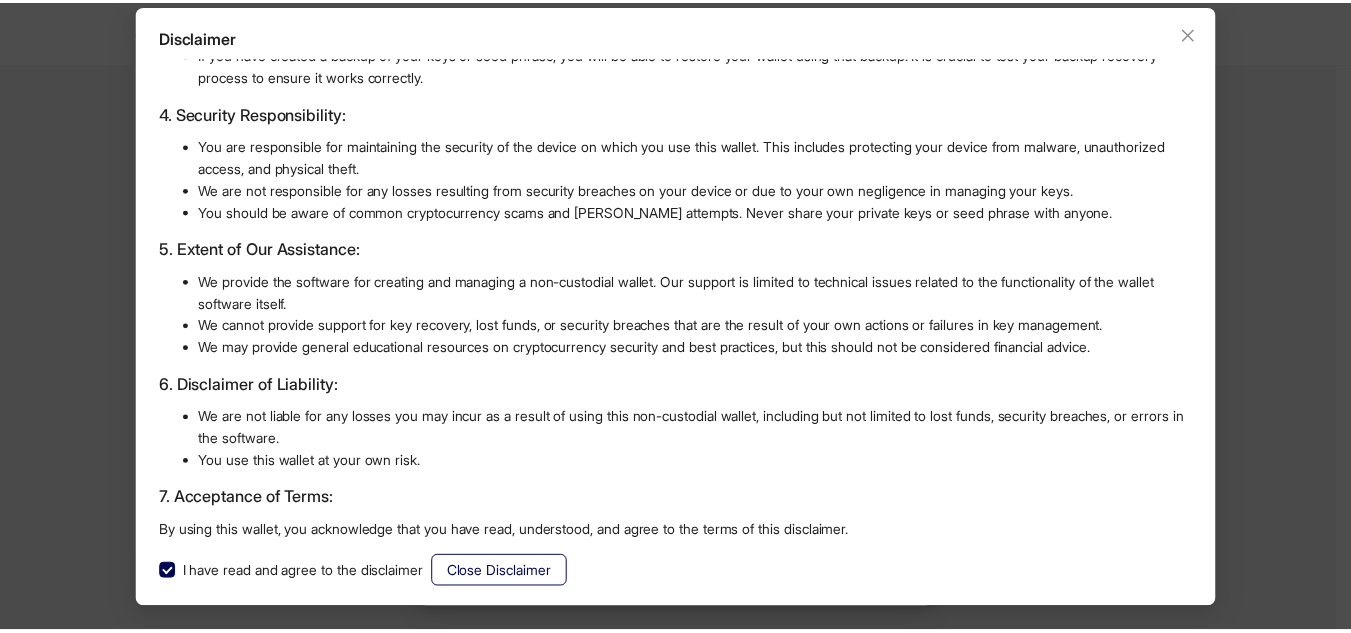 scroll, scrollTop: 0, scrollLeft: 0, axis: both 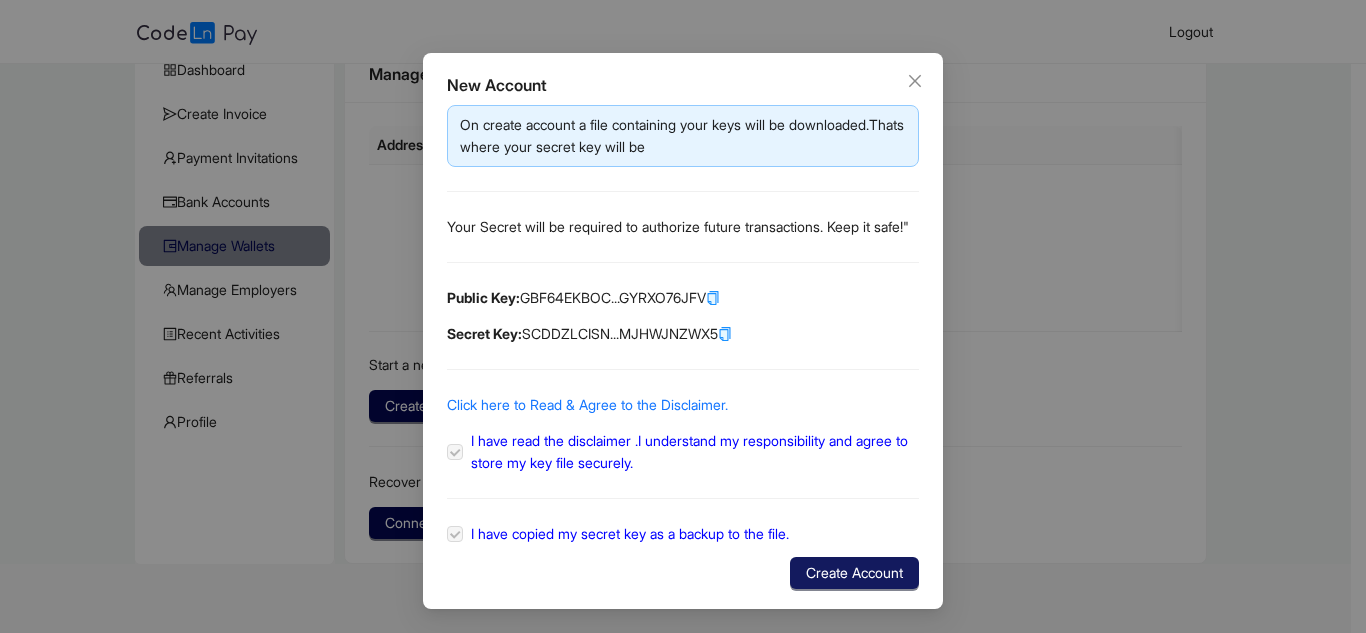 click on "Create Account" 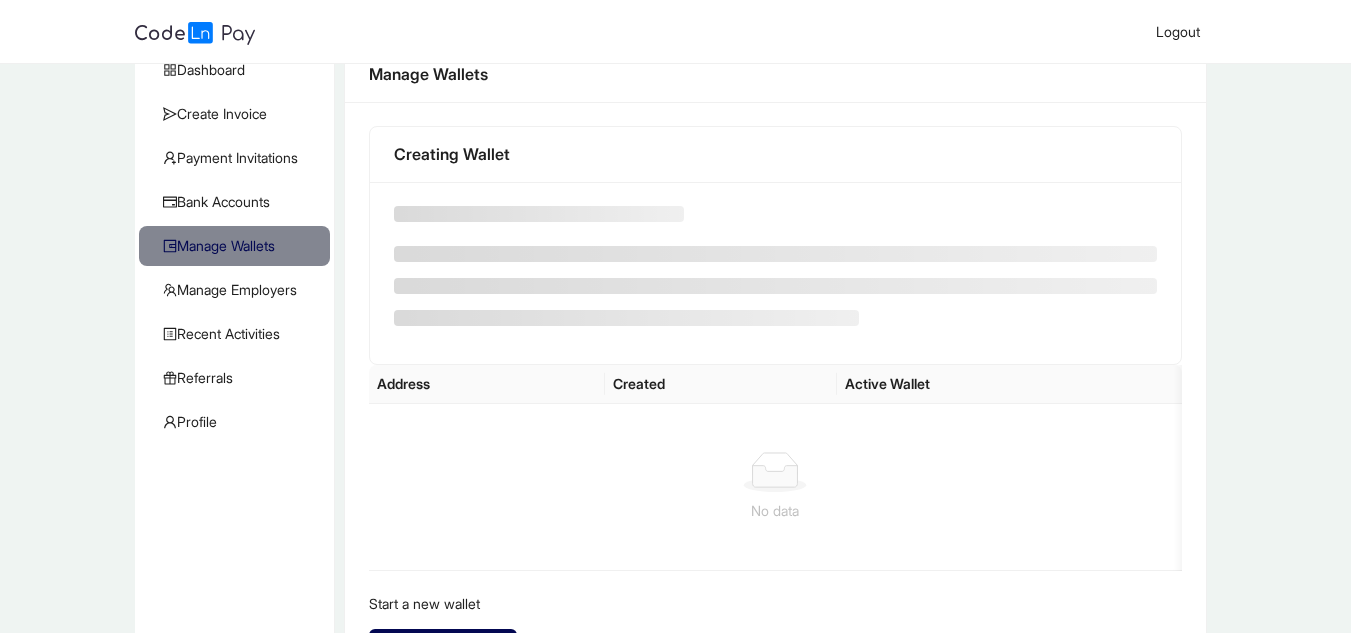 scroll, scrollTop: 0, scrollLeft: 0, axis: both 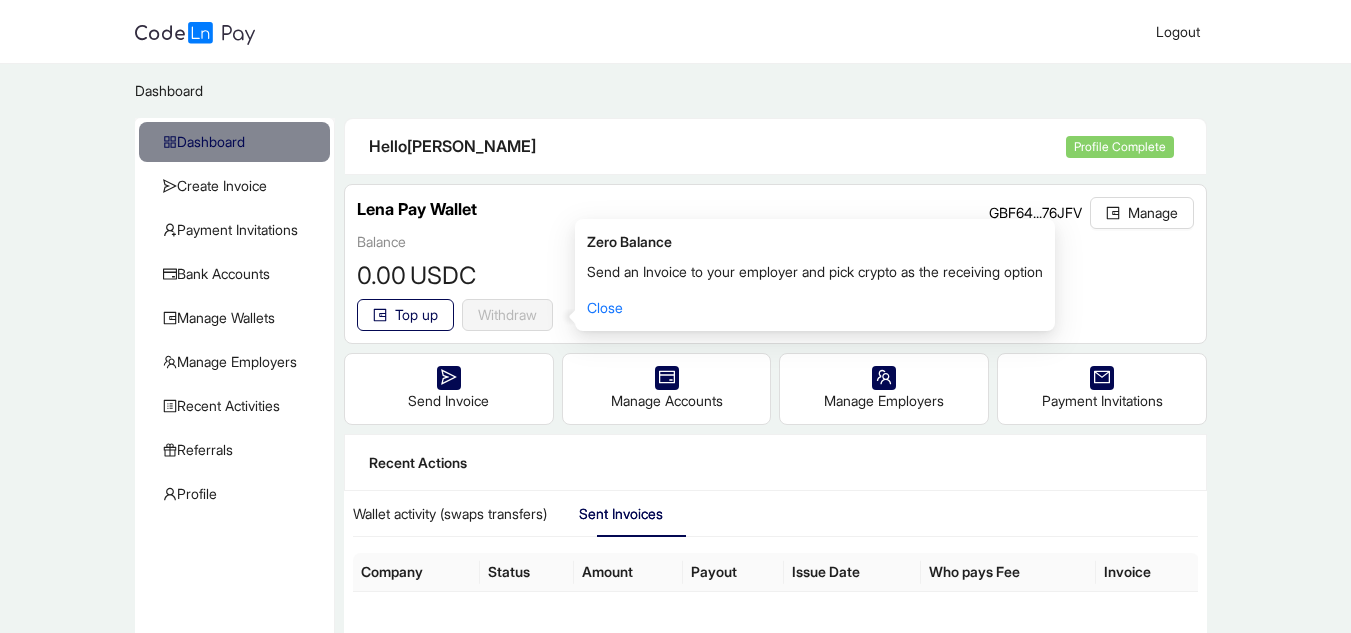 click on "Lena Pay Wallet" at bounding box center [417, 210] 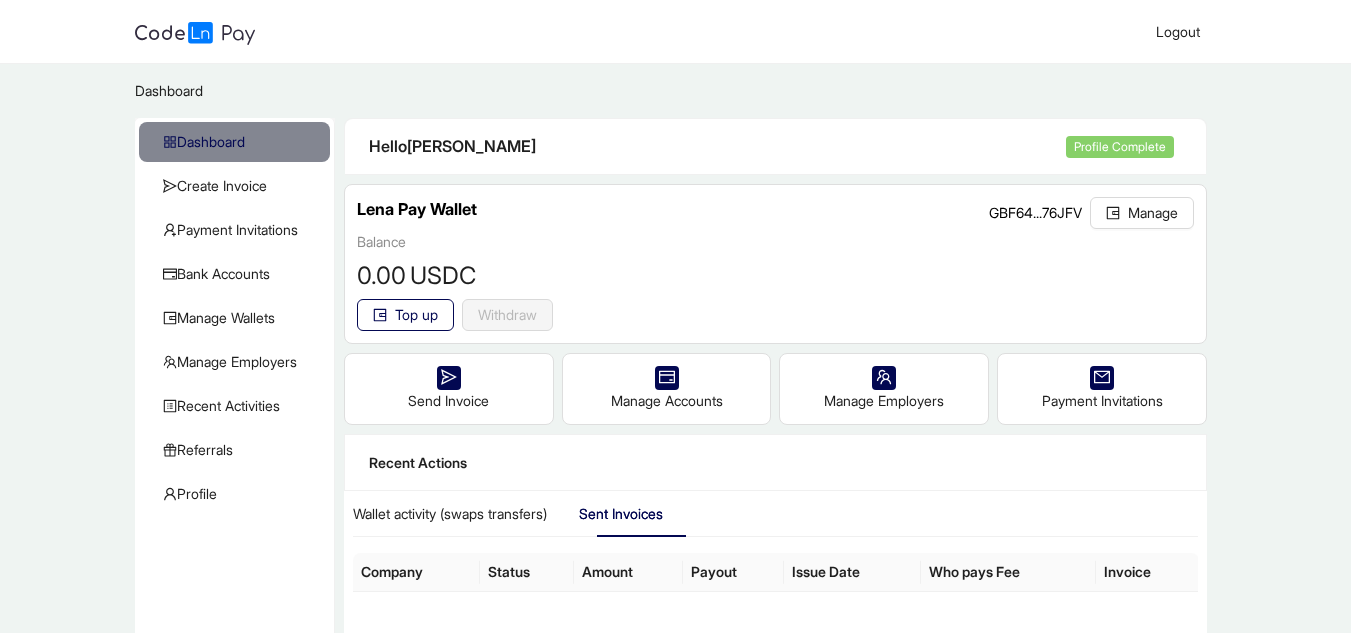 click on "Lena Pay Wallet" at bounding box center [417, 210] 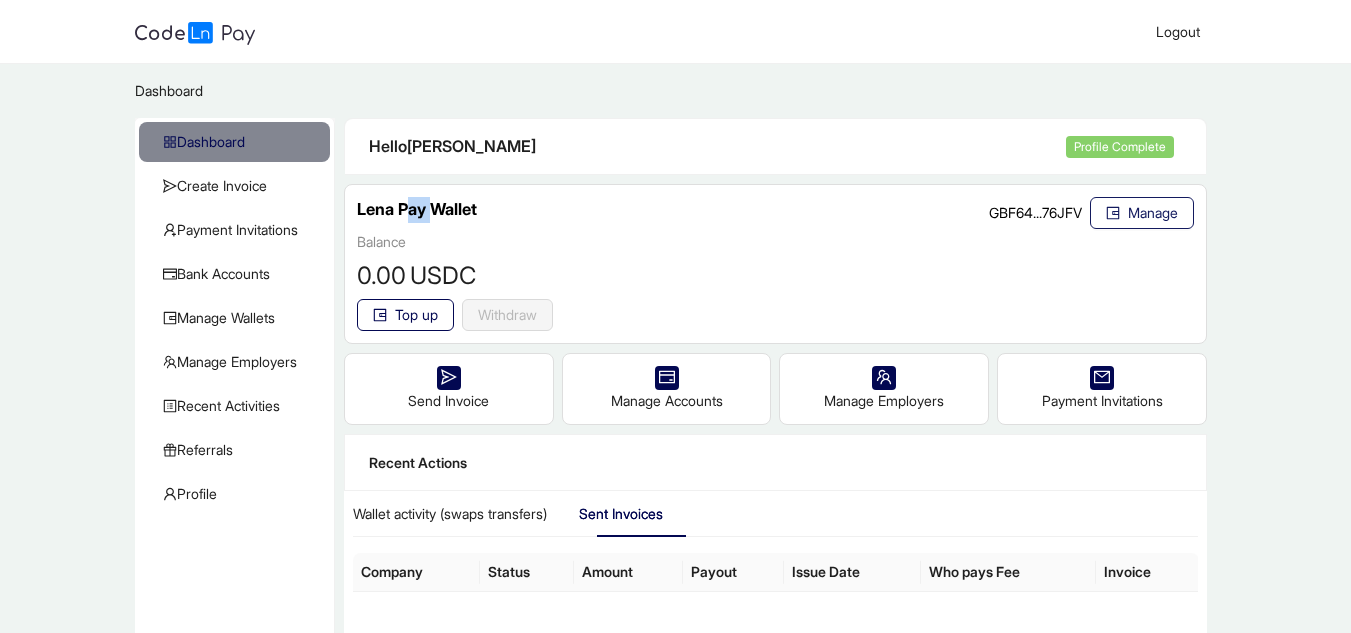click on "Manage" 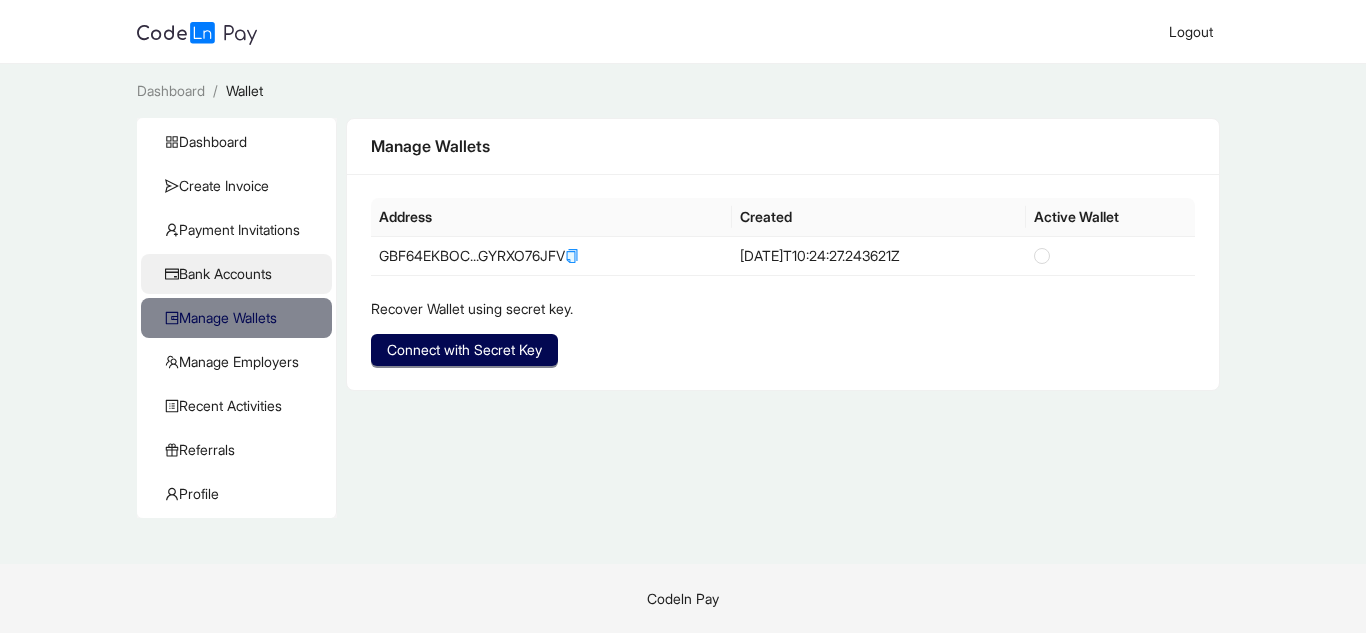 click on "Bank Accounts" 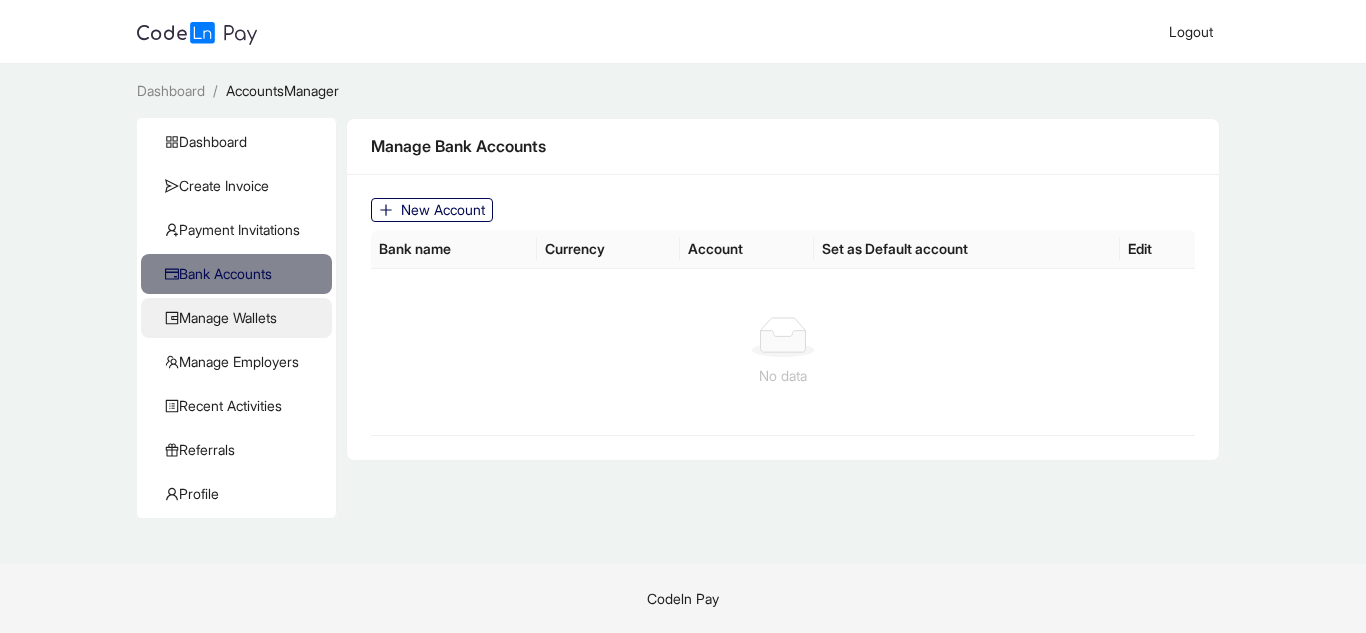 click on "Manage Wallets" 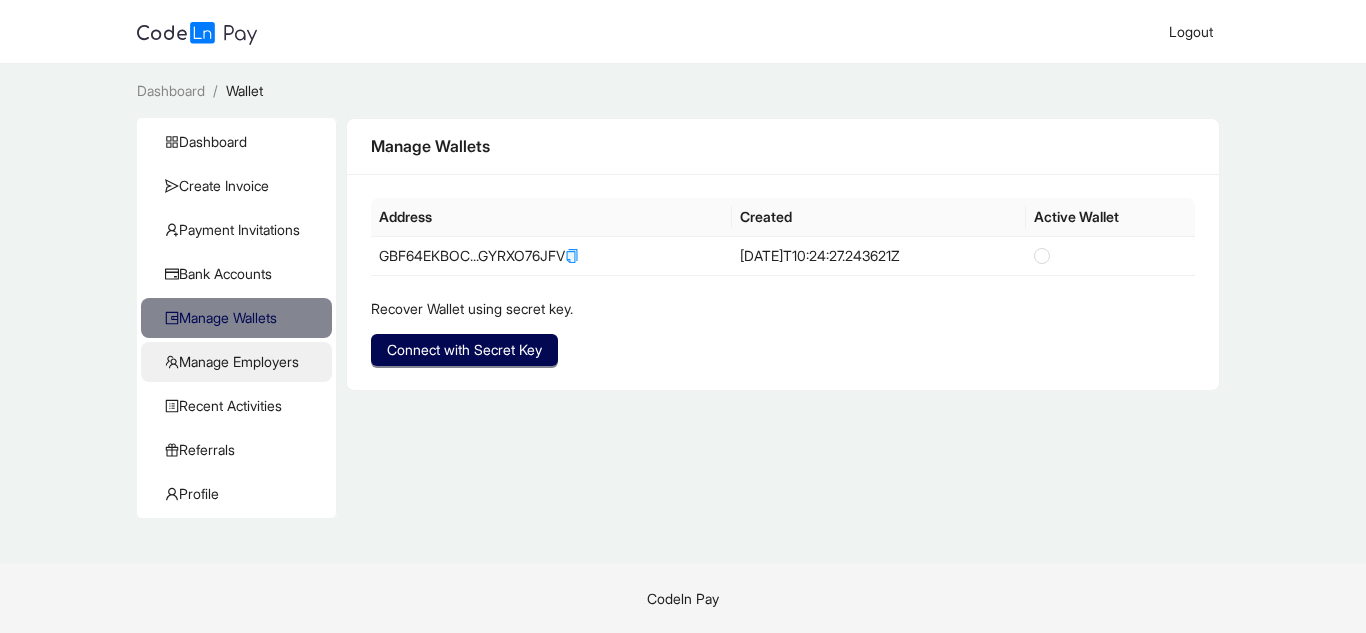 click on "Manage Employers" 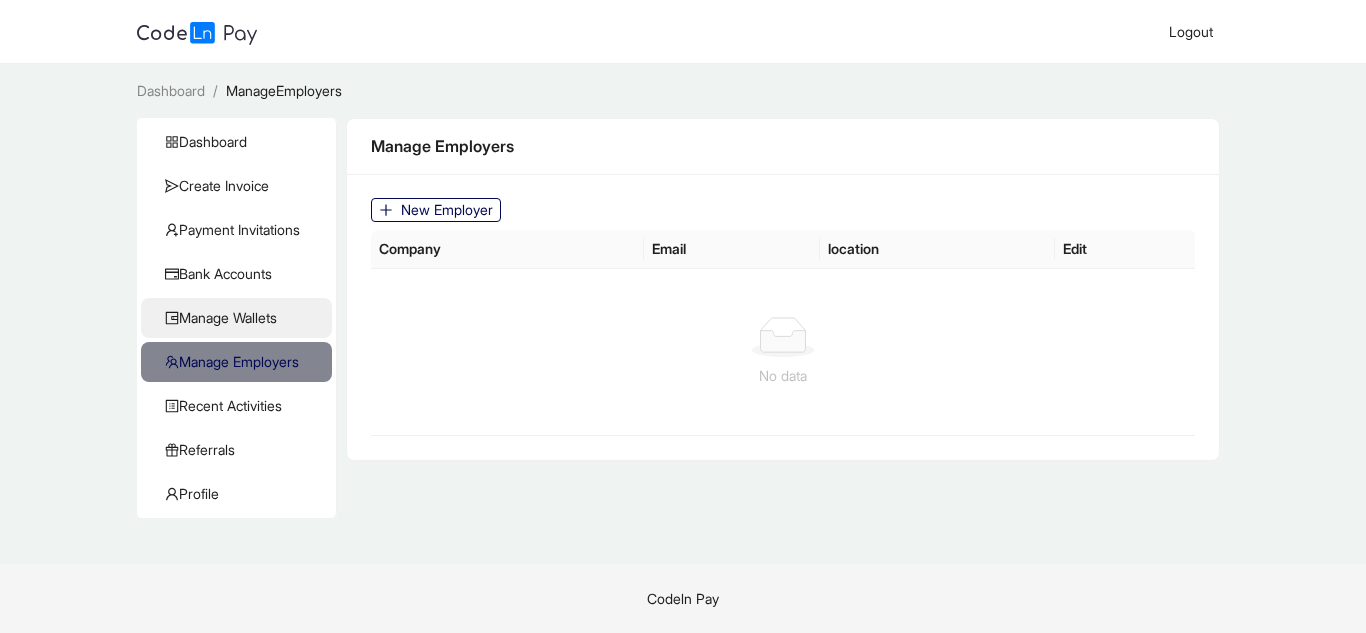 click on "Manage Wallets" 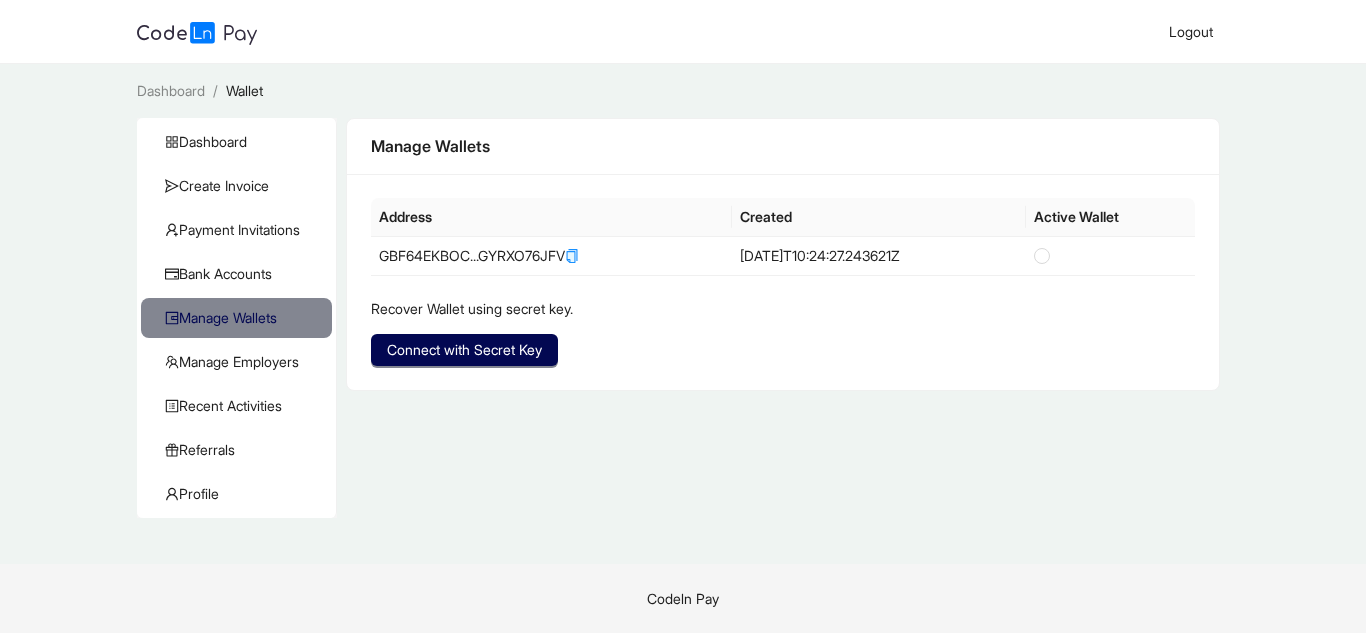 click on "Manage Wallets" at bounding box center [783, 146] 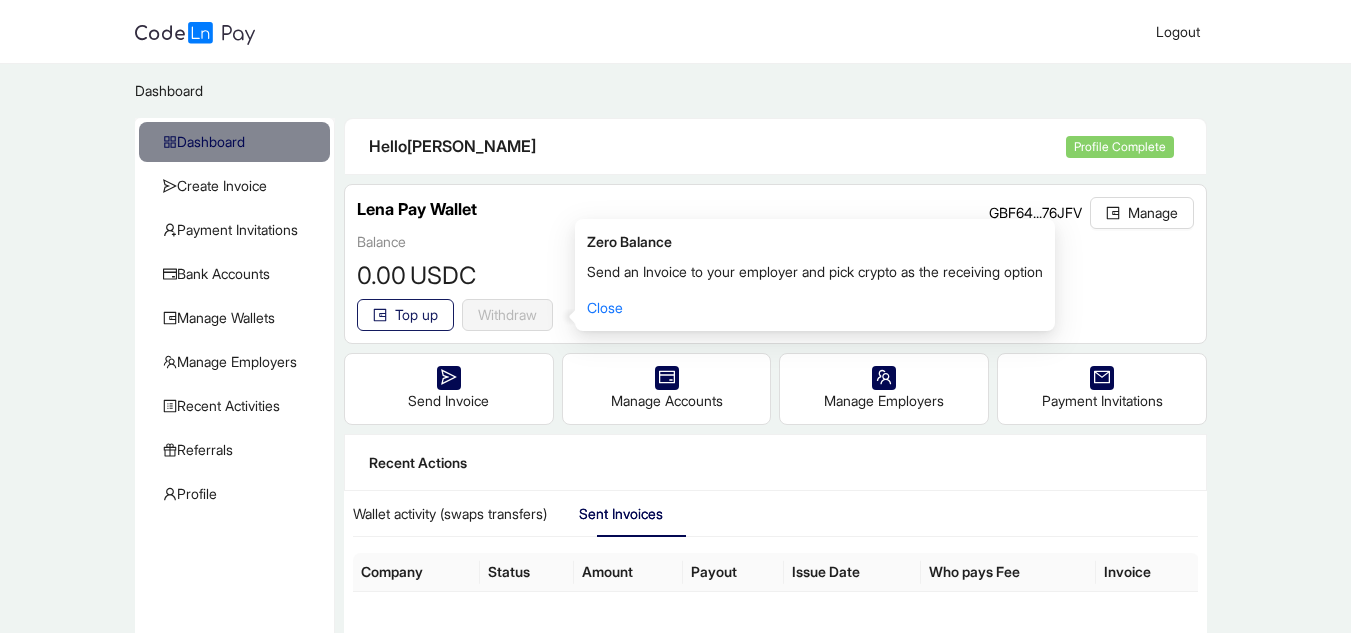 click on "Top up" 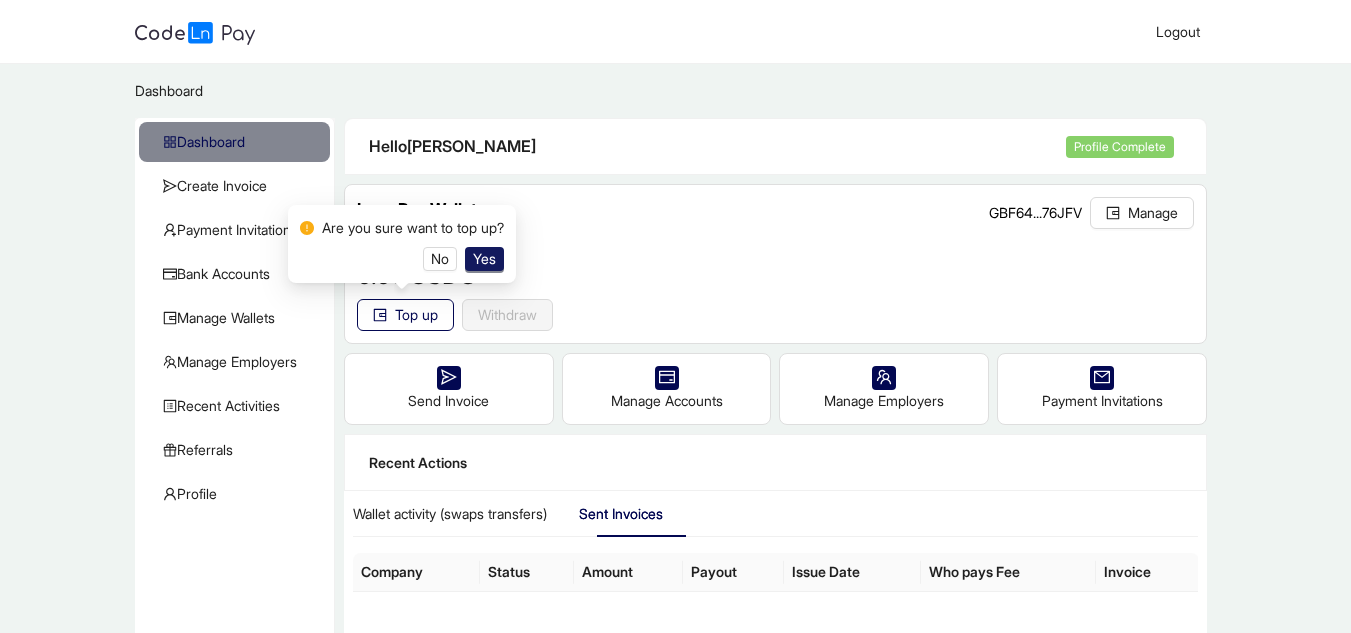 click on "Yes" 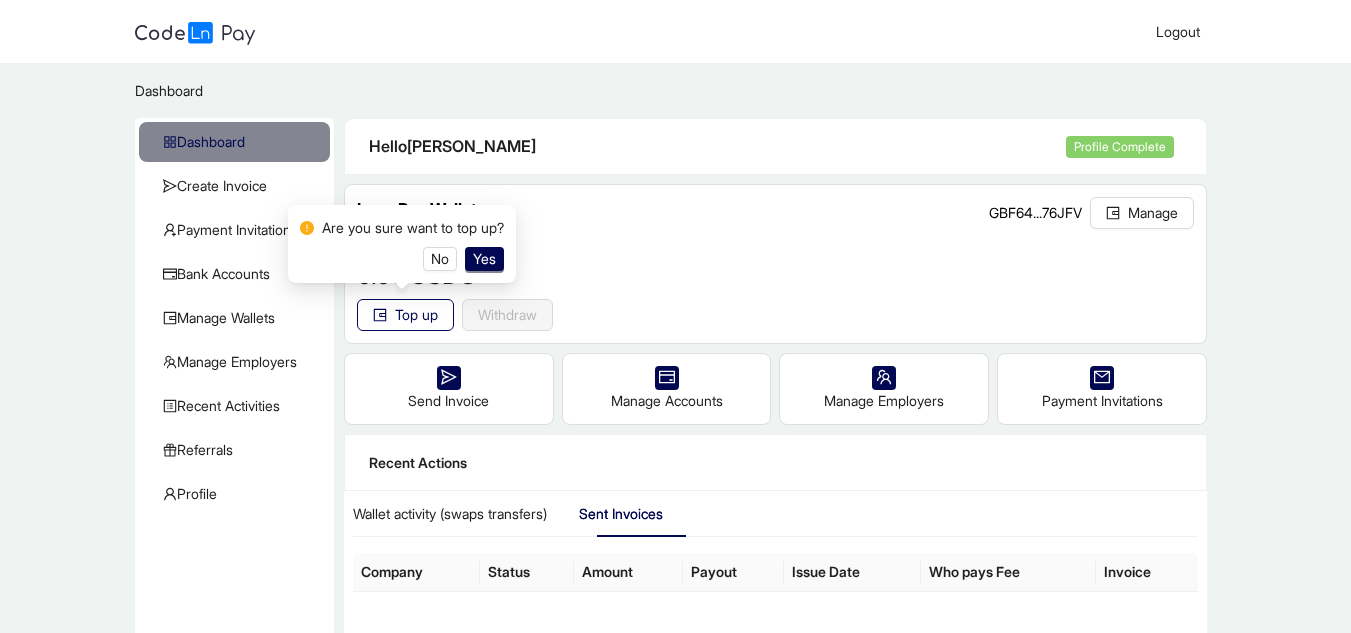 click on "Logout Dashboard /  Dashboard   Create Invoice   Payment Invitations   Bank Accounts   Manage Wallets   Manage Employers   Recent Activities   KYC   Referrals   Profile   Hello  [PERSON_NAME]  Profile Complete   [PERSON_NAME] Pay Wallet  GBF64...76JFV Manage Balance 0 .00 USDC Top up Withdraw reset  Send Invoice   Manage Accounts   Manage Employers   Payment Invitations  Recent Actions Wallet activity (swaps transfers) Sent Invoices Company Status Amount Payout Issue Date Who pays Fee  Invoice               No data  Codeln Pay
Zero Balance Send an Invoice to your employer and pick crypto as the receiving option Close Are you sure want to top up? No Yes" at bounding box center [675, 316] 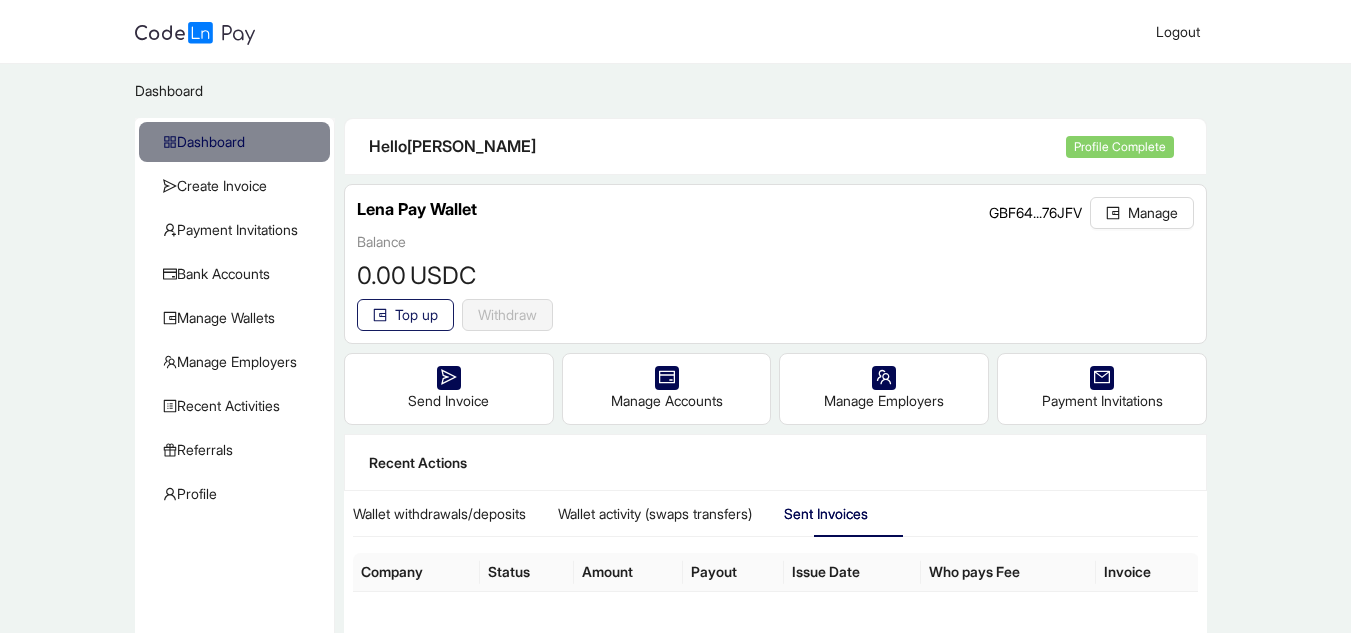 click on "Top up" 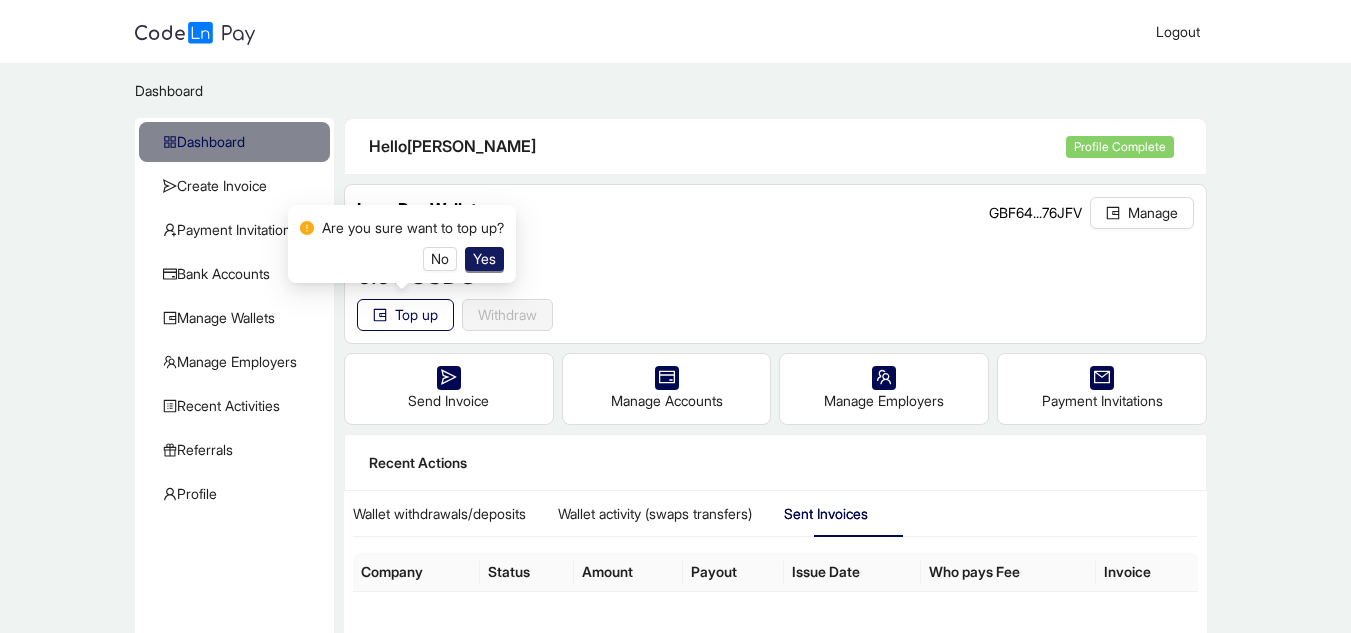 click on "Yes" at bounding box center (484, 259) 